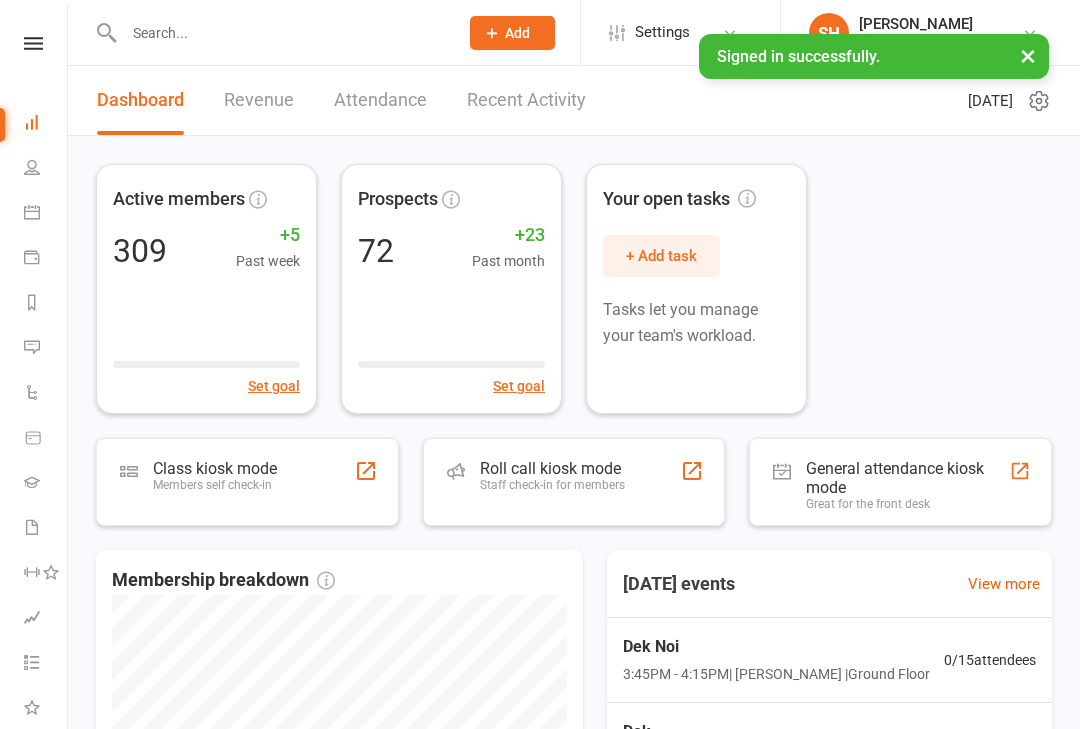 scroll, scrollTop: 0, scrollLeft: 0, axis: both 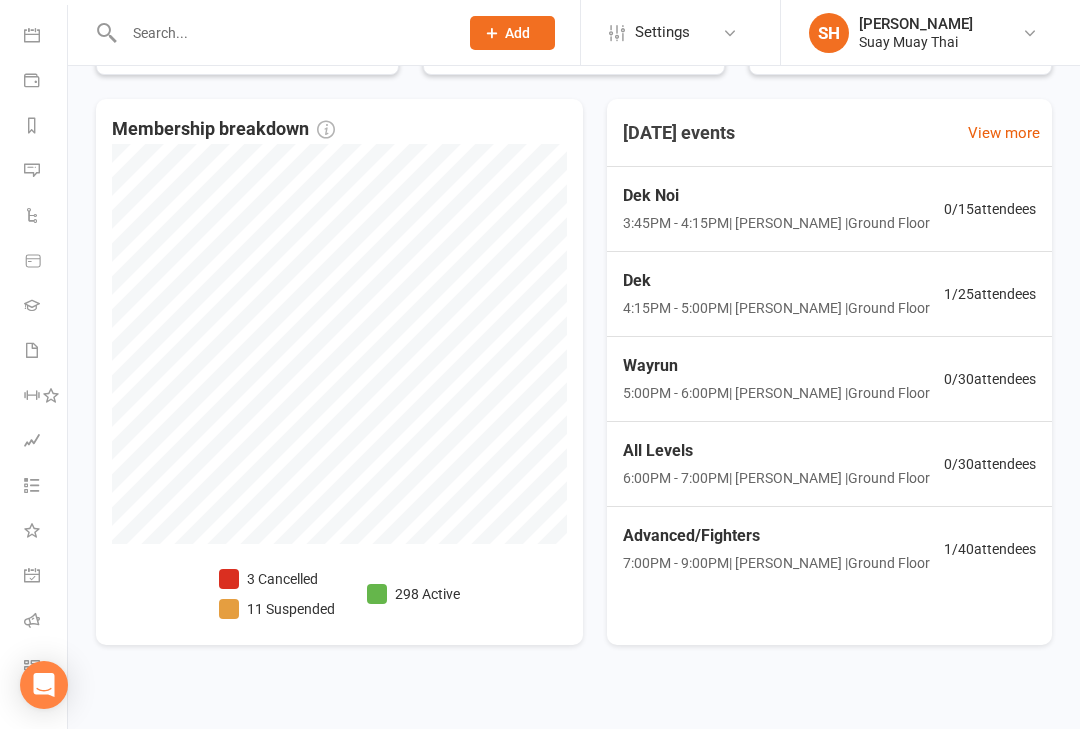 click on "Class check-in" at bounding box center (33, 667) 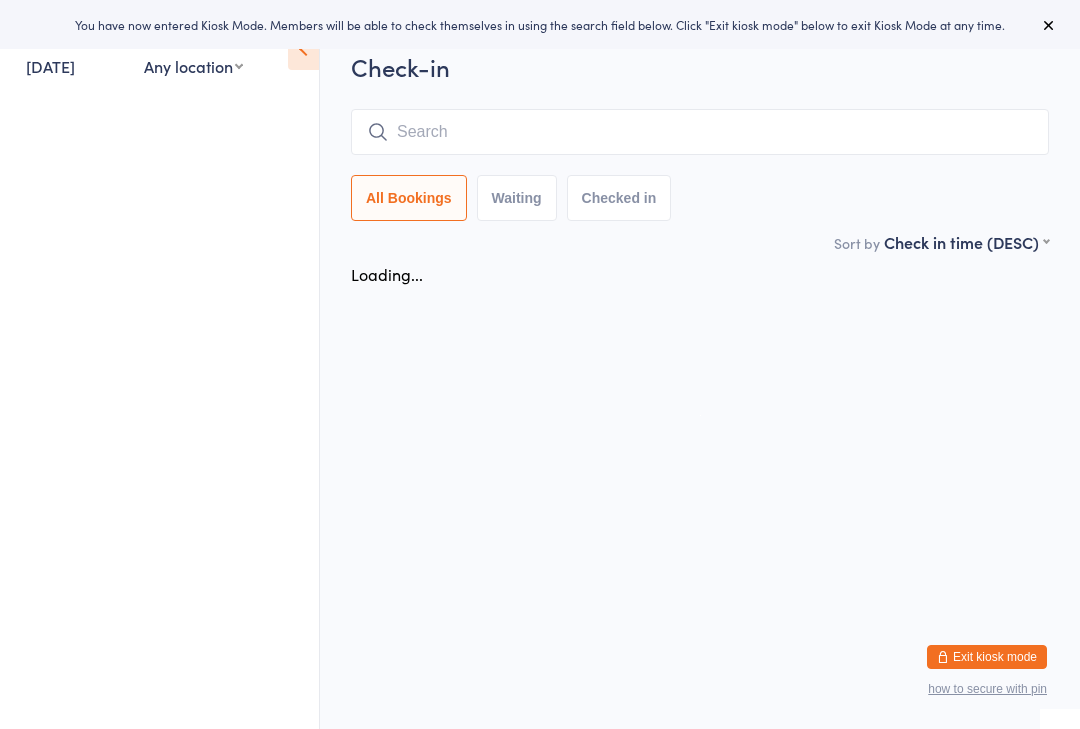 scroll, scrollTop: 0, scrollLeft: 0, axis: both 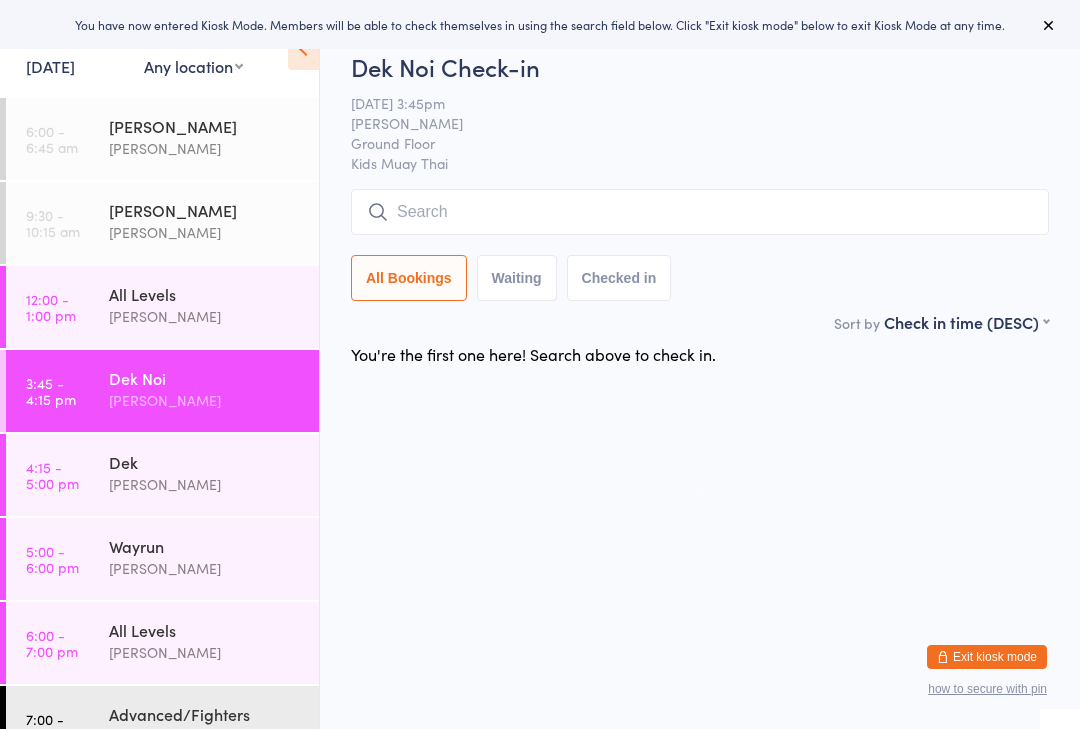 click on "3:45 - 4:15 pm Dek Noi Karl Puglia" at bounding box center (162, 391) 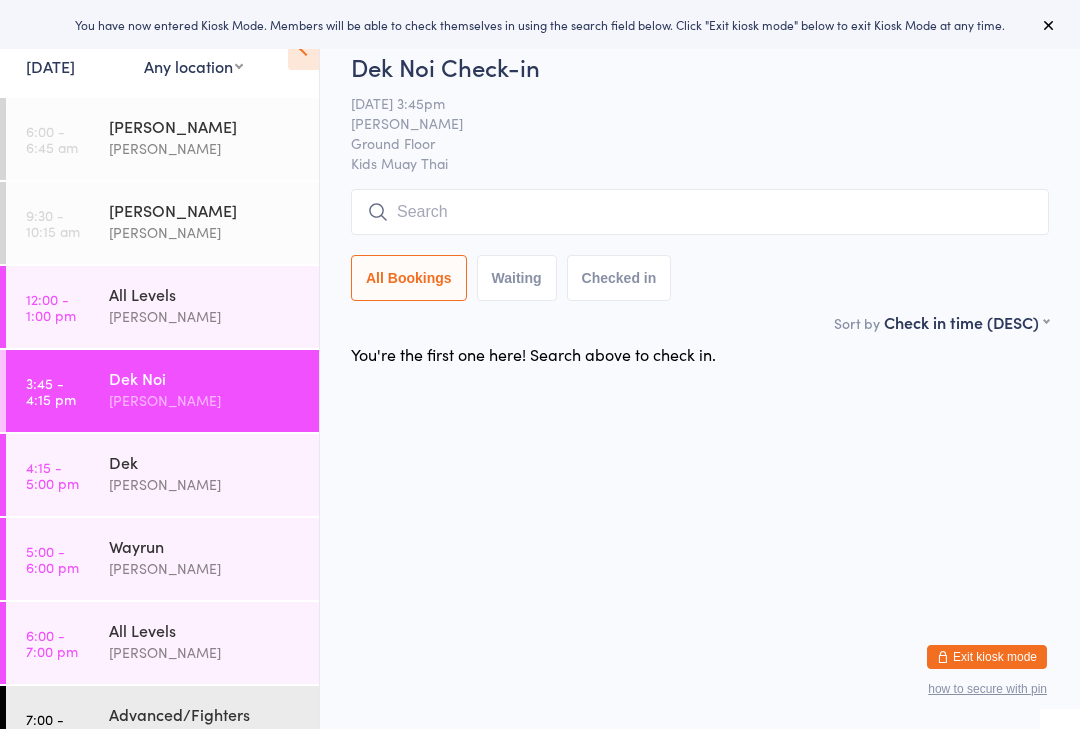 click on "4:15 - 5:00 pm" at bounding box center [52, 475] 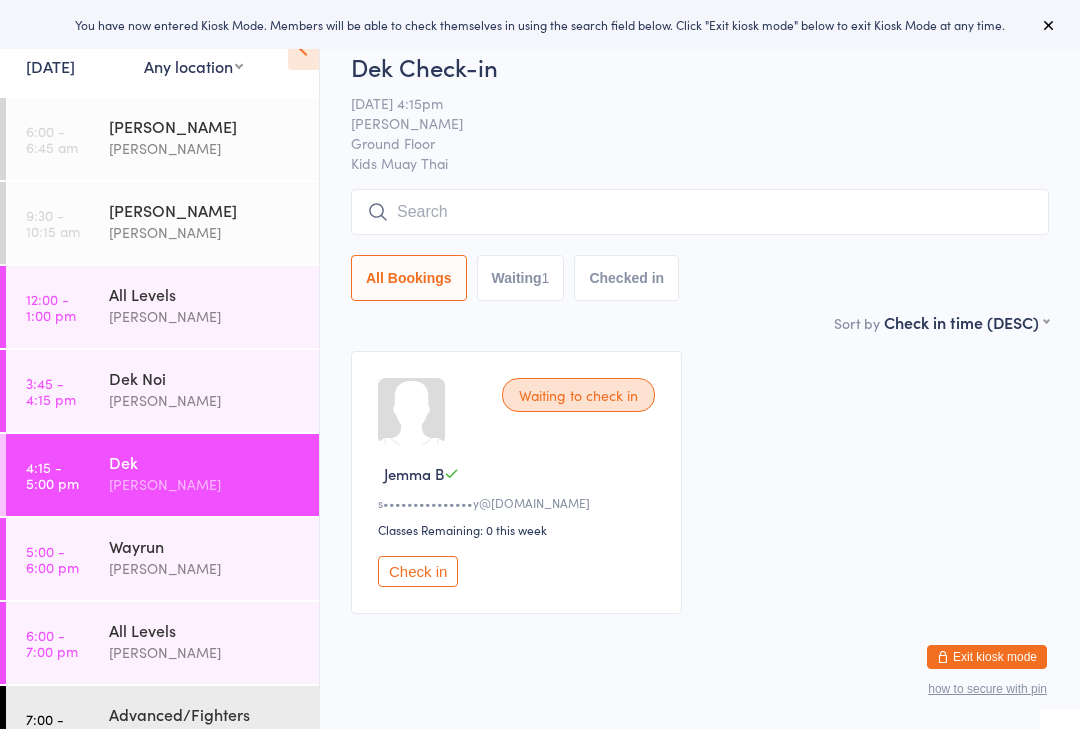 click on "5:00 - 6:00 pm Wayrun Karl Puglia" at bounding box center (162, 559) 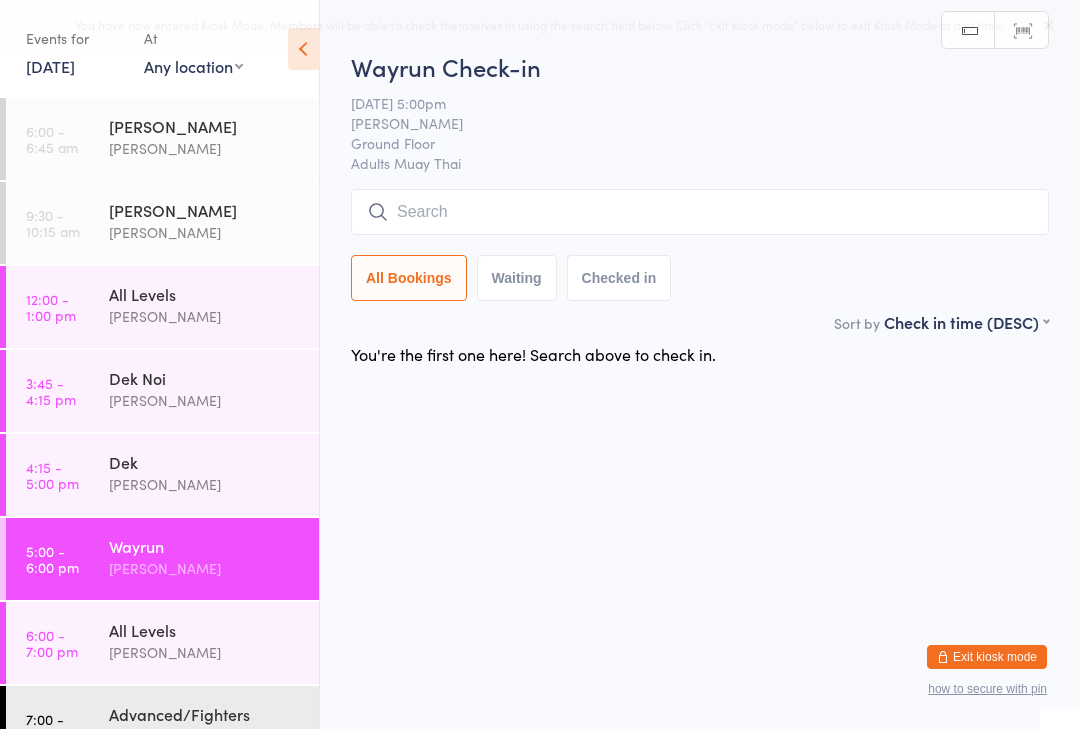 click on "6:00 - 7:00 pm All Levels Karl Puglia" at bounding box center [162, 643] 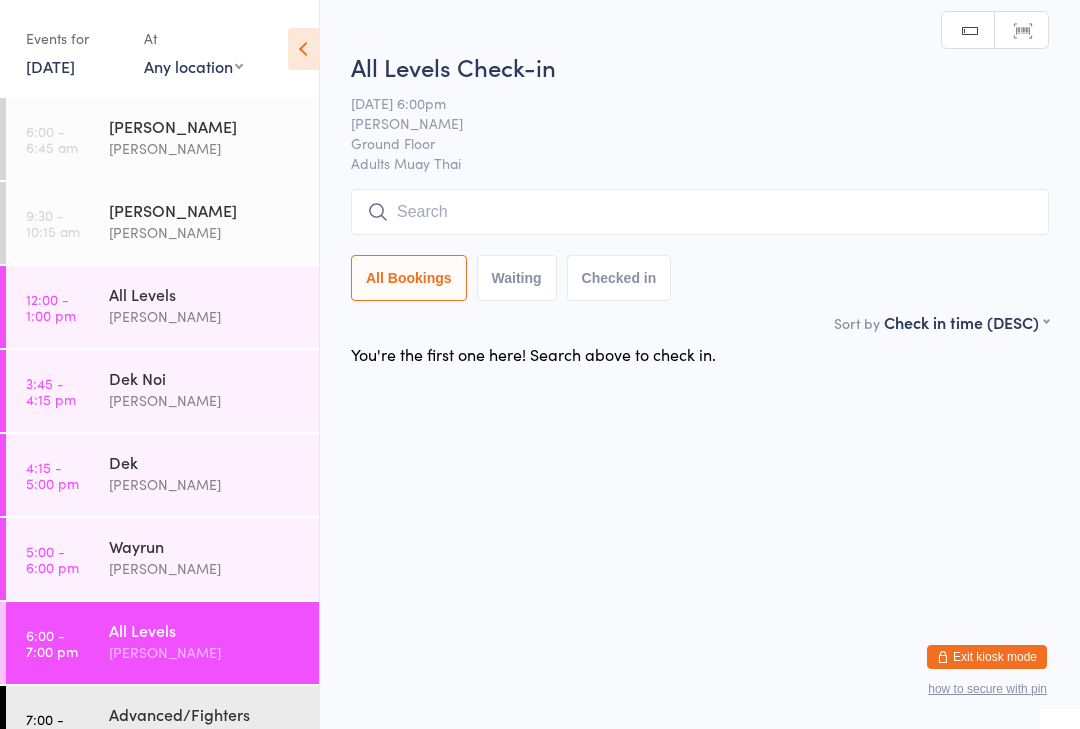 click on "3:45 - 4:15 pm Dek Noi Karl Puglia" at bounding box center (162, 391) 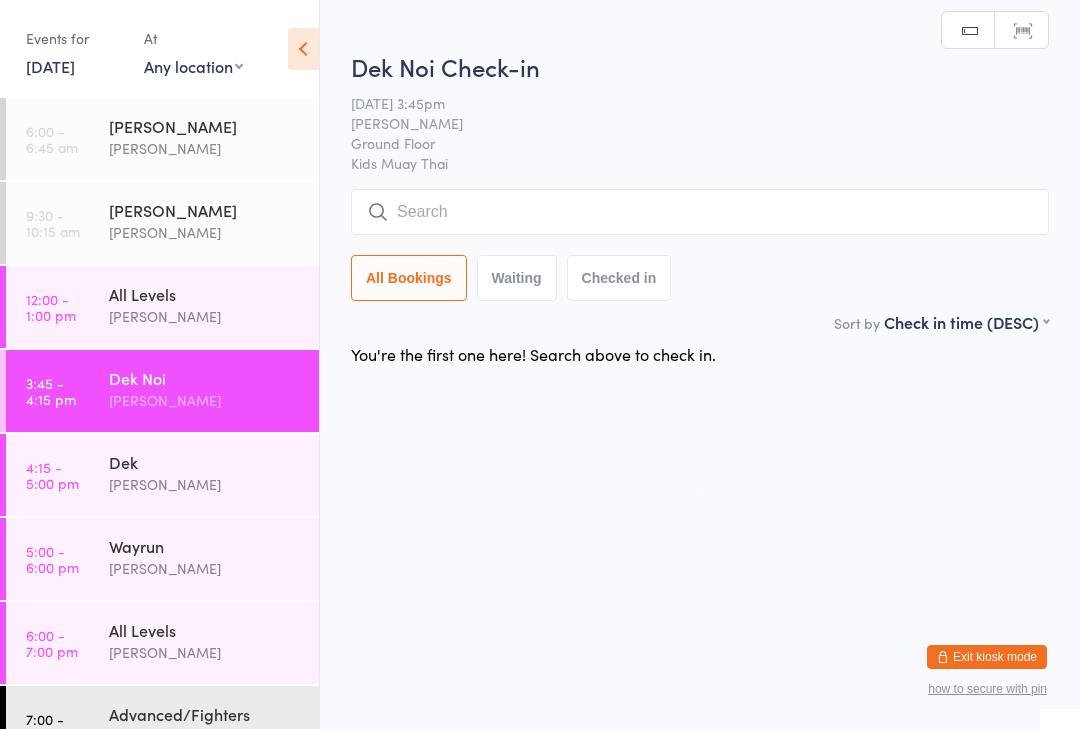 click at bounding box center [700, 212] 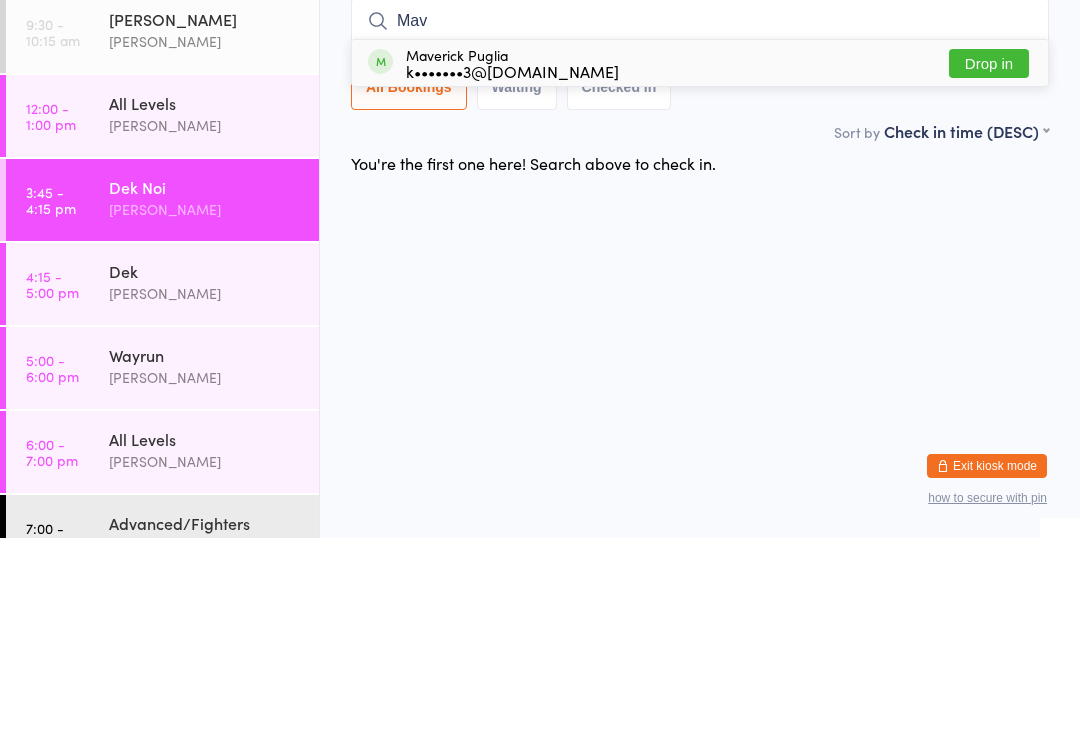 type on "Mav" 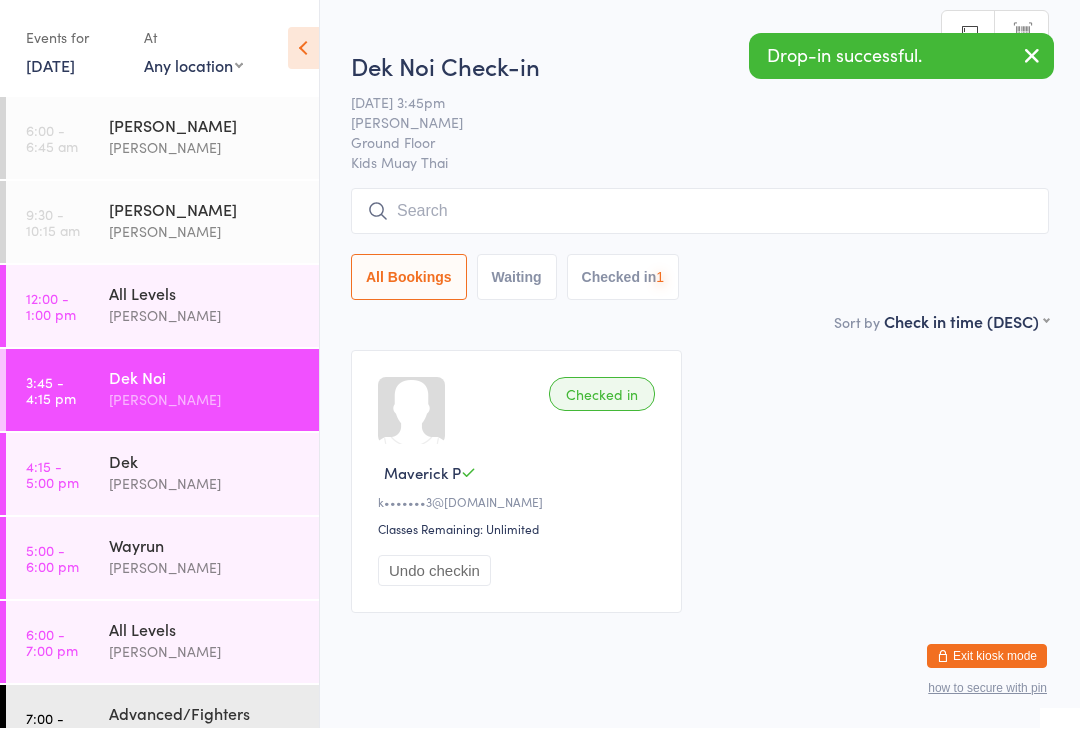 scroll, scrollTop: 1, scrollLeft: 0, axis: vertical 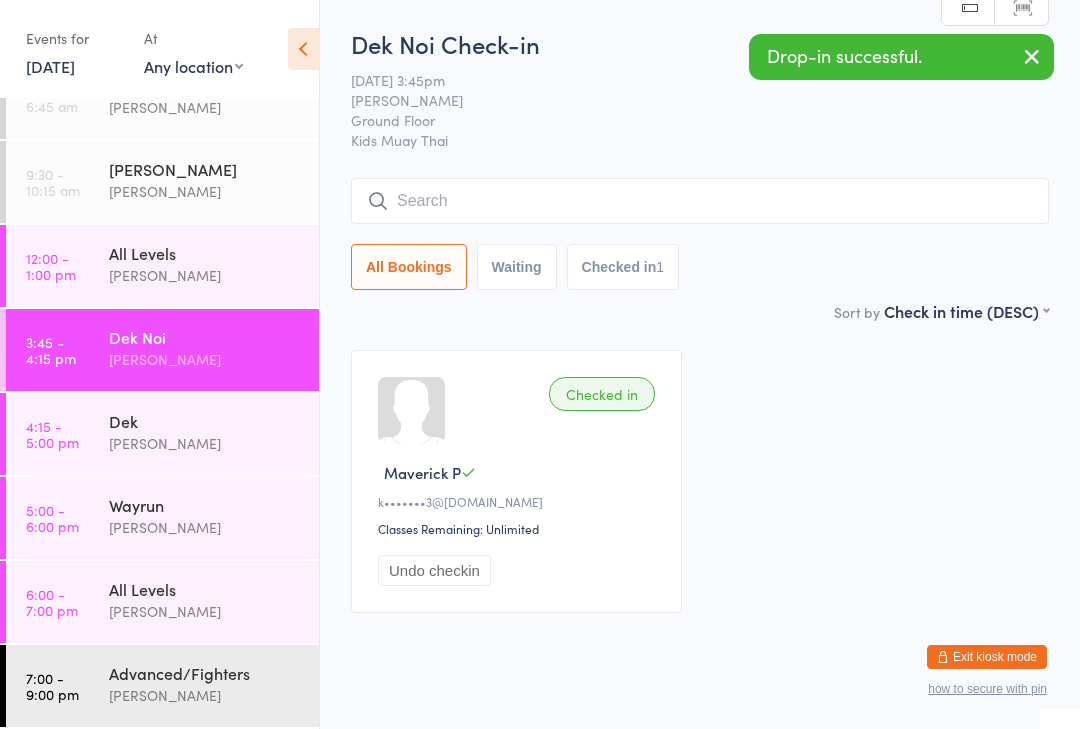 click on "7:00 - 9:00 pm Advanced/Fighters [PERSON_NAME]" at bounding box center (162, 686) 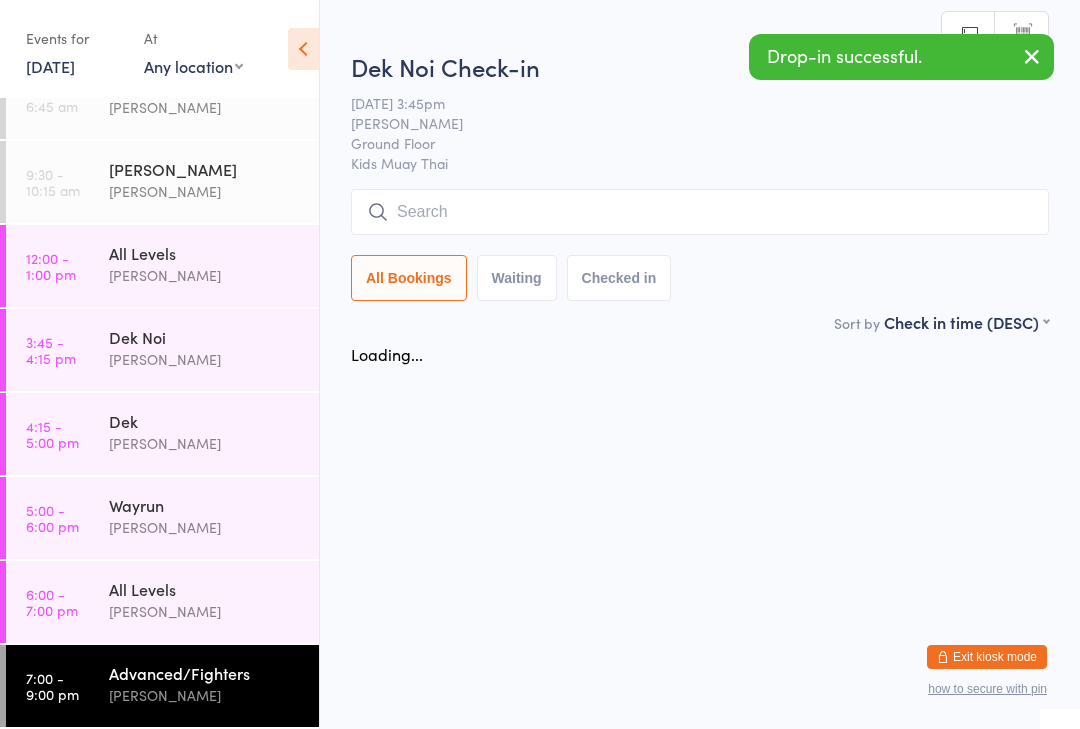 scroll, scrollTop: 0, scrollLeft: 0, axis: both 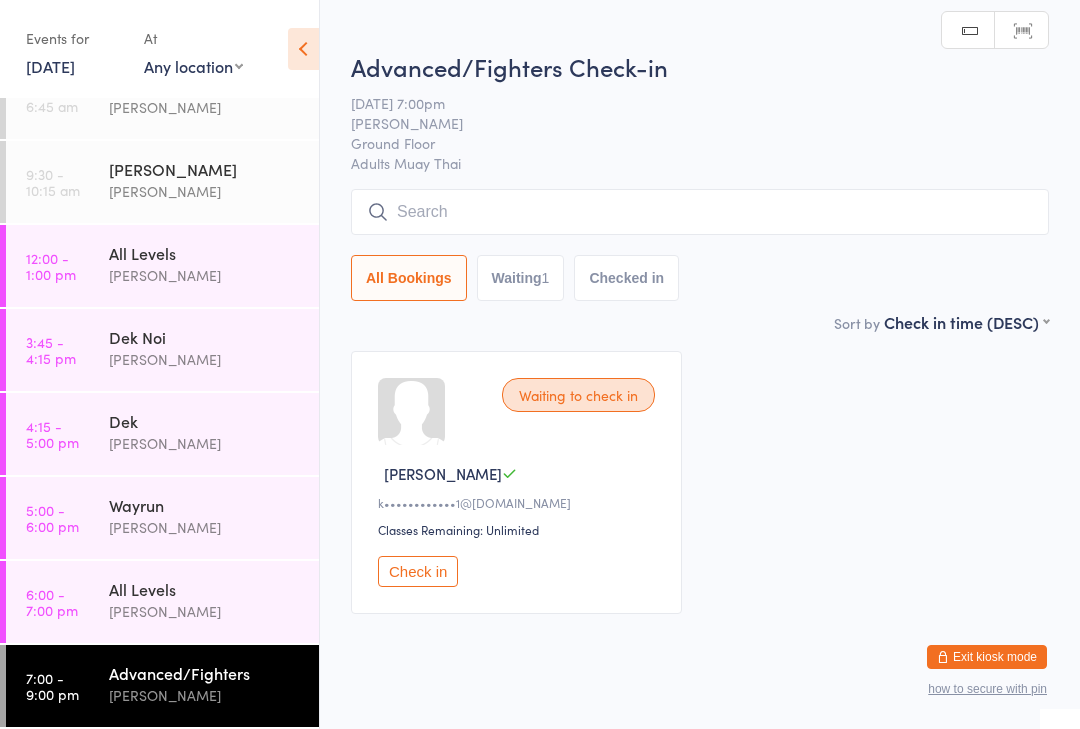 click at bounding box center (700, 212) 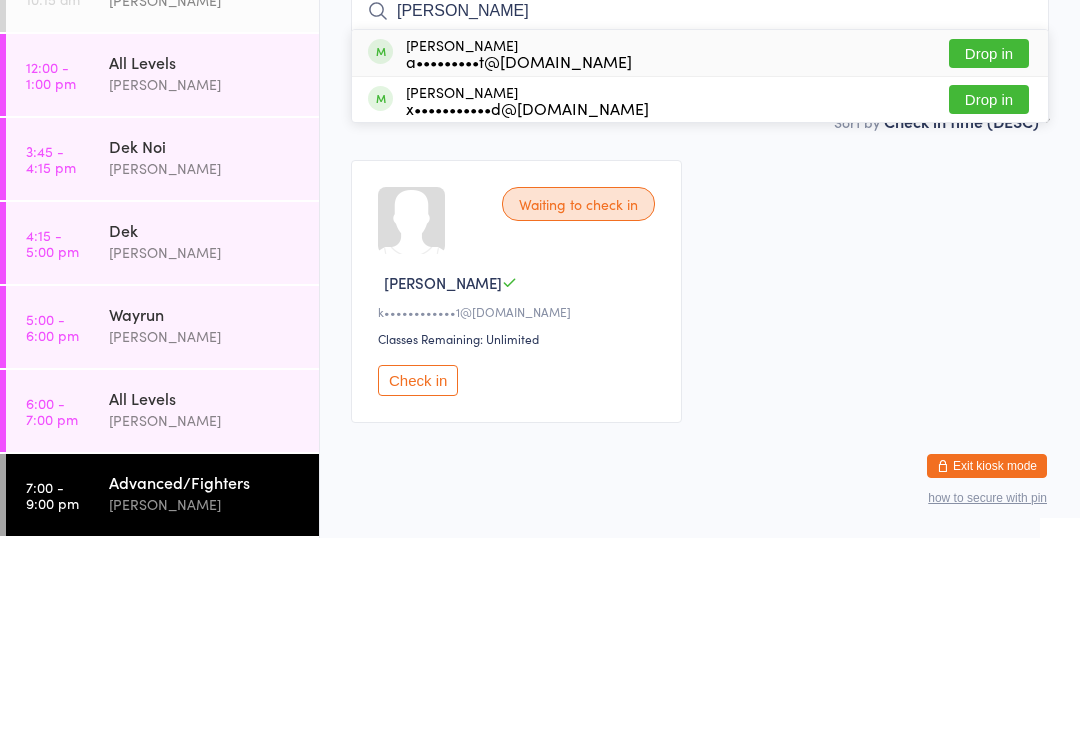 type on "Xavier" 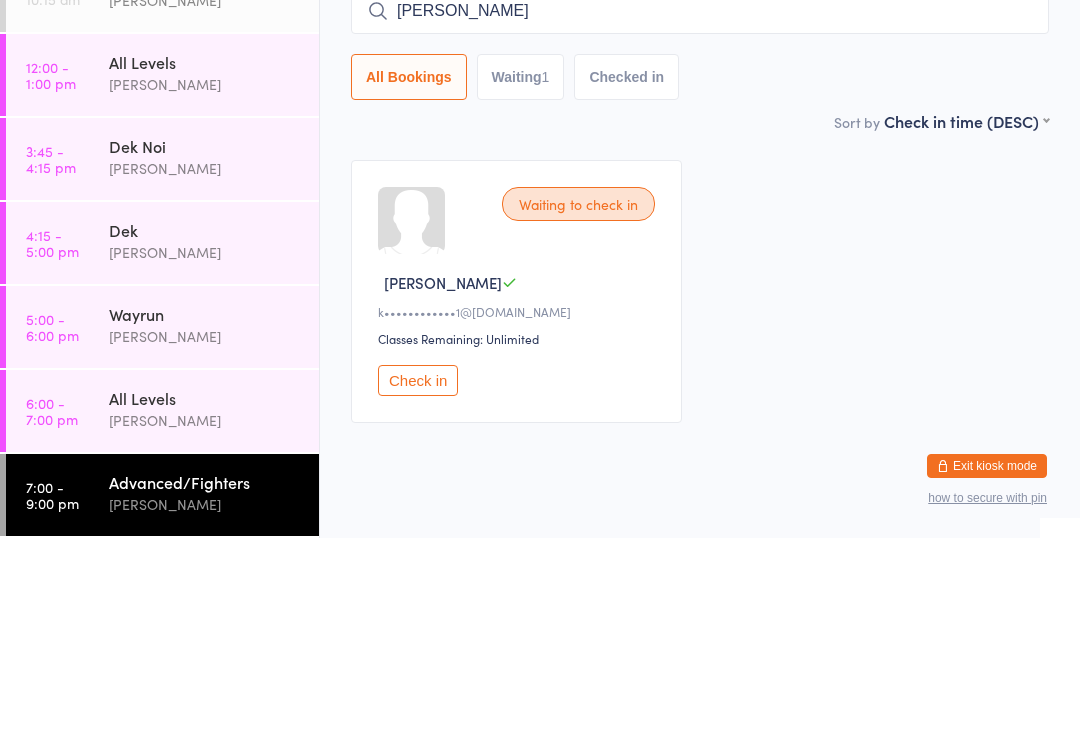 type 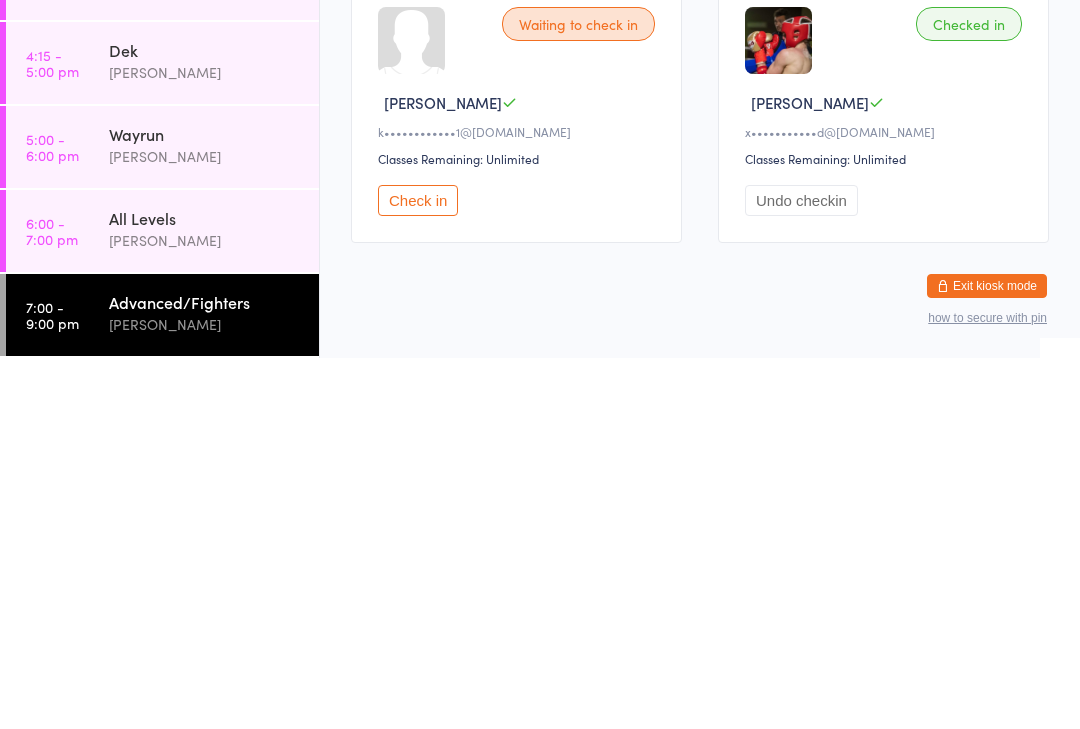 scroll, scrollTop: 49, scrollLeft: 0, axis: vertical 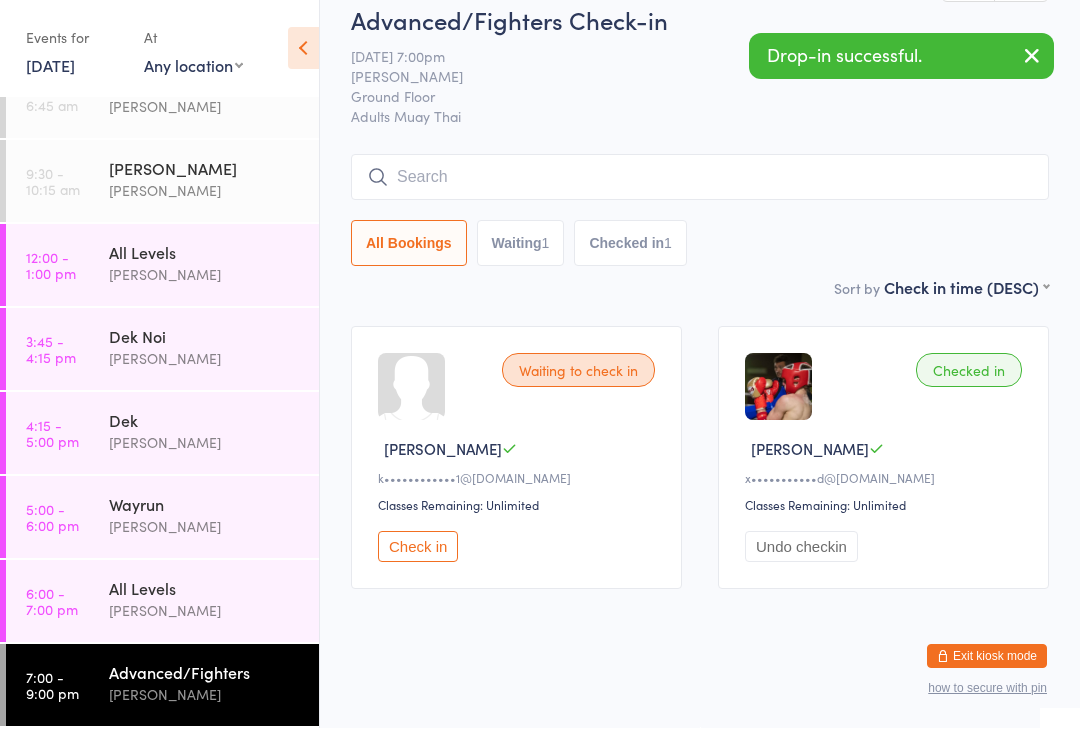 click on "12:00 - 1:00 pm All Levels Karl Puglia" at bounding box center [162, 266] 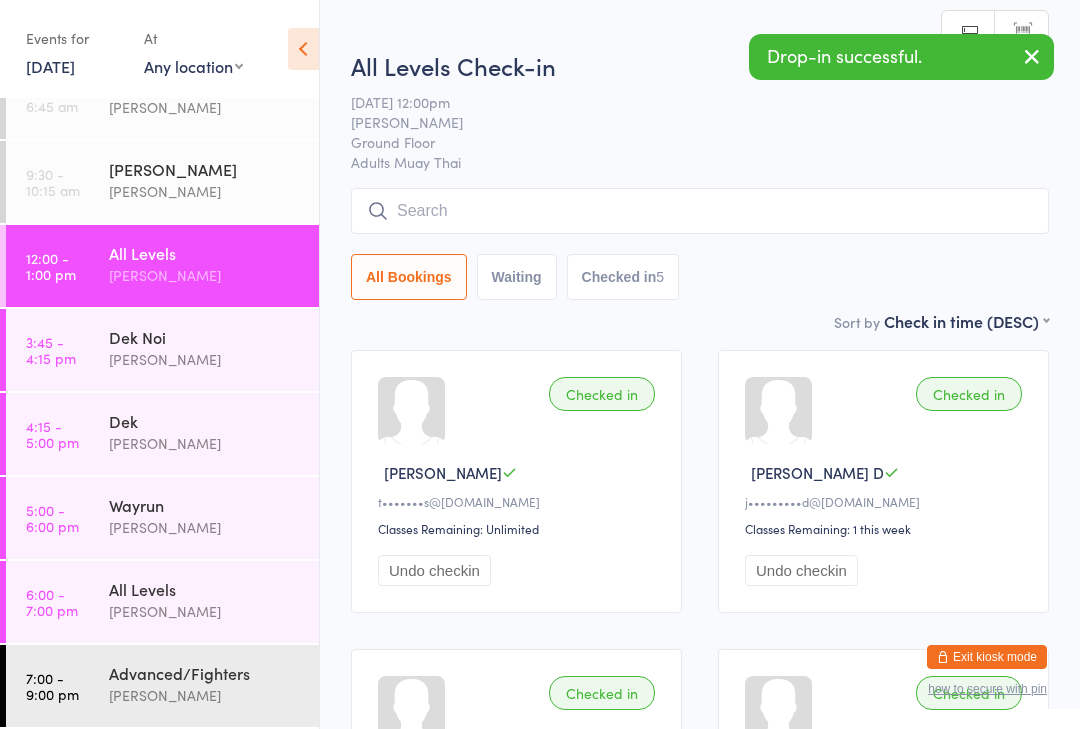 scroll, scrollTop: 166, scrollLeft: 0, axis: vertical 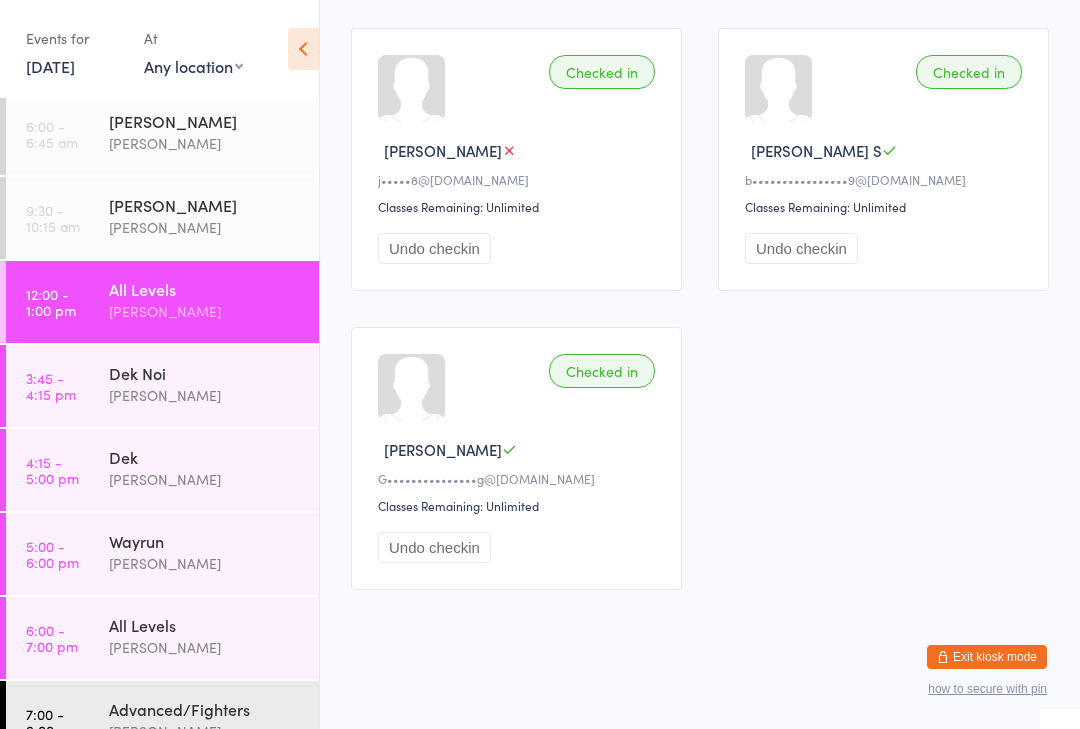 click on "3:45 - 4:15 pm Dek Noi Karl Puglia" at bounding box center (162, 386) 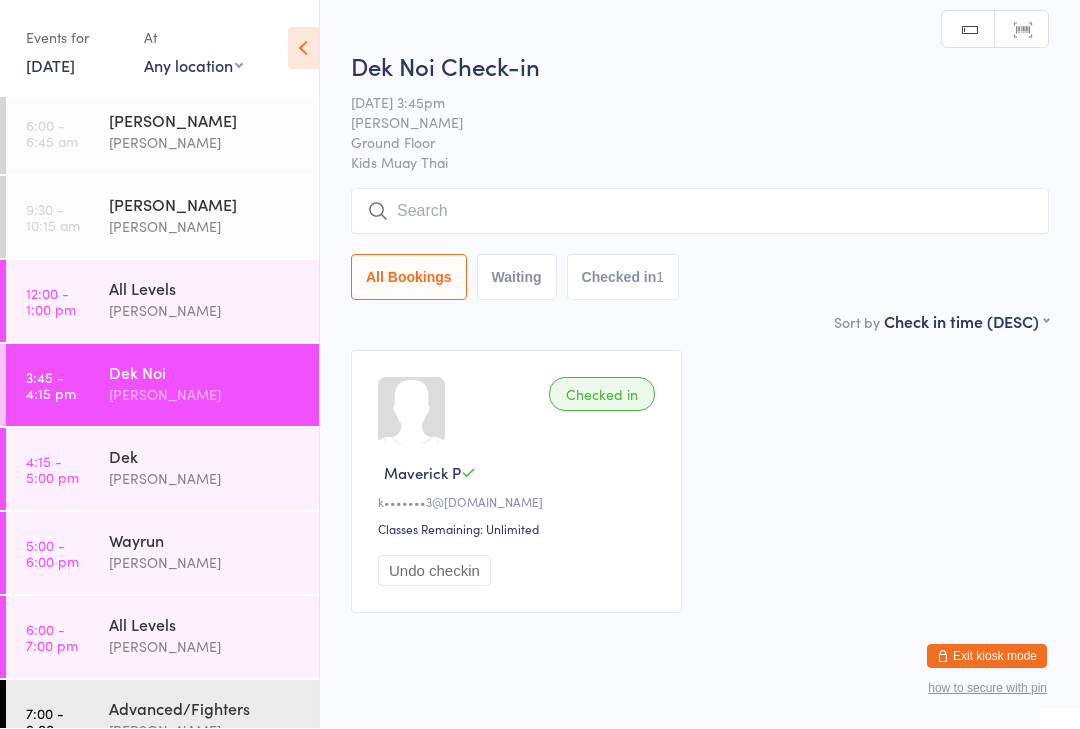 scroll, scrollTop: 1, scrollLeft: 0, axis: vertical 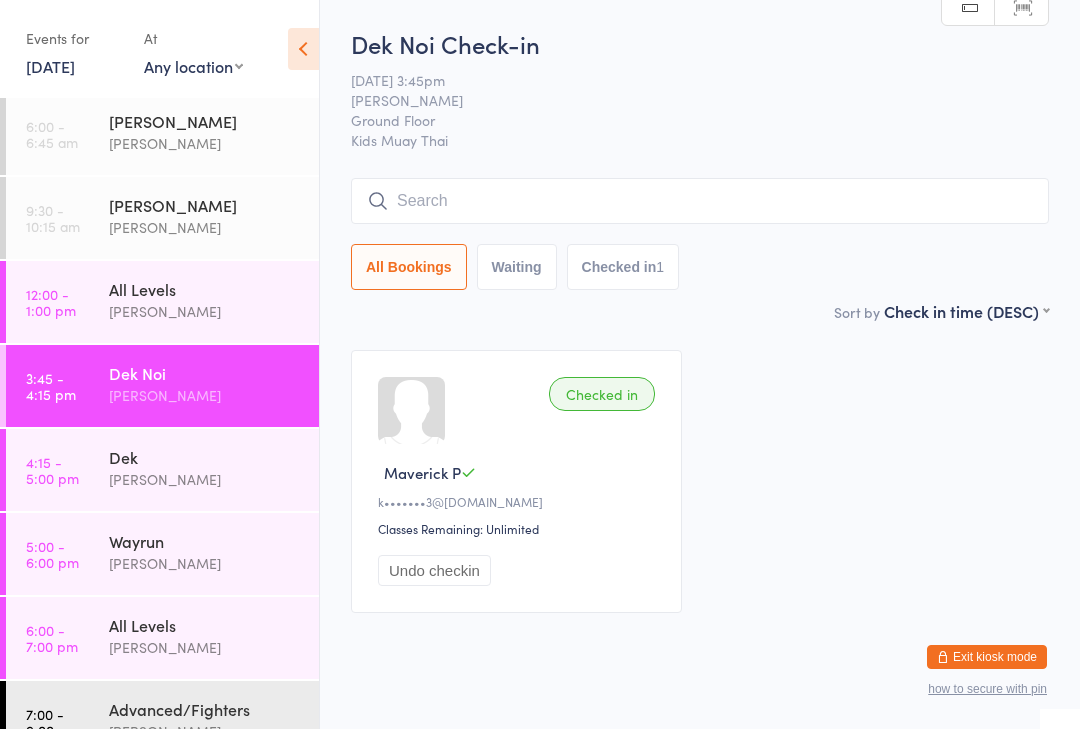 click at bounding box center (700, 201) 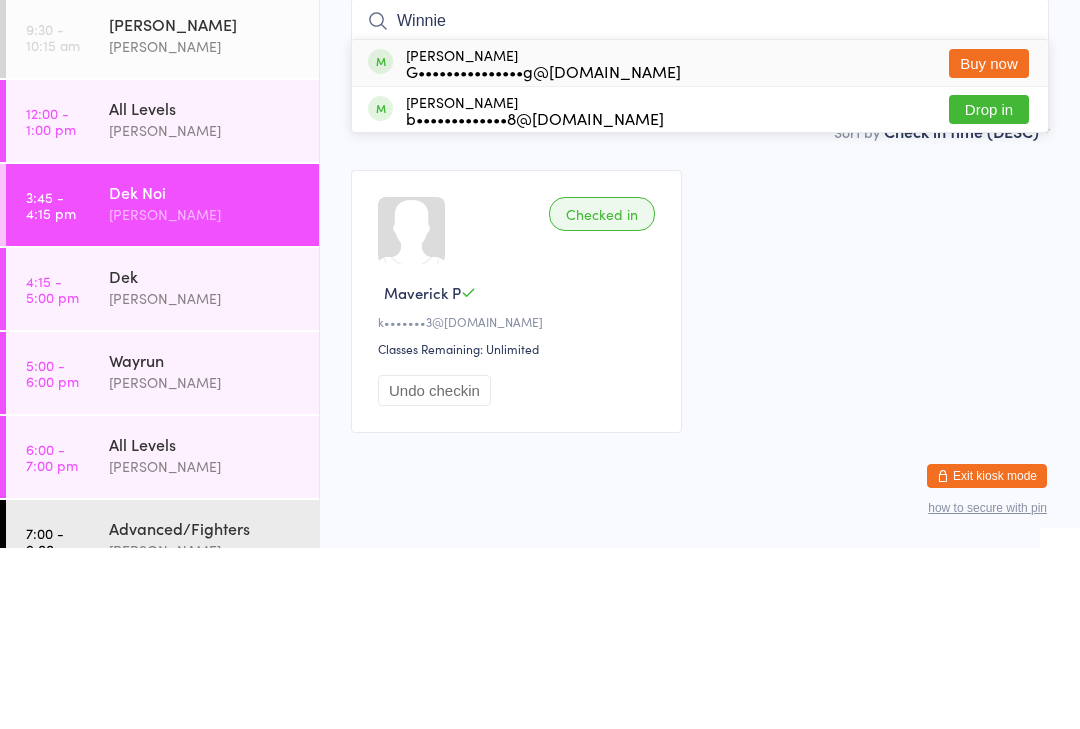 type on "Winnie" 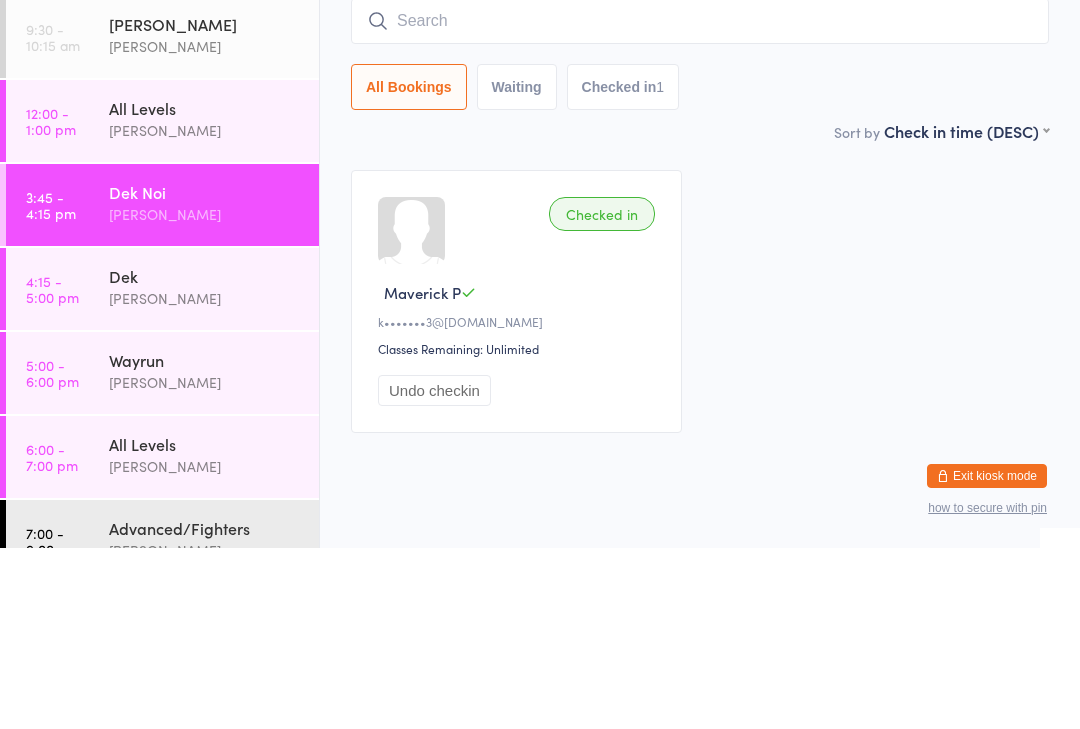 scroll, scrollTop: 49, scrollLeft: 0, axis: vertical 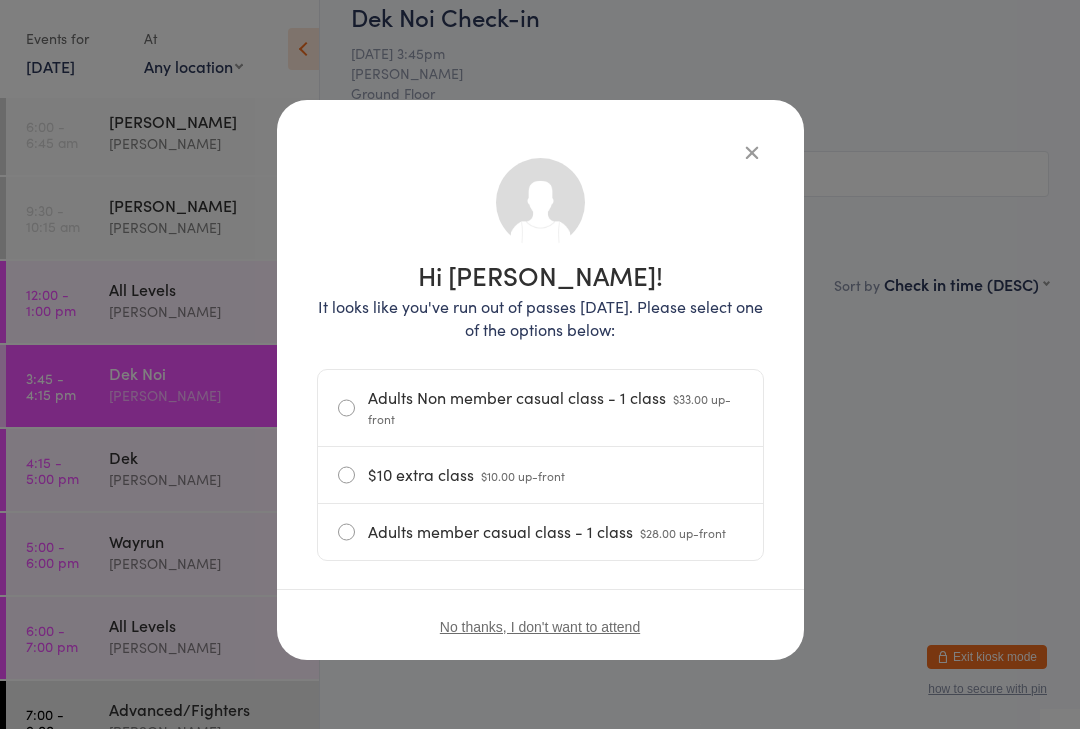 click on "$10 extra class  $10.00 up-front" at bounding box center [540, 475] 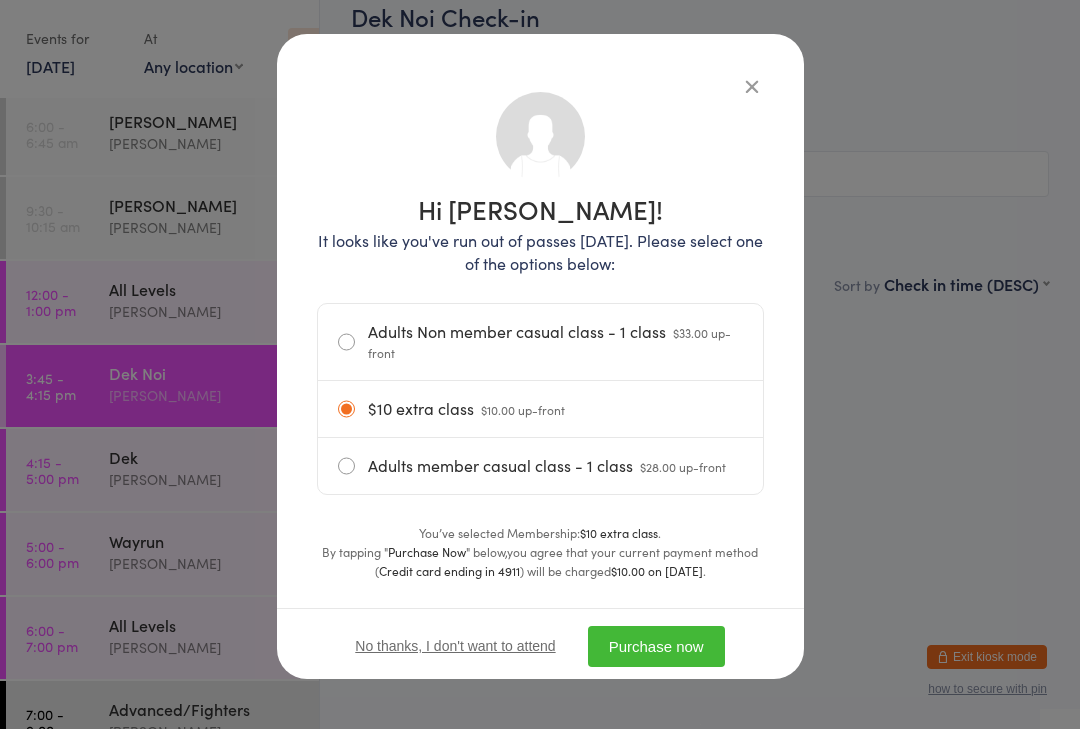 scroll, scrollTop: 70, scrollLeft: 0, axis: vertical 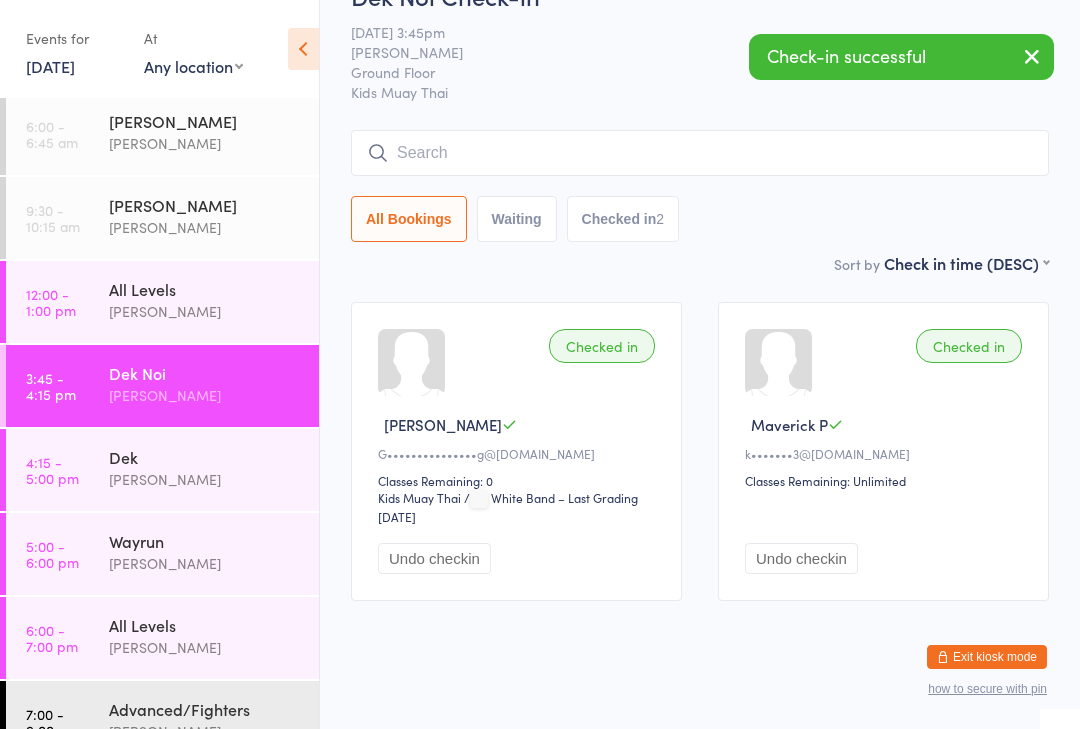 click on "[PERSON_NAME]" at bounding box center (205, 479) 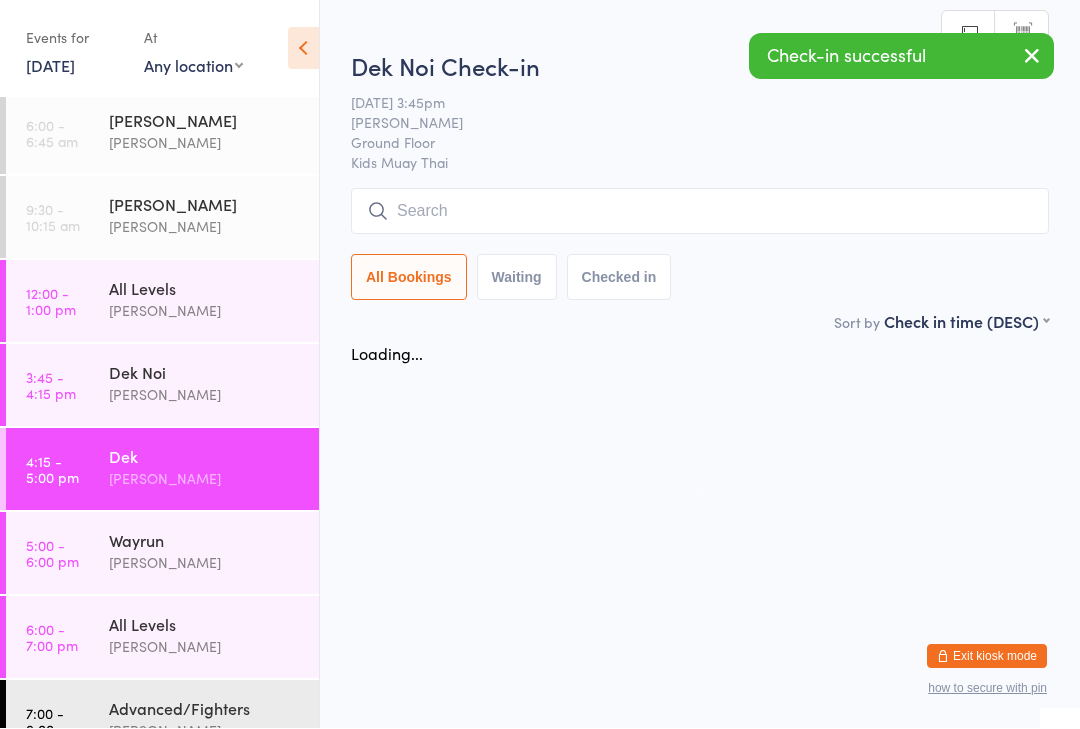 scroll, scrollTop: 1, scrollLeft: 0, axis: vertical 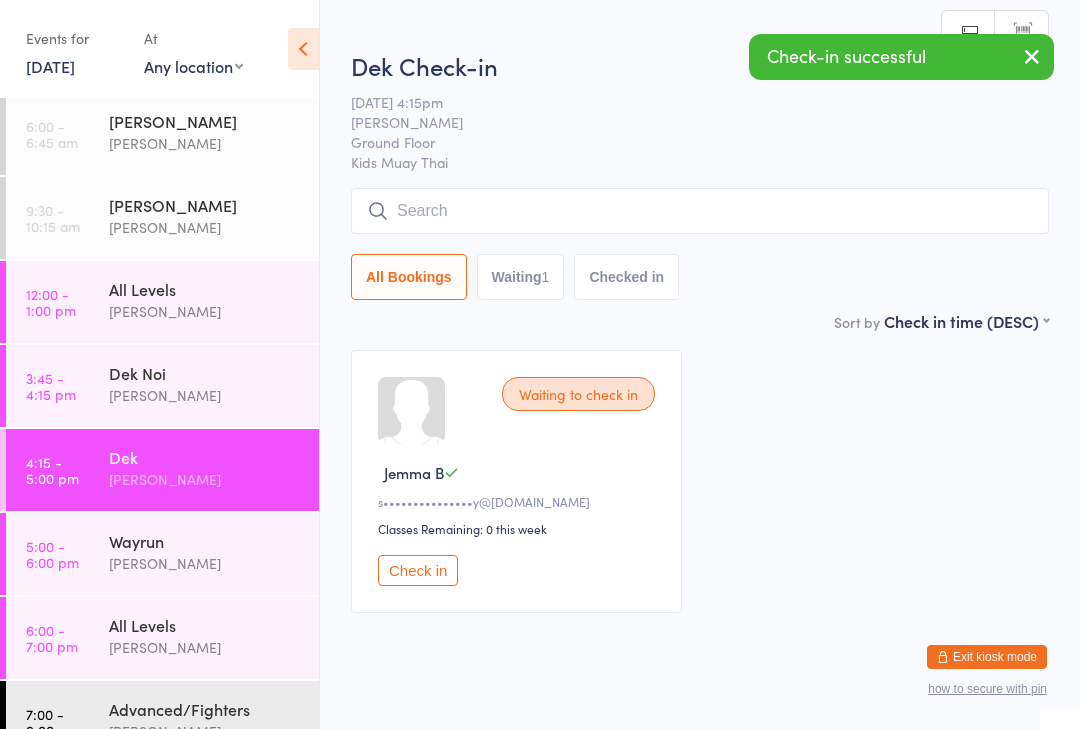 click at bounding box center (700, 211) 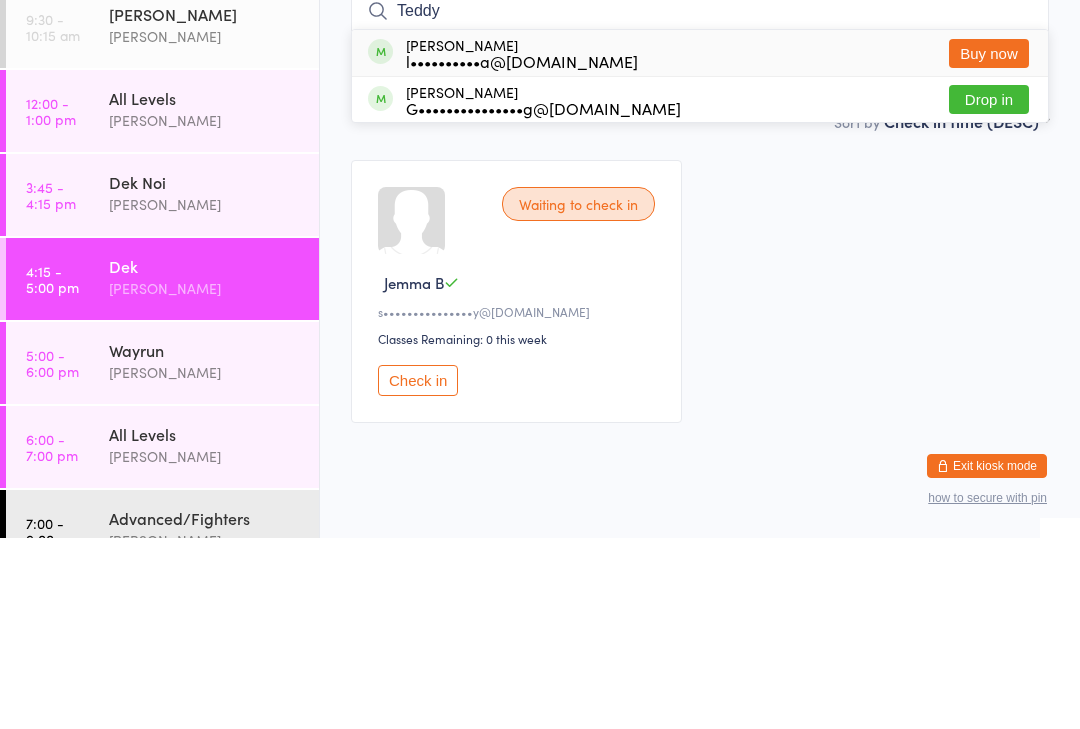 type on "Teddy" 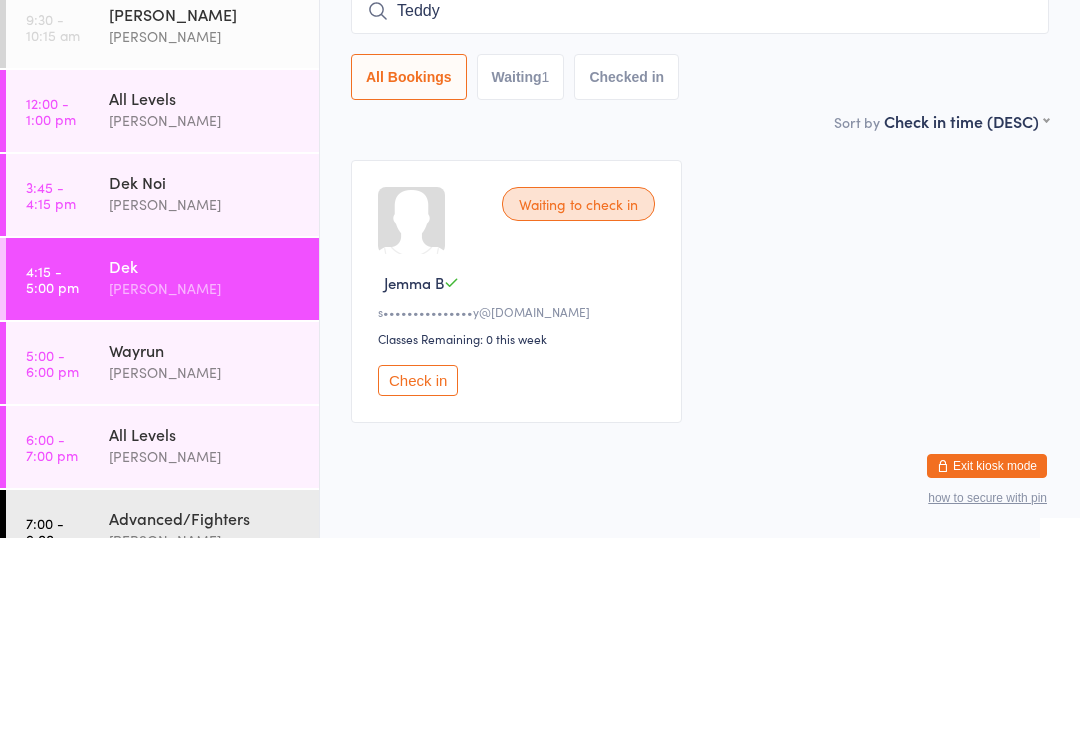 type 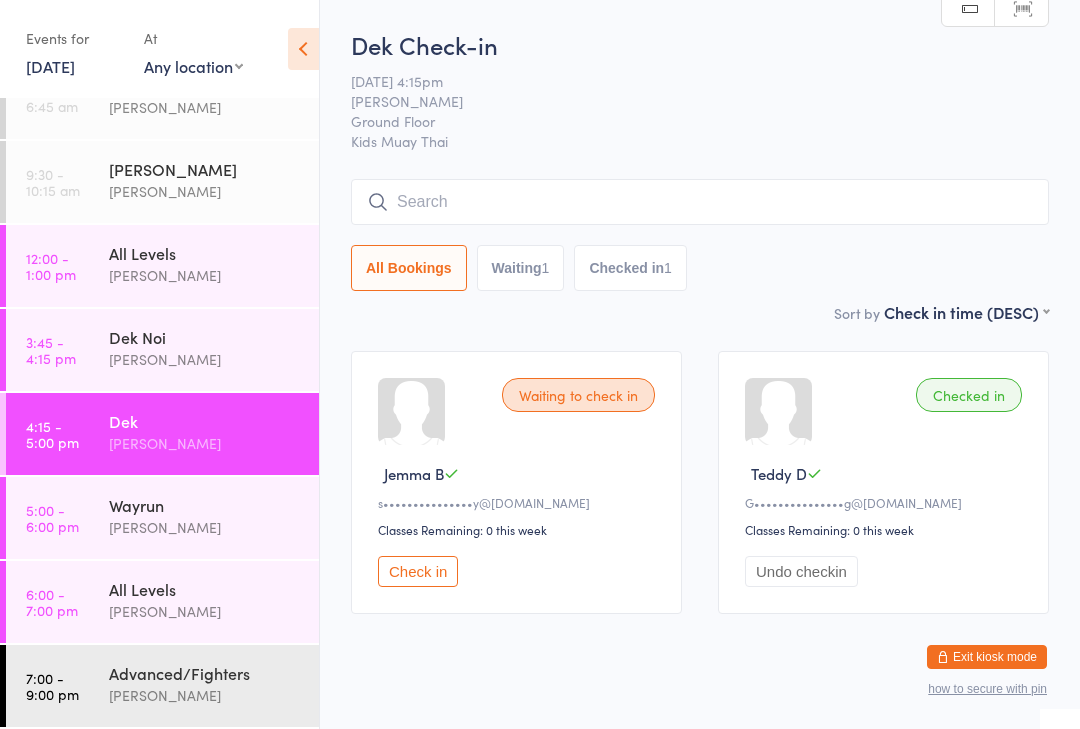 scroll, scrollTop: 41, scrollLeft: 0, axis: vertical 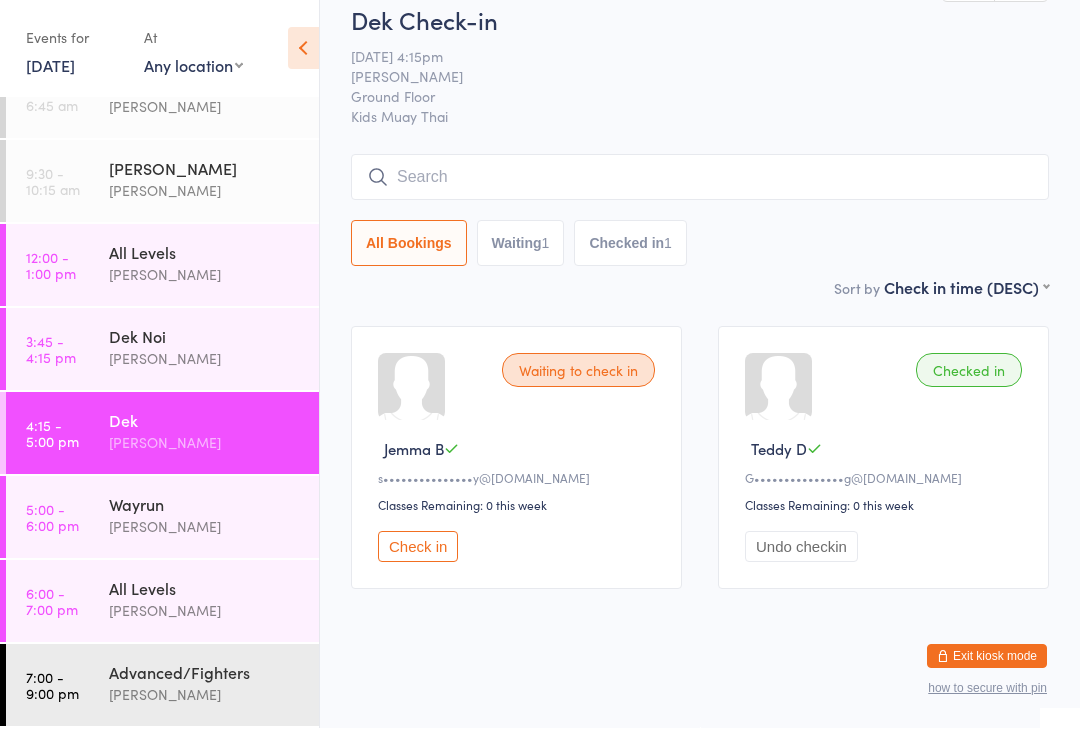 click on "[PERSON_NAME]" at bounding box center [205, 359] 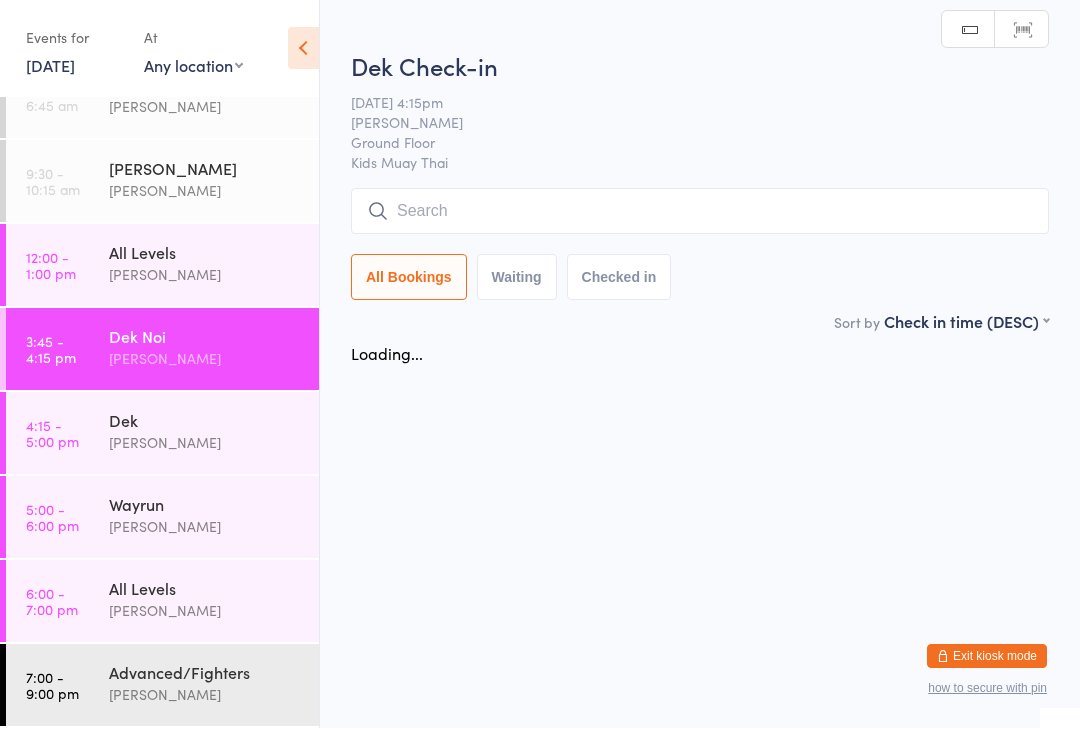 scroll, scrollTop: 1, scrollLeft: 0, axis: vertical 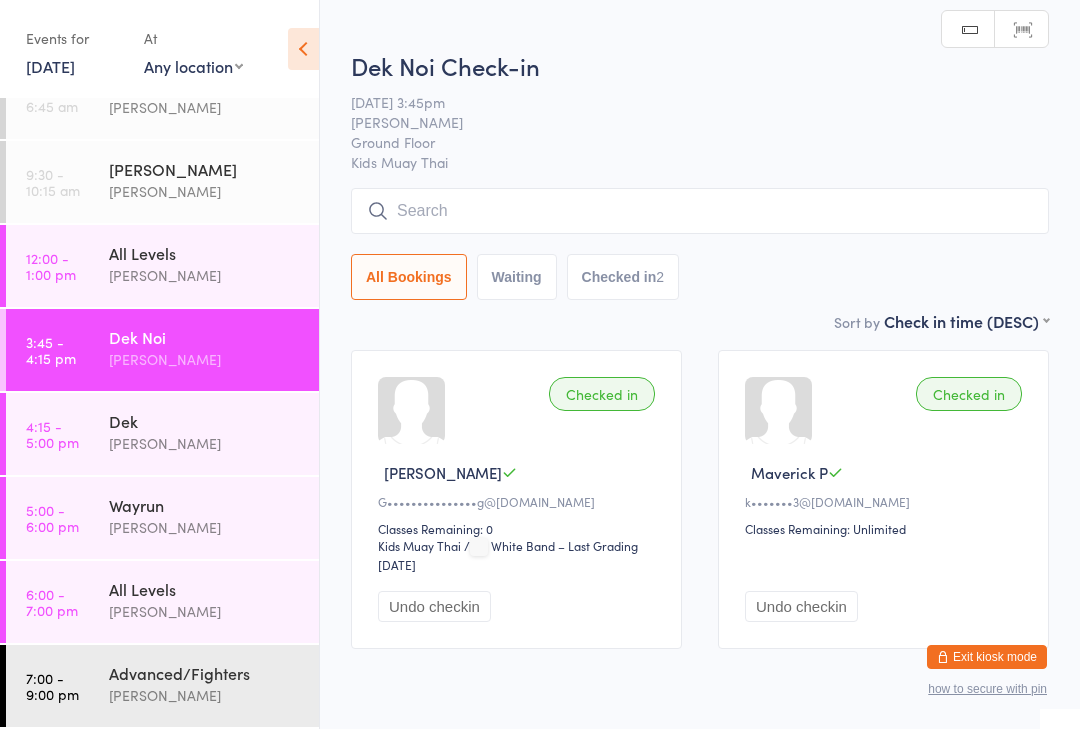 click on "4:15 - 5:00 pm Dek Karl Puglia" at bounding box center (162, 434) 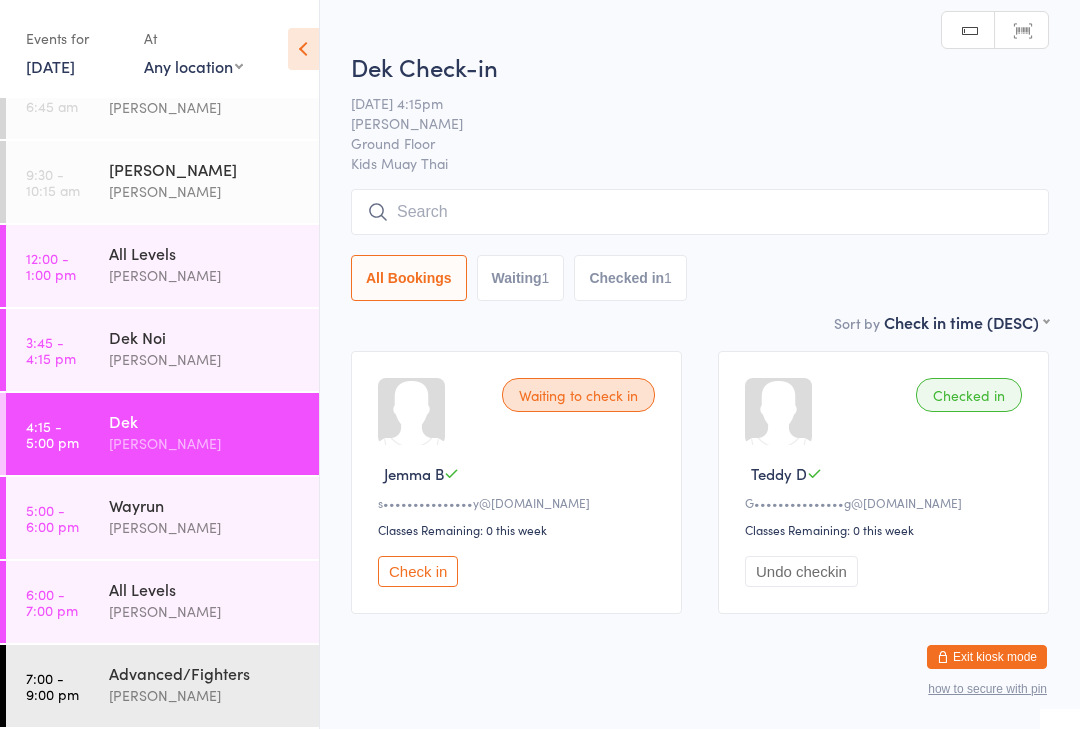 click on "Dek Noi" at bounding box center [205, 337] 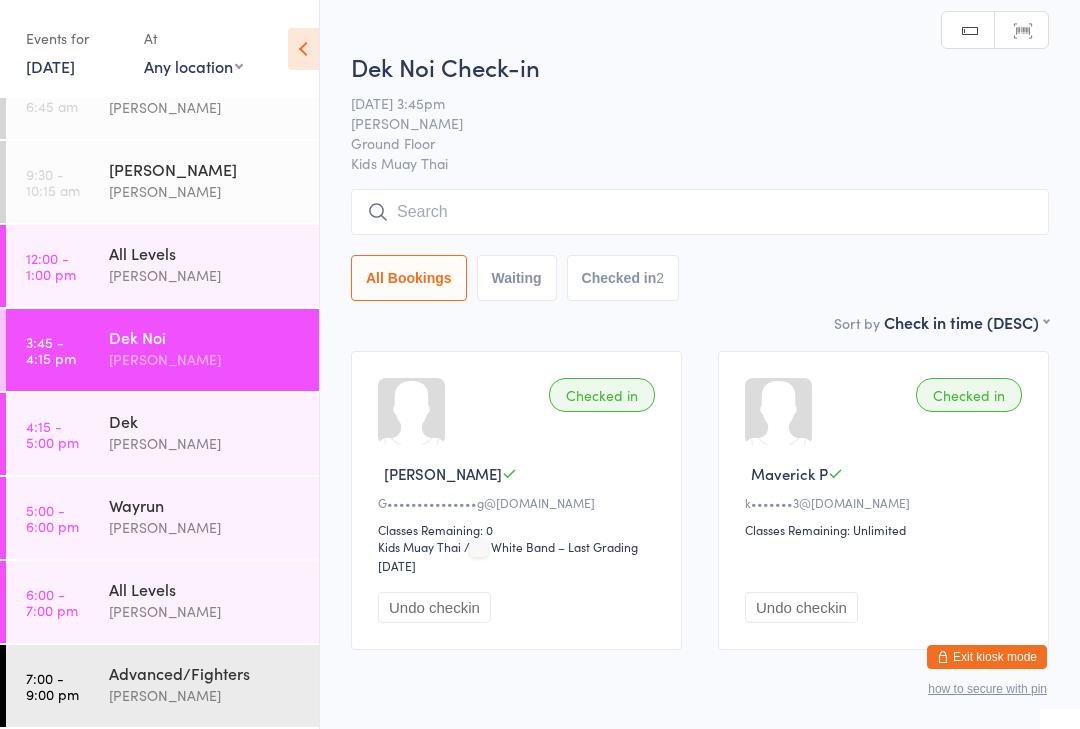 click on "Dek" at bounding box center [205, 421] 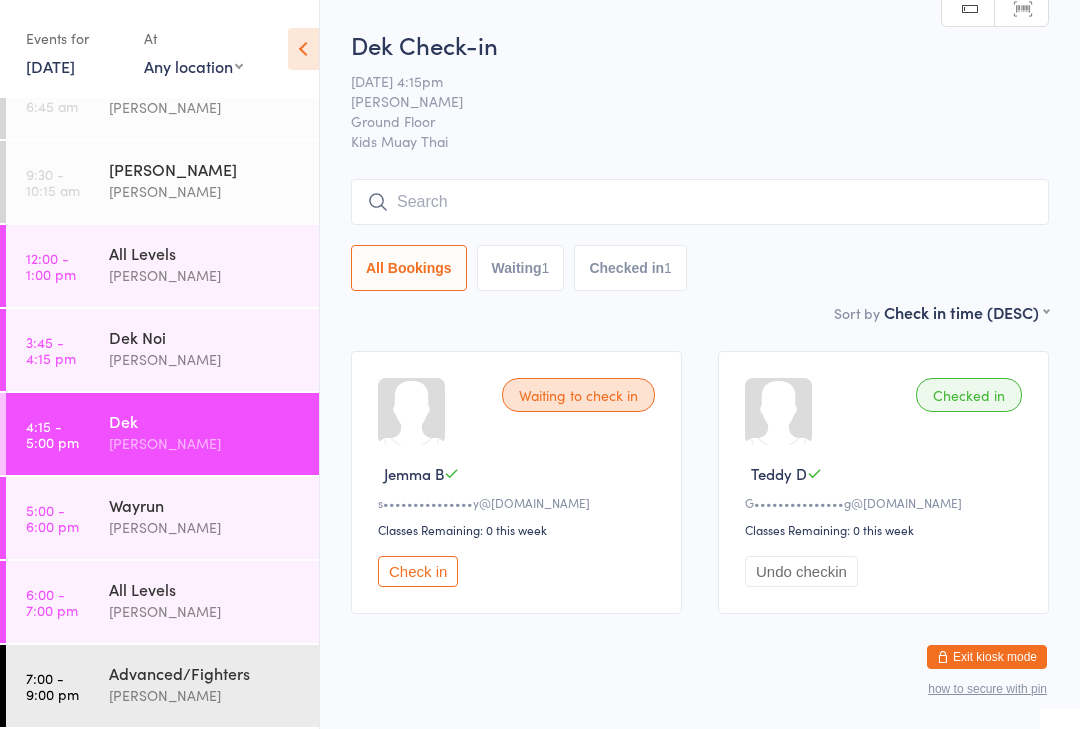 scroll, scrollTop: 18, scrollLeft: 0, axis: vertical 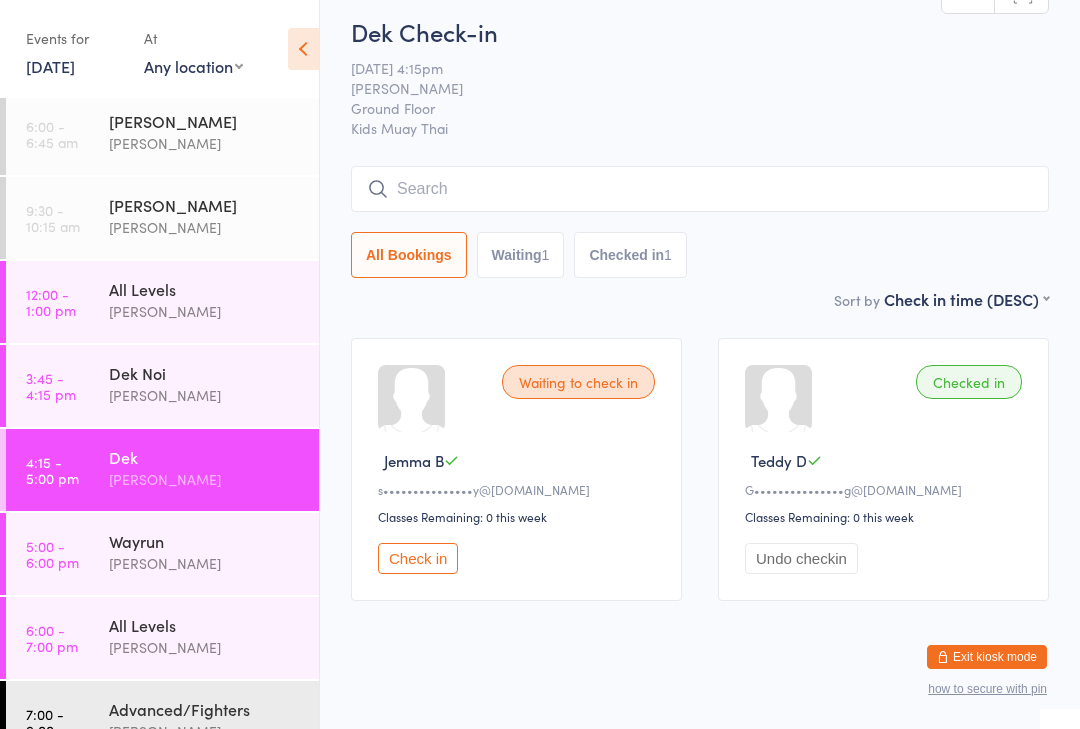 click on "3:45 - 4:15 pm Dek Noi Karl Puglia" at bounding box center (162, 386) 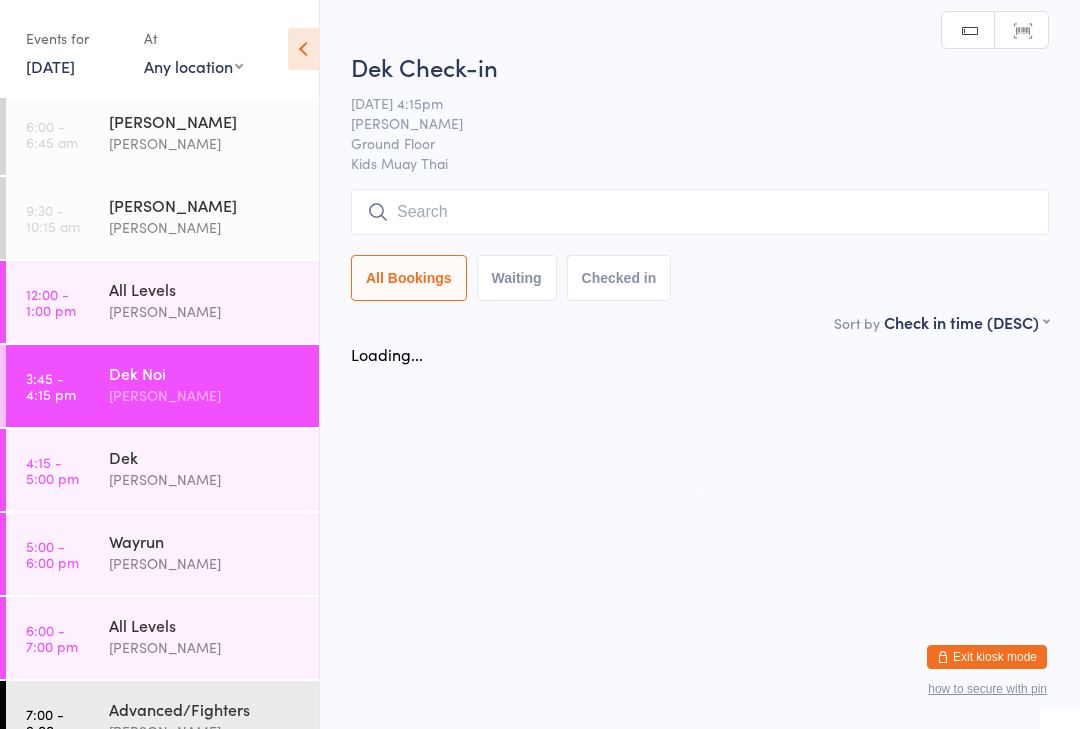 scroll, scrollTop: 0, scrollLeft: 0, axis: both 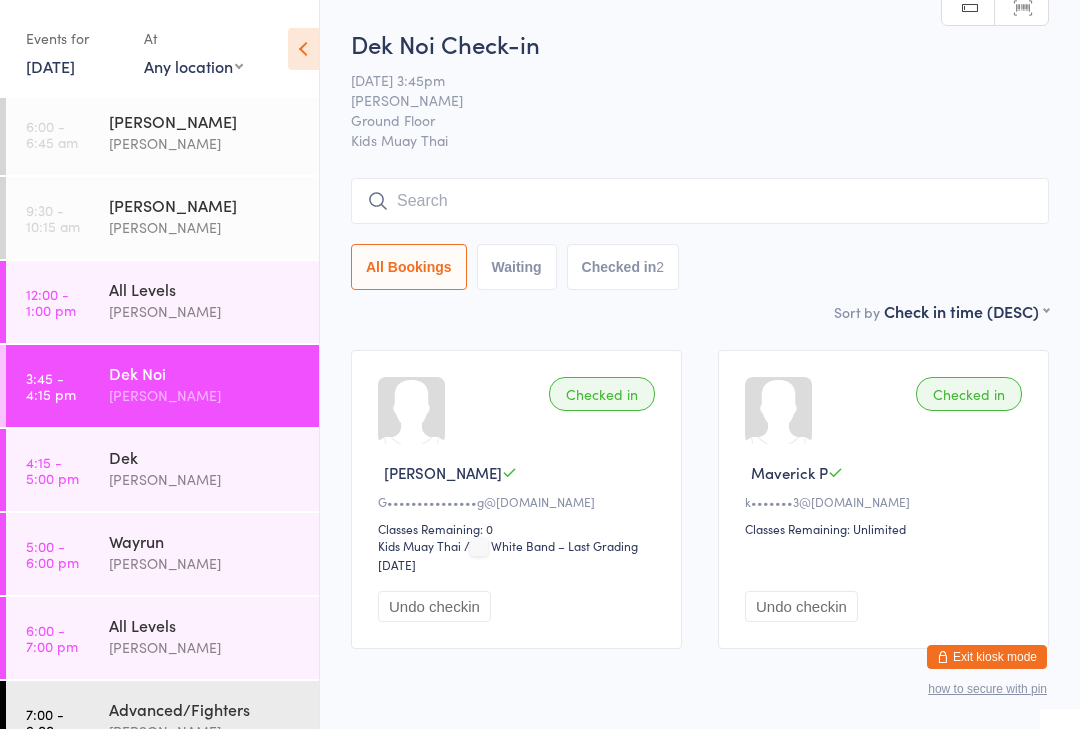 click on "Undo checkin" at bounding box center [801, 606] 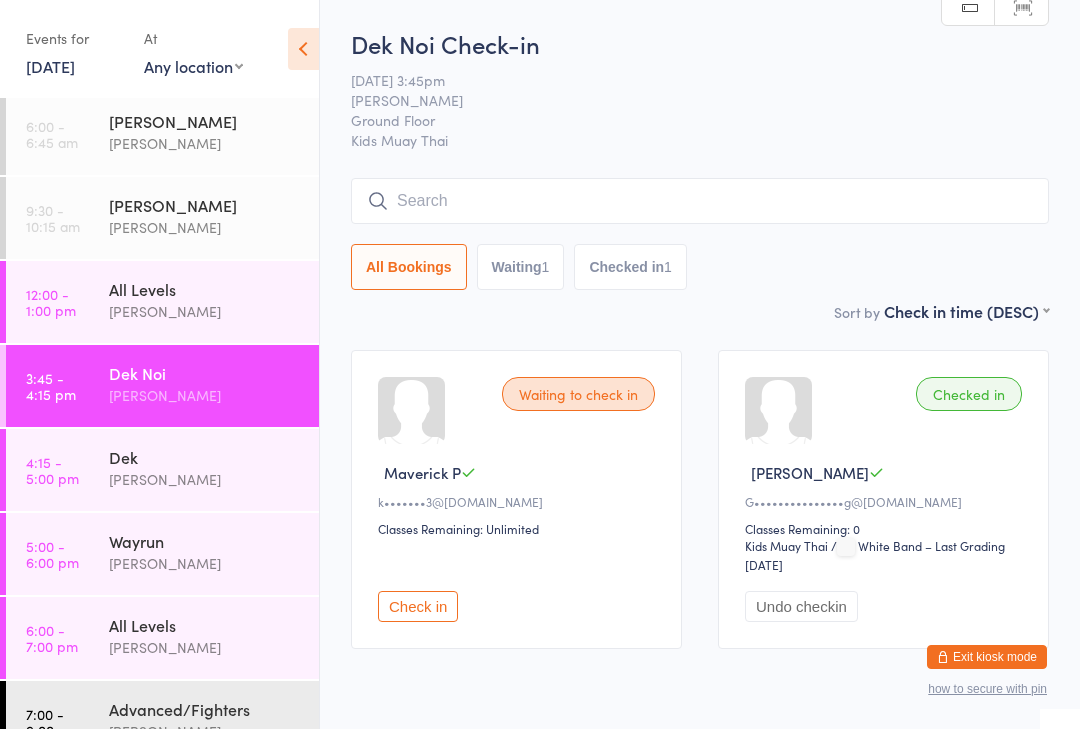 click on "Dek" at bounding box center [205, 457] 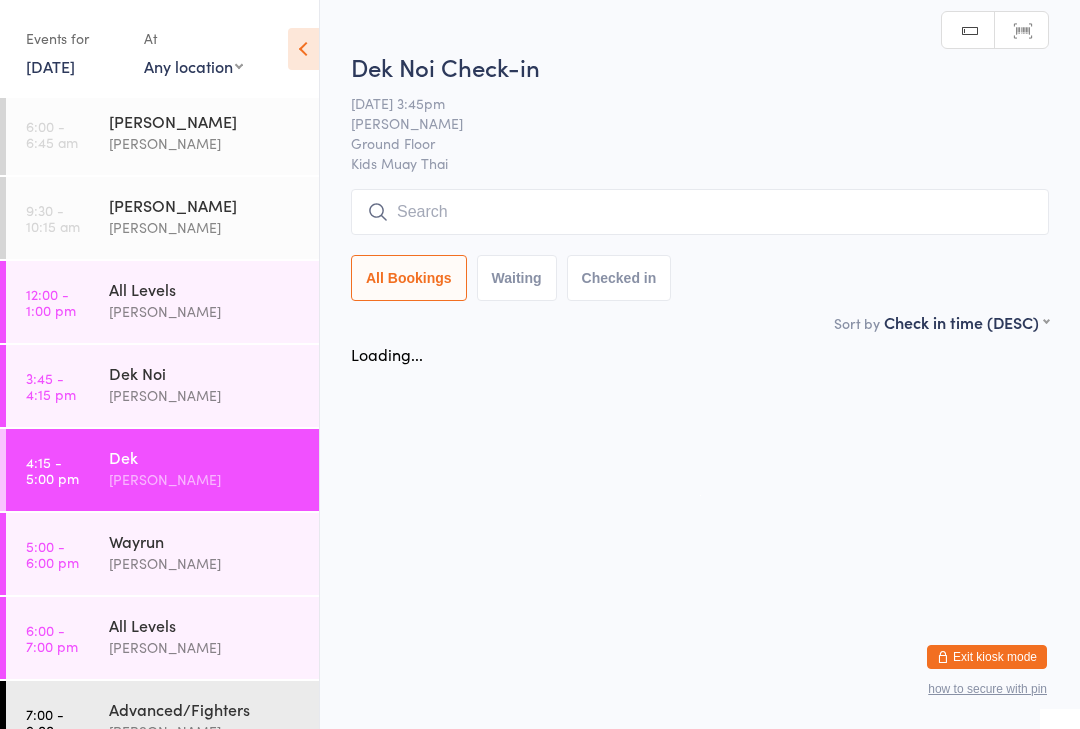 scroll, scrollTop: 0, scrollLeft: 0, axis: both 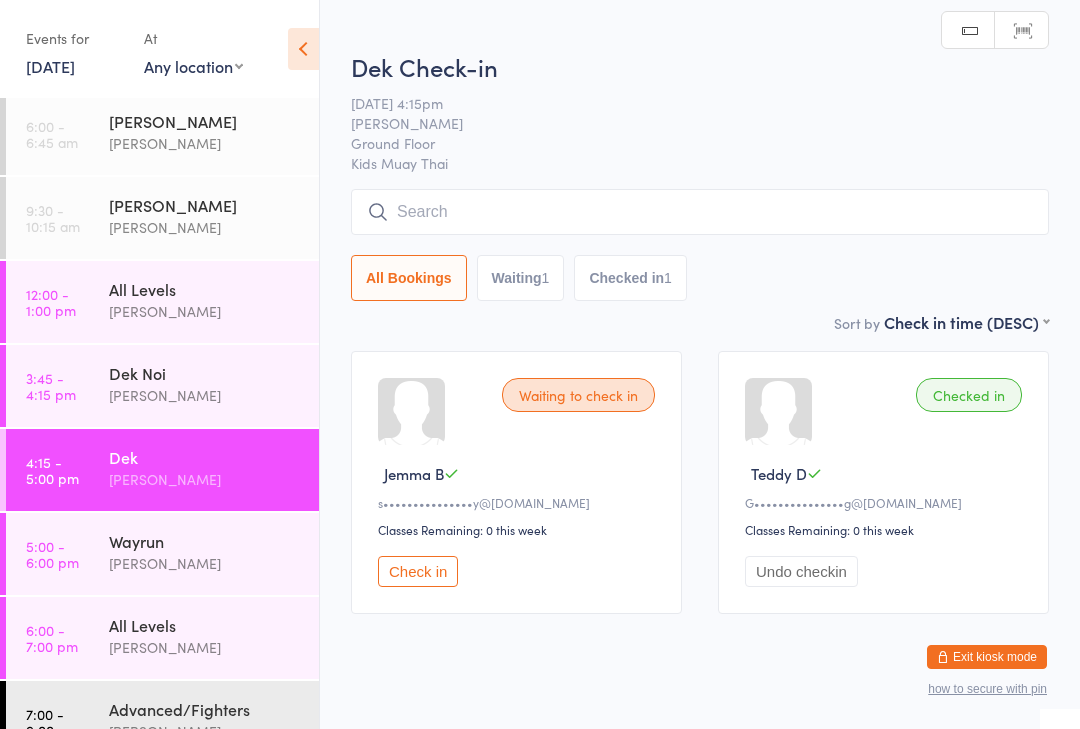 click at bounding box center [700, 212] 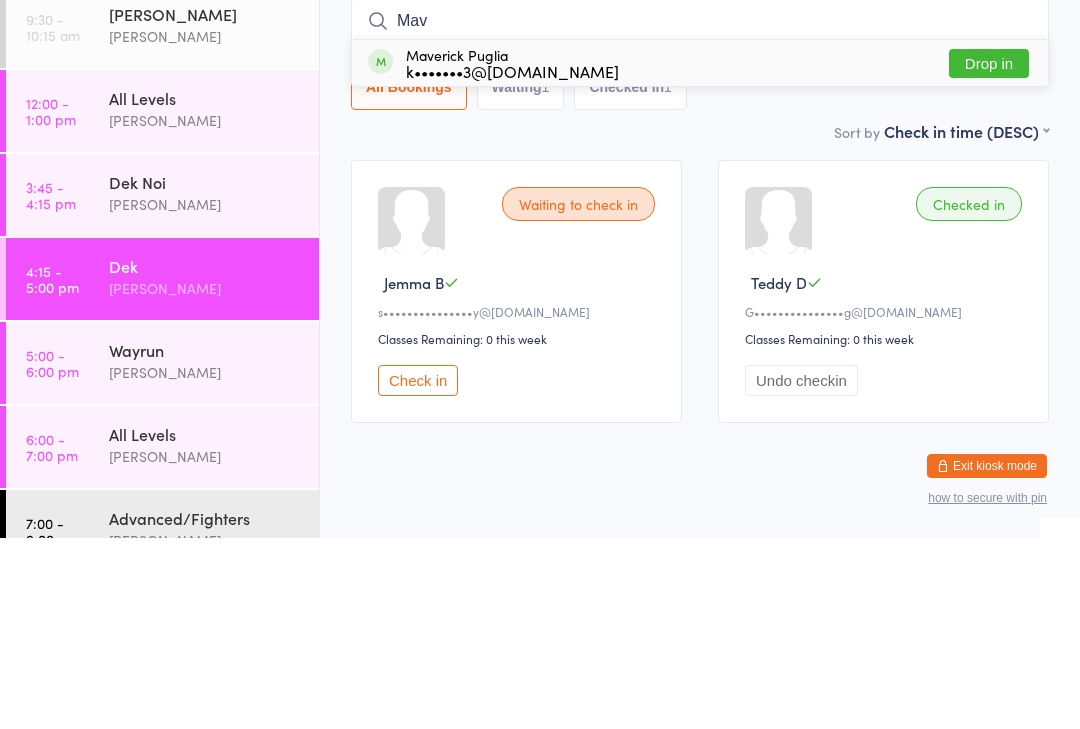 type on "Mav" 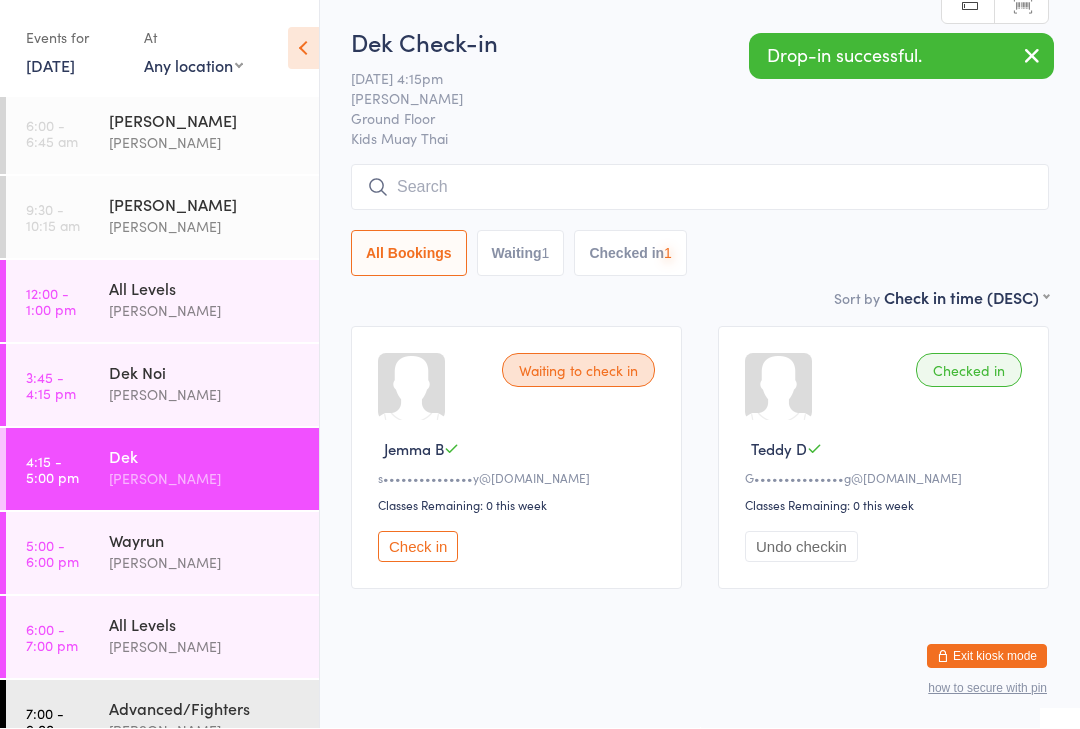 scroll, scrollTop: 50, scrollLeft: 0, axis: vertical 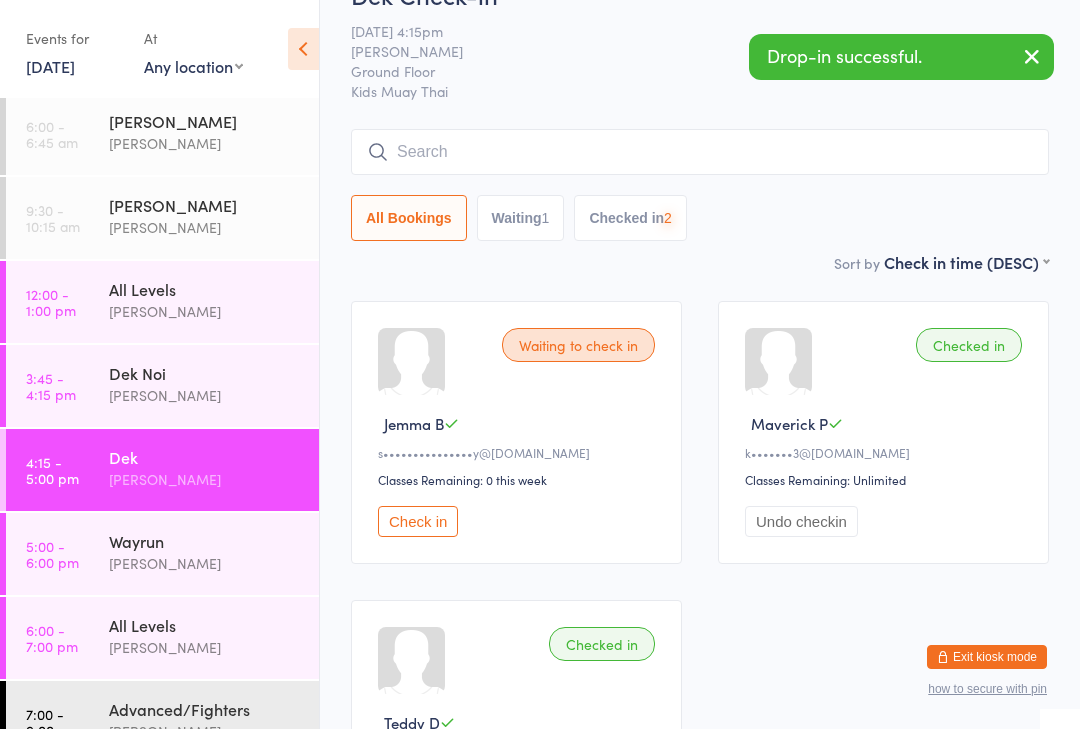 click on "Dek Noi" at bounding box center (205, 373) 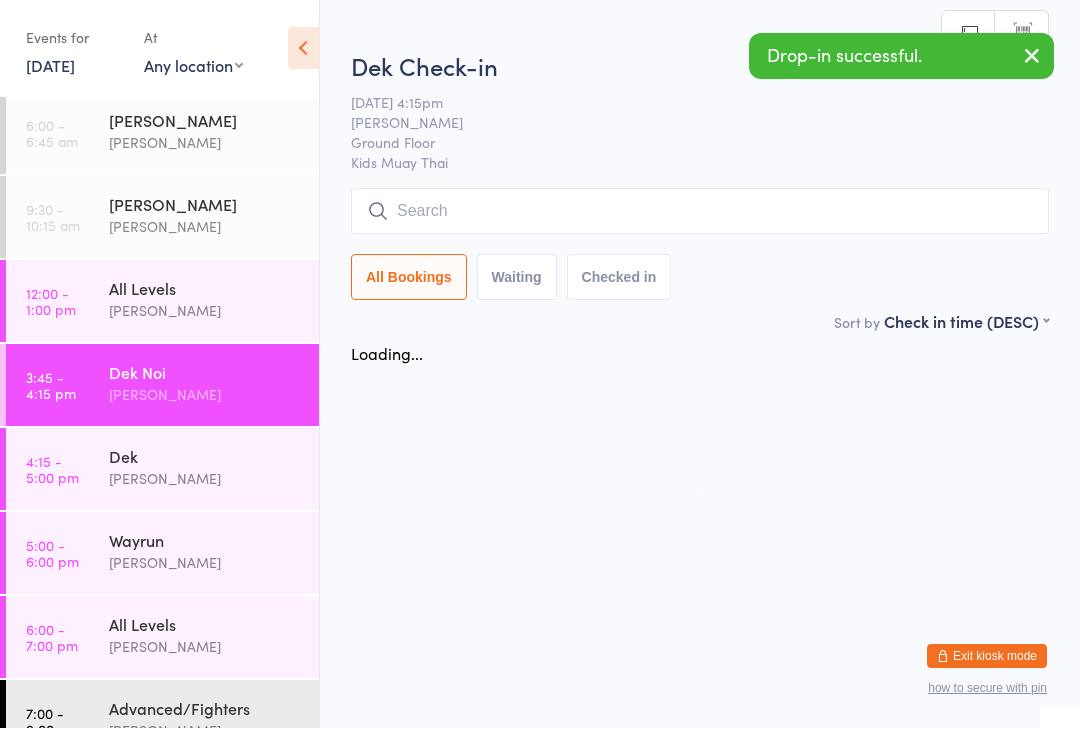 scroll, scrollTop: 1, scrollLeft: 0, axis: vertical 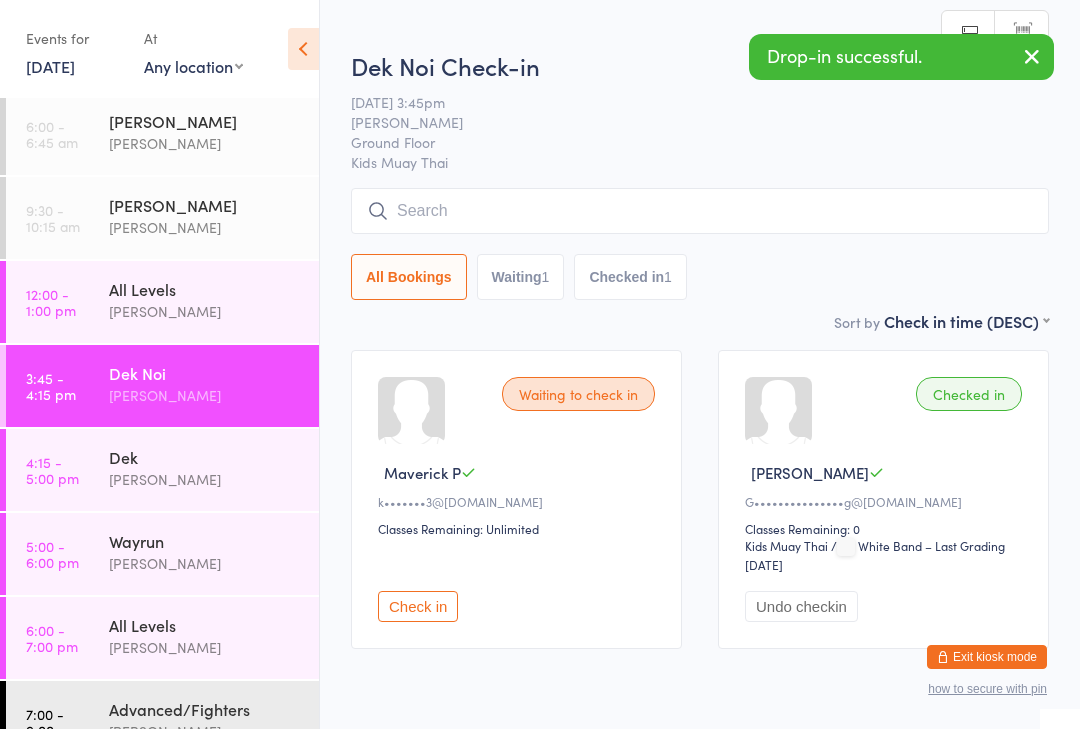 click on "Dek" at bounding box center (205, 457) 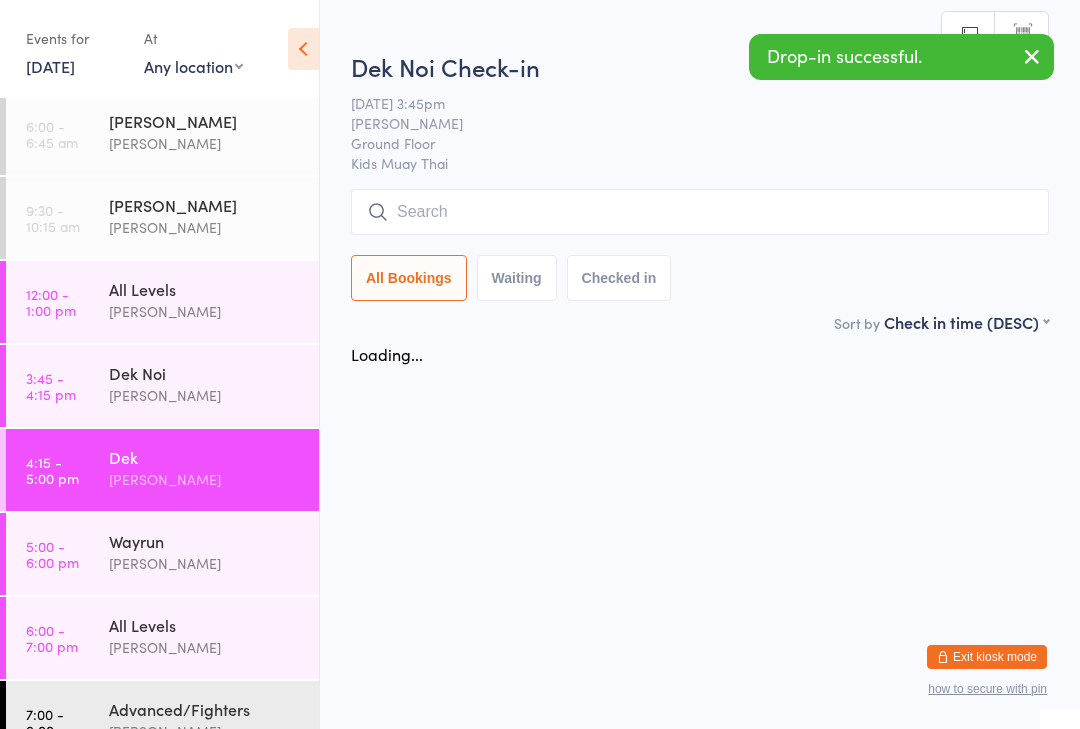 click on "Dek Noi" at bounding box center (205, 373) 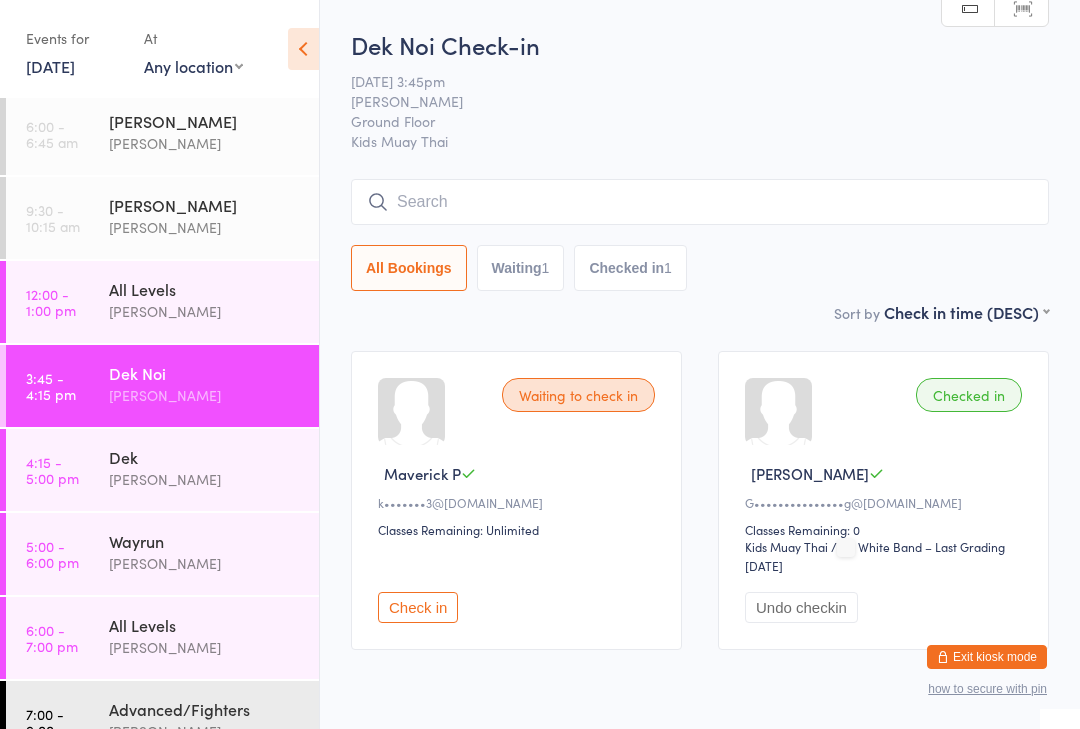 click at bounding box center [700, 202] 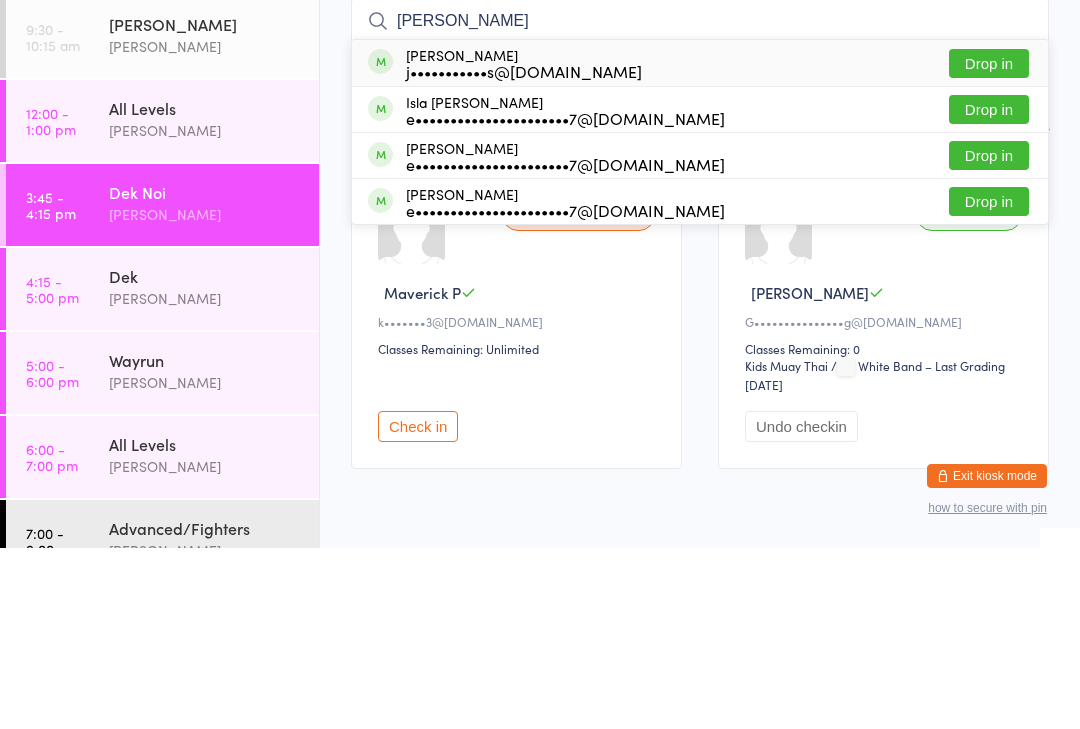 type on "Claudia" 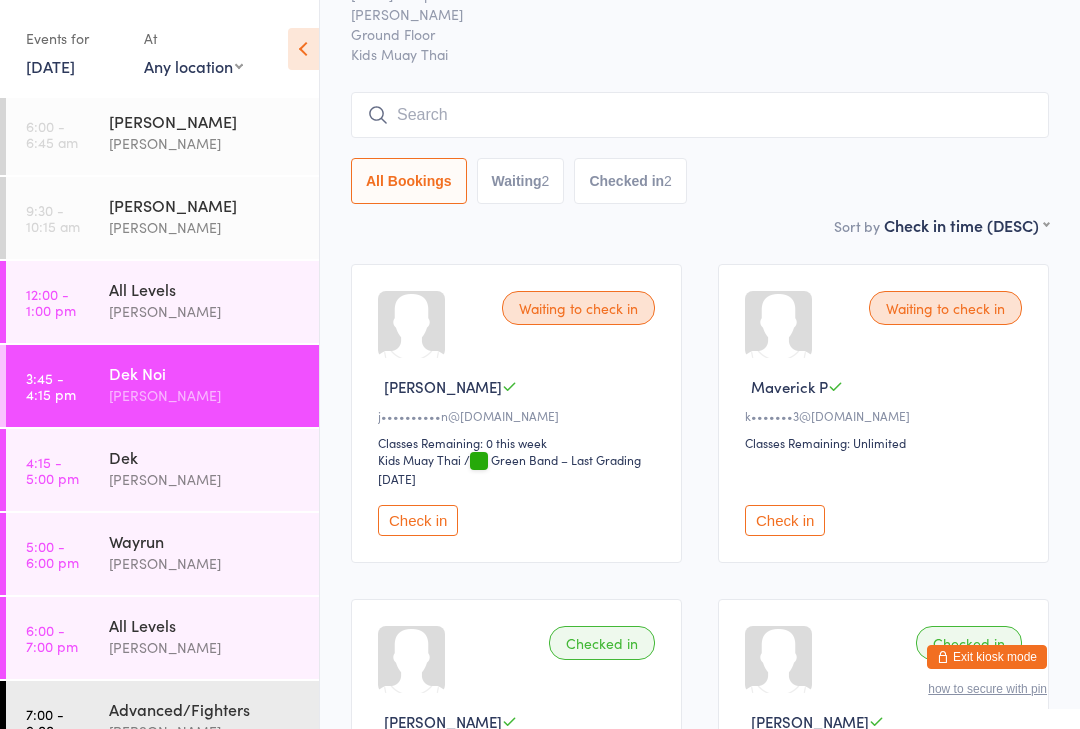 scroll, scrollTop: 0, scrollLeft: 0, axis: both 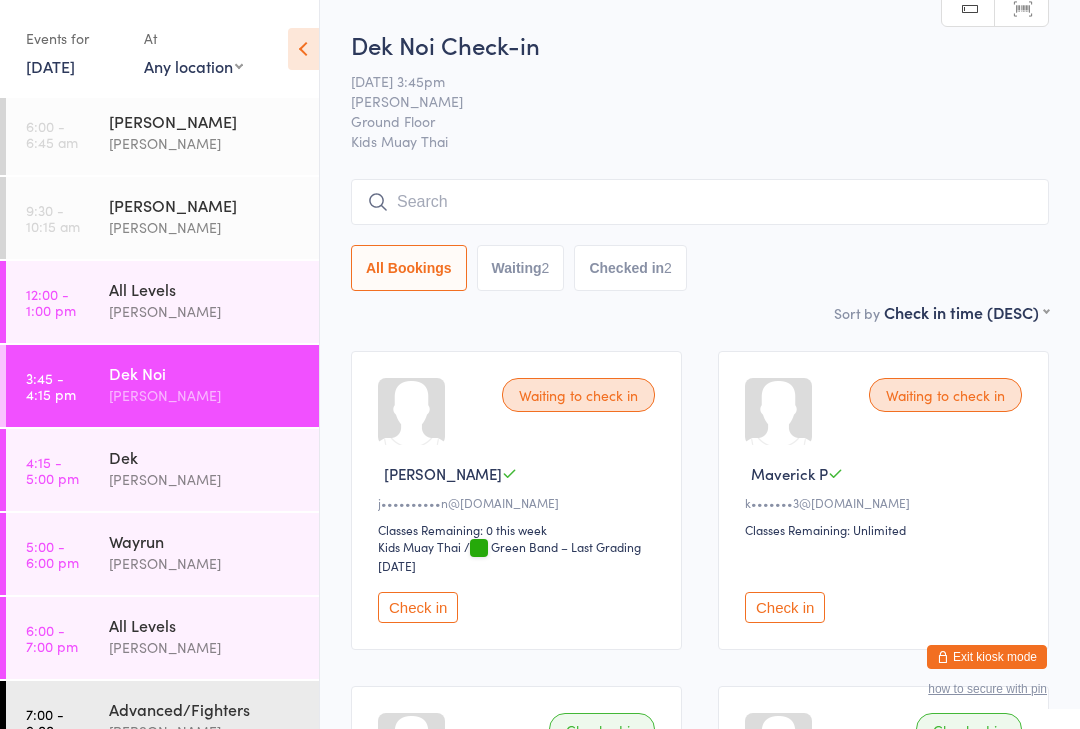 click at bounding box center (700, 202) 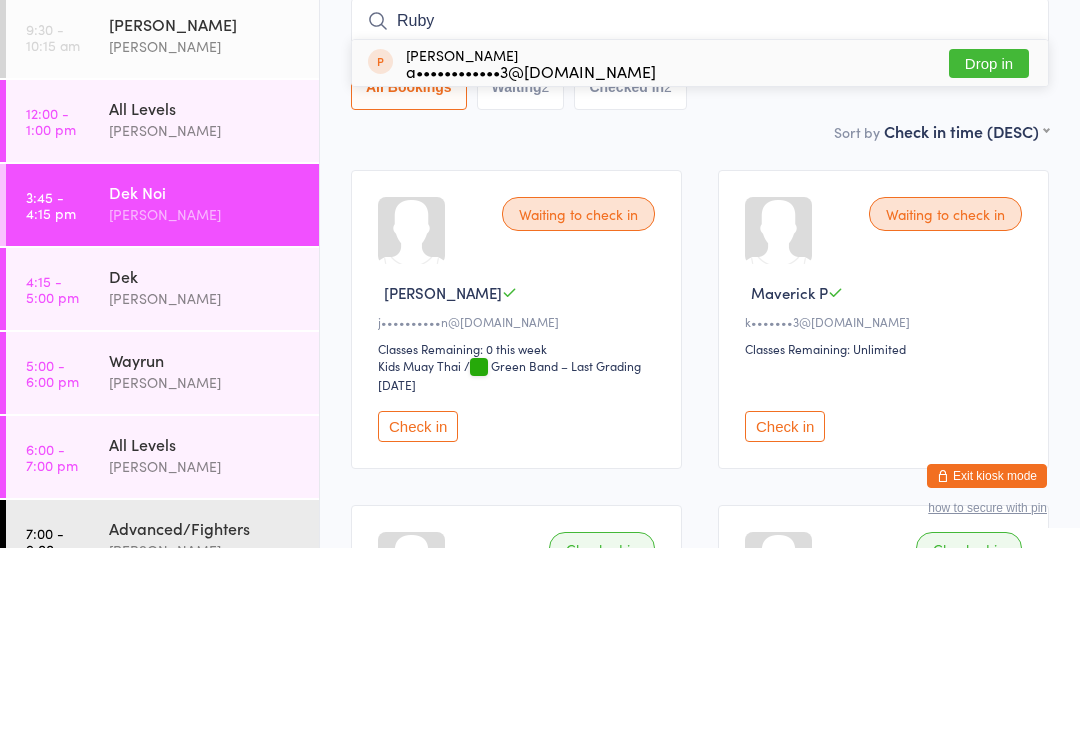 type on "Ruby" 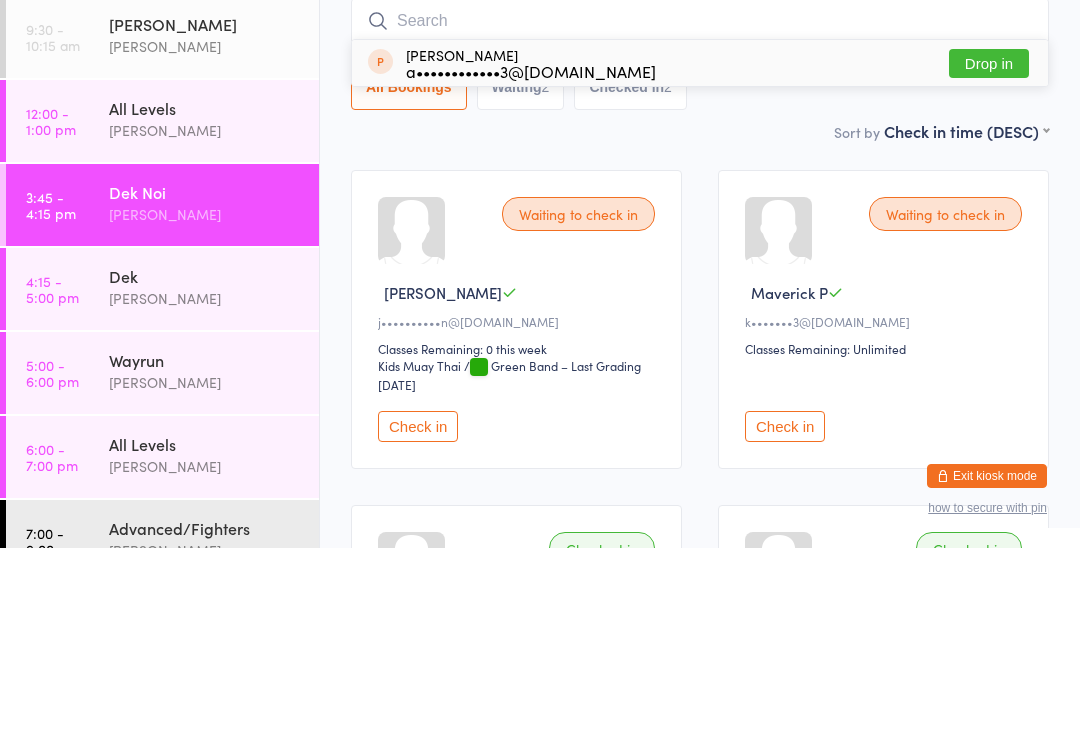 scroll, scrollTop: 181, scrollLeft: 0, axis: vertical 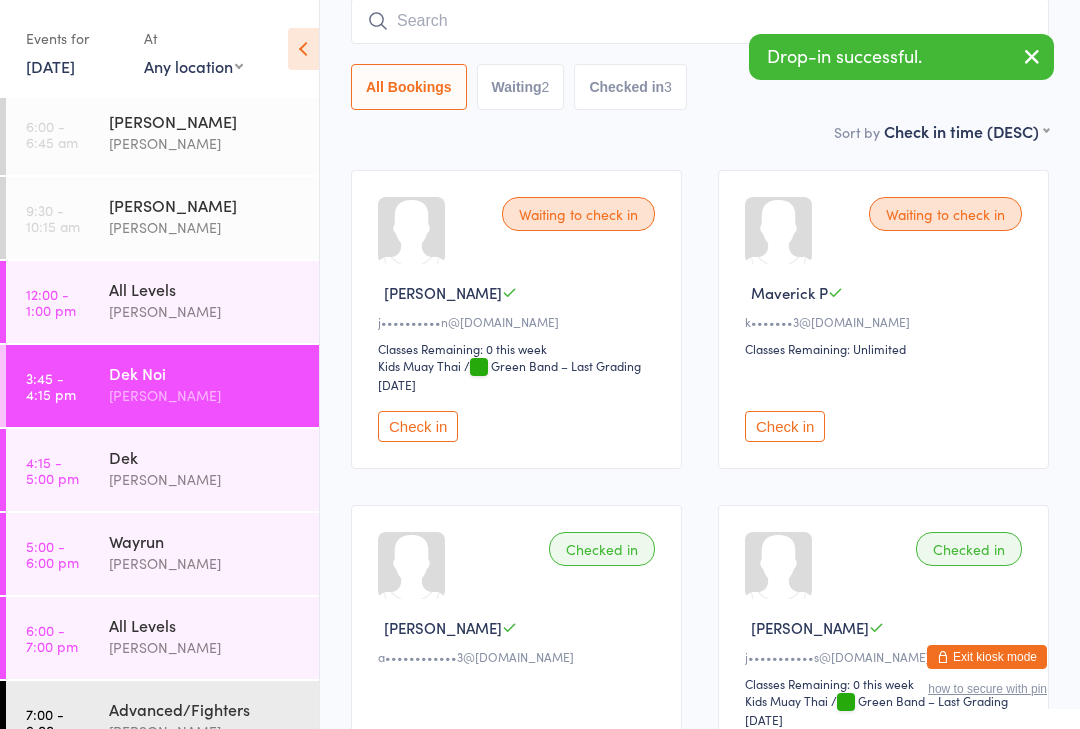 click at bounding box center [700, 21] 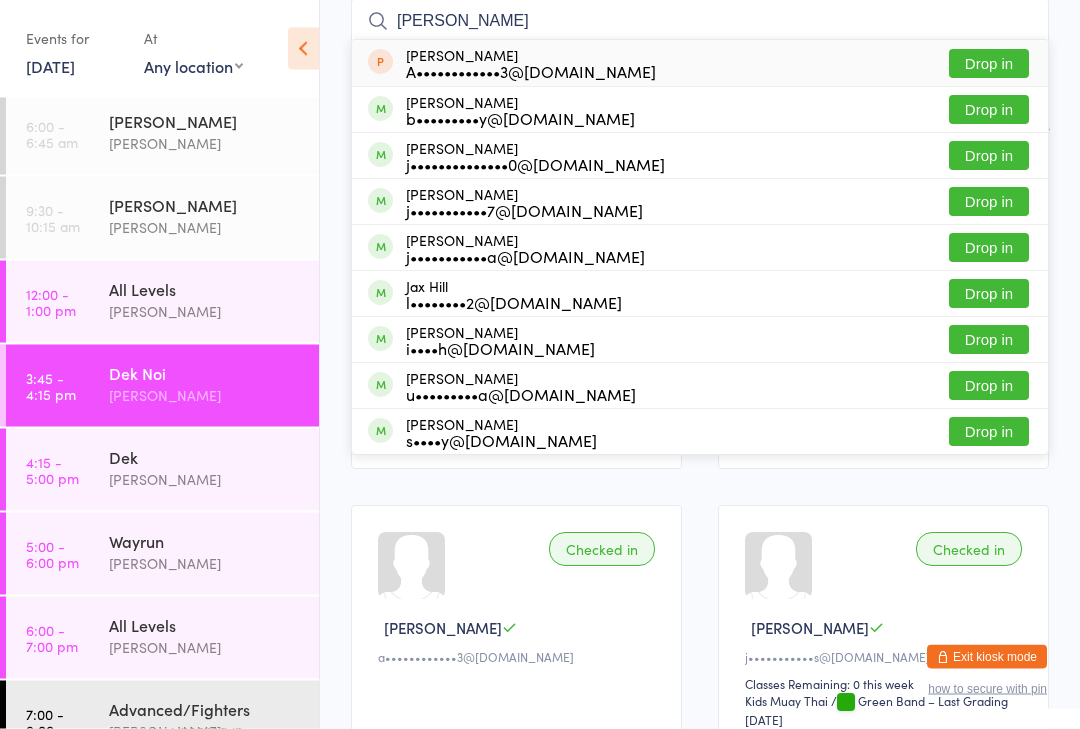 type on "Jake" 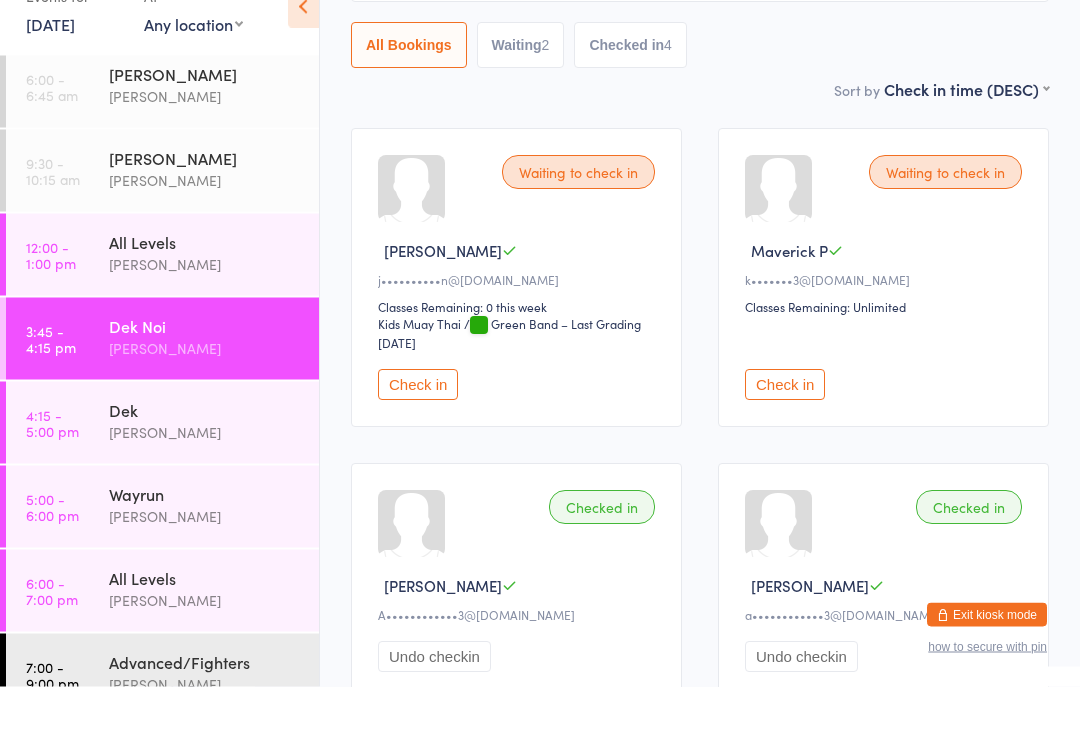 scroll, scrollTop: 5, scrollLeft: 0, axis: vertical 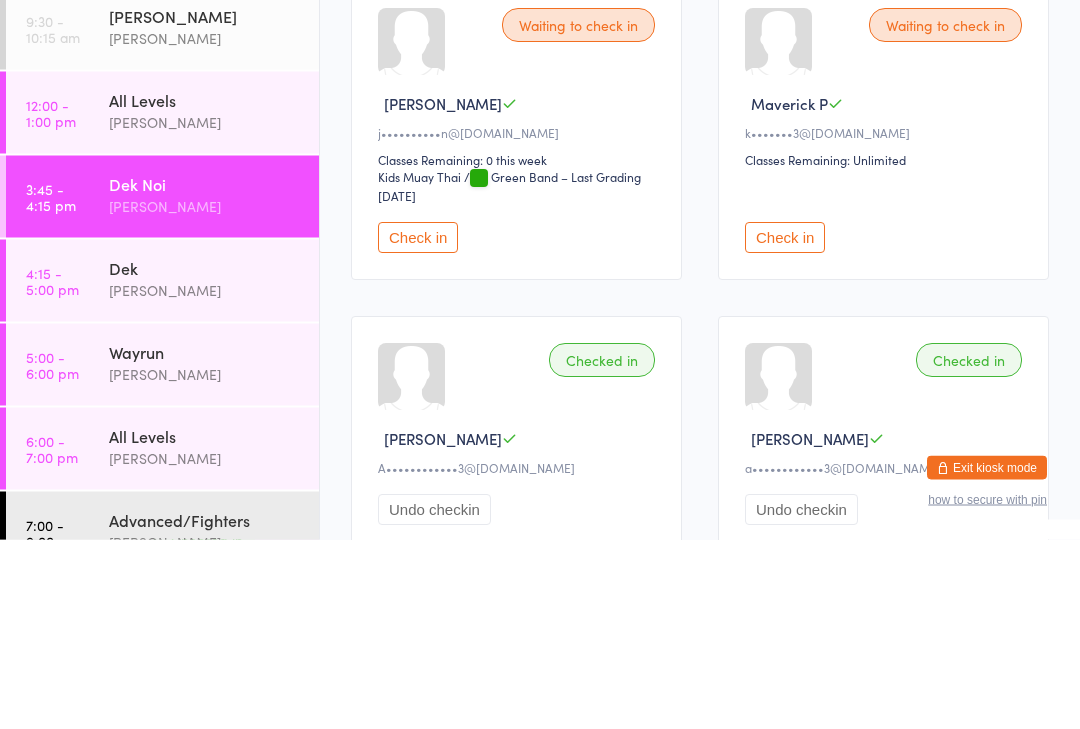 click on "[PERSON_NAME]" at bounding box center (205, 395) 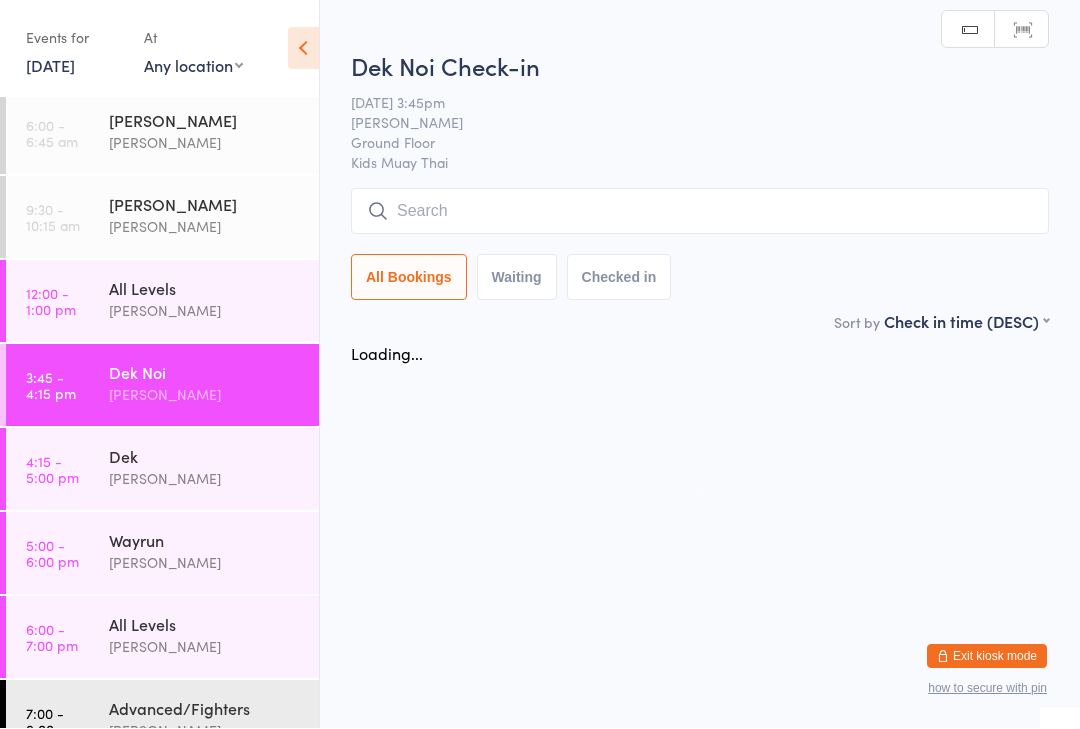 scroll, scrollTop: 1, scrollLeft: 0, axis: vertical 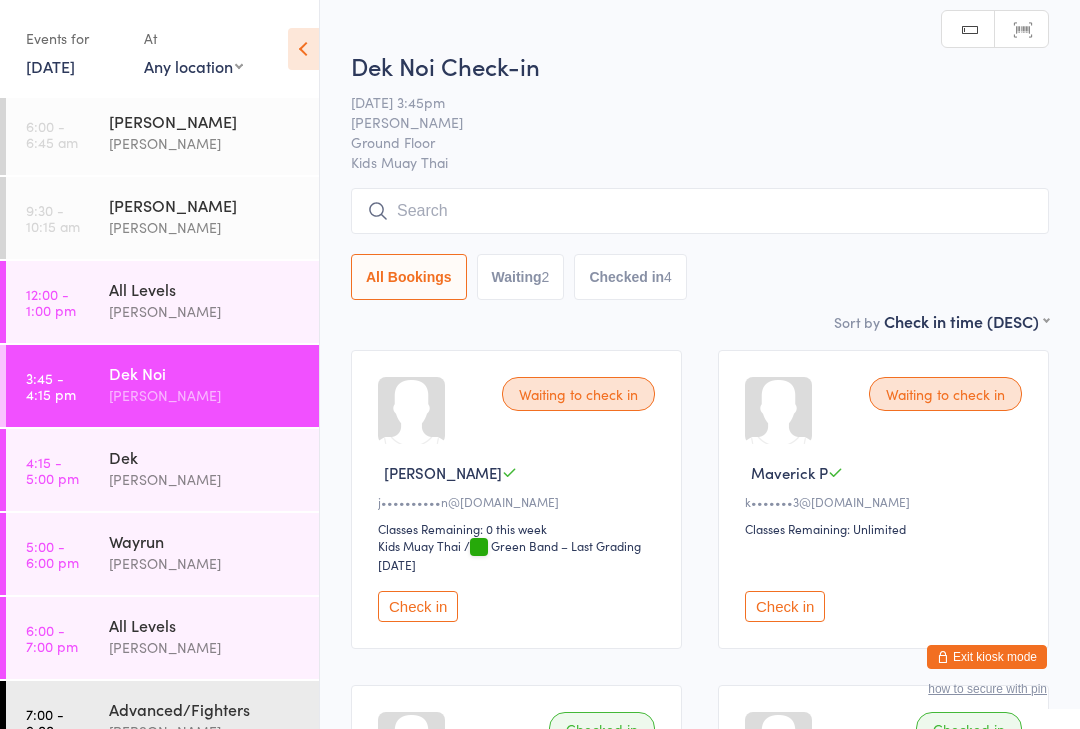 click at bounding box center [700, 211] 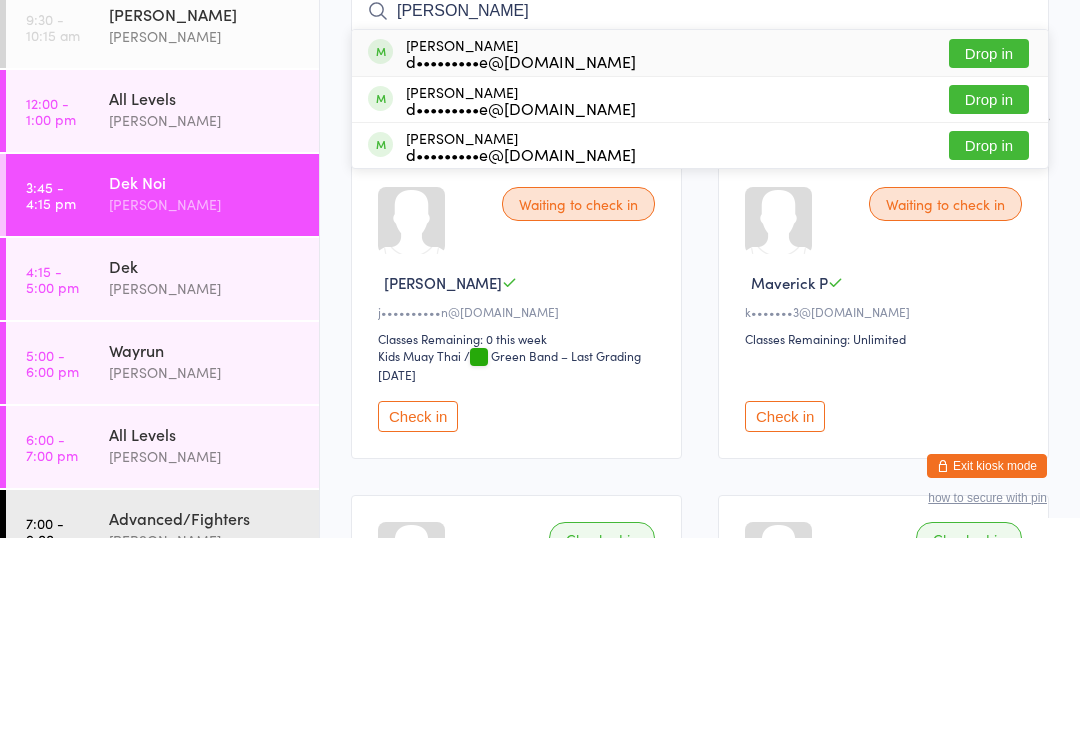 type on "Bisgrove" 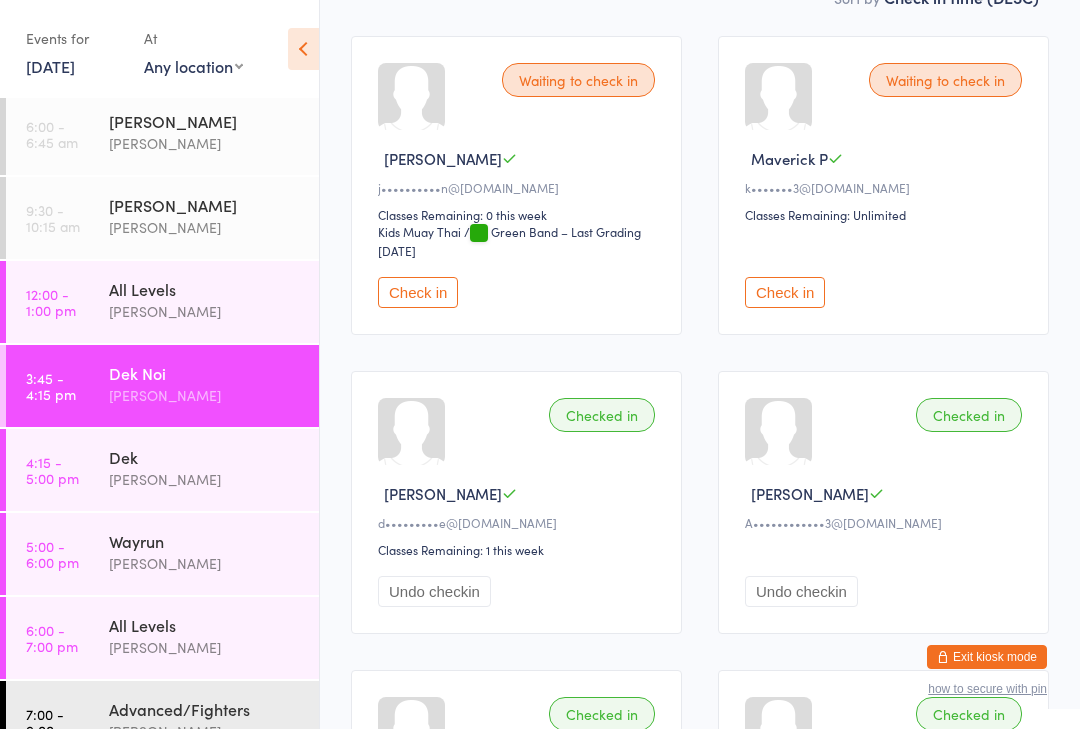scroll, scrollTop: 302, scrollLeft: 0, axis: vertical 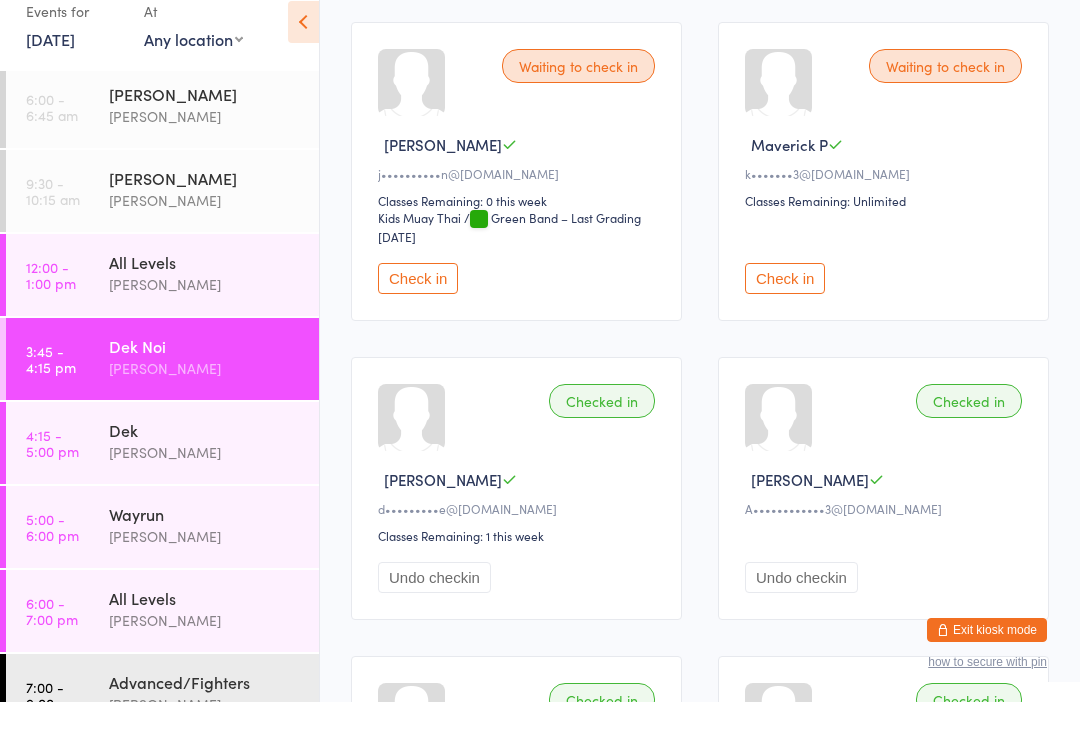 click on "Check in" at bounding box center (418, 305) 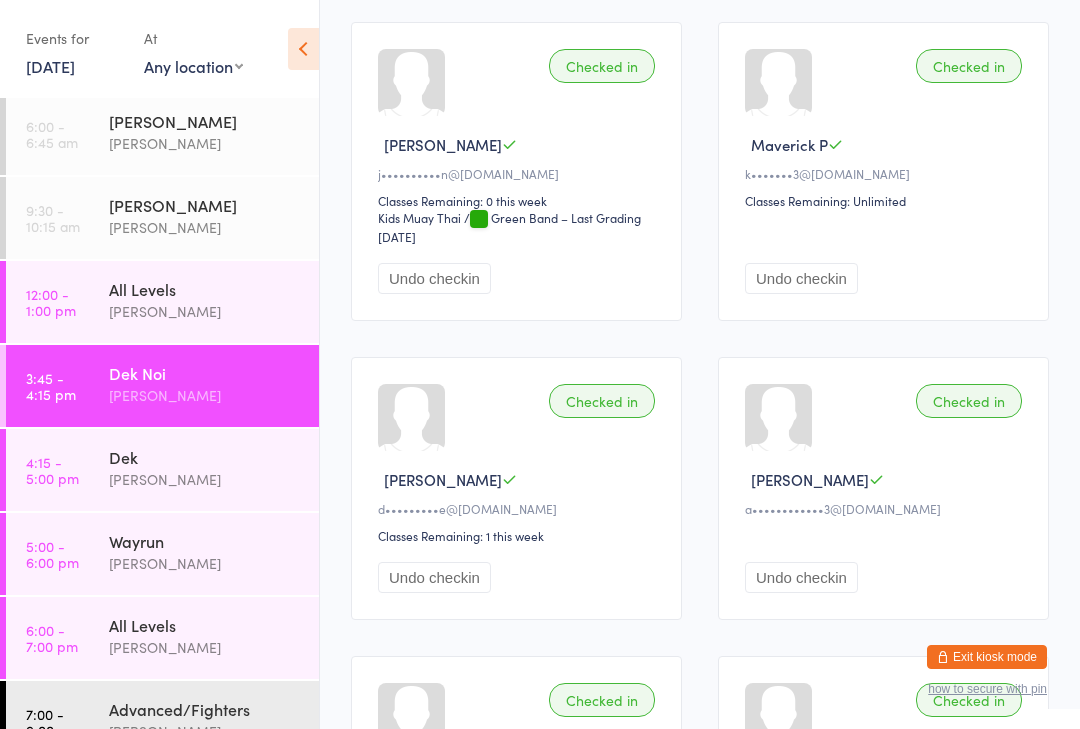 click on "[PERSON_NAME]" at bounding box center [205, 479] 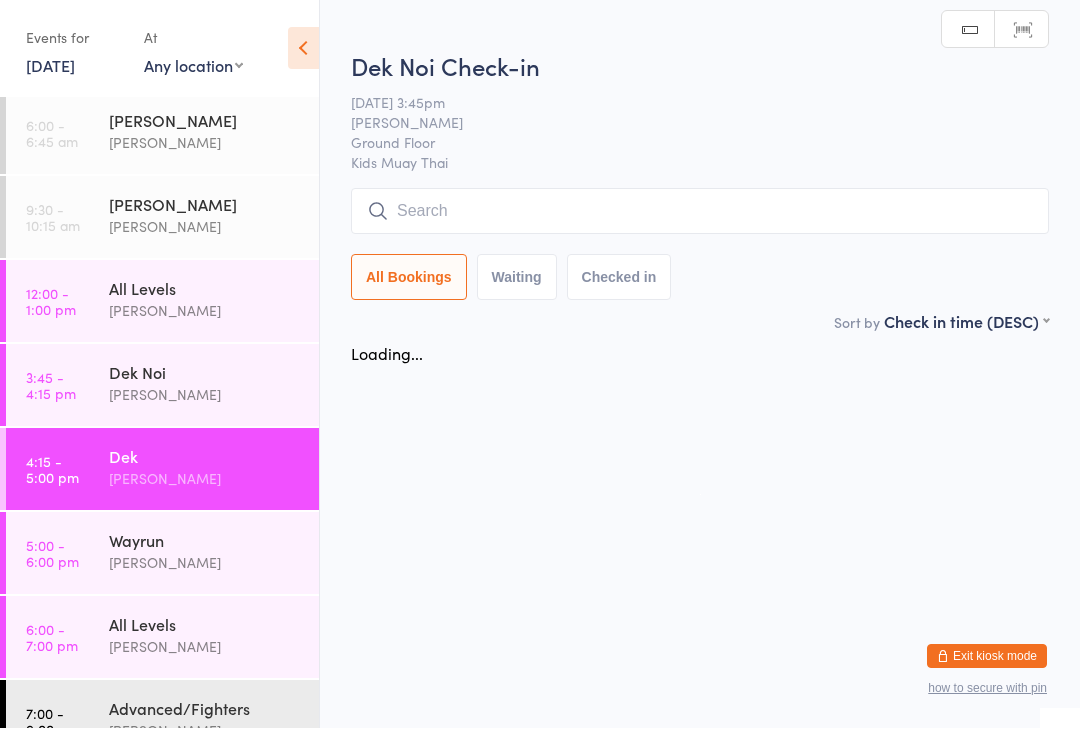 scroll, scrollTop: 1, scrollLeft: 0, axis: vertical 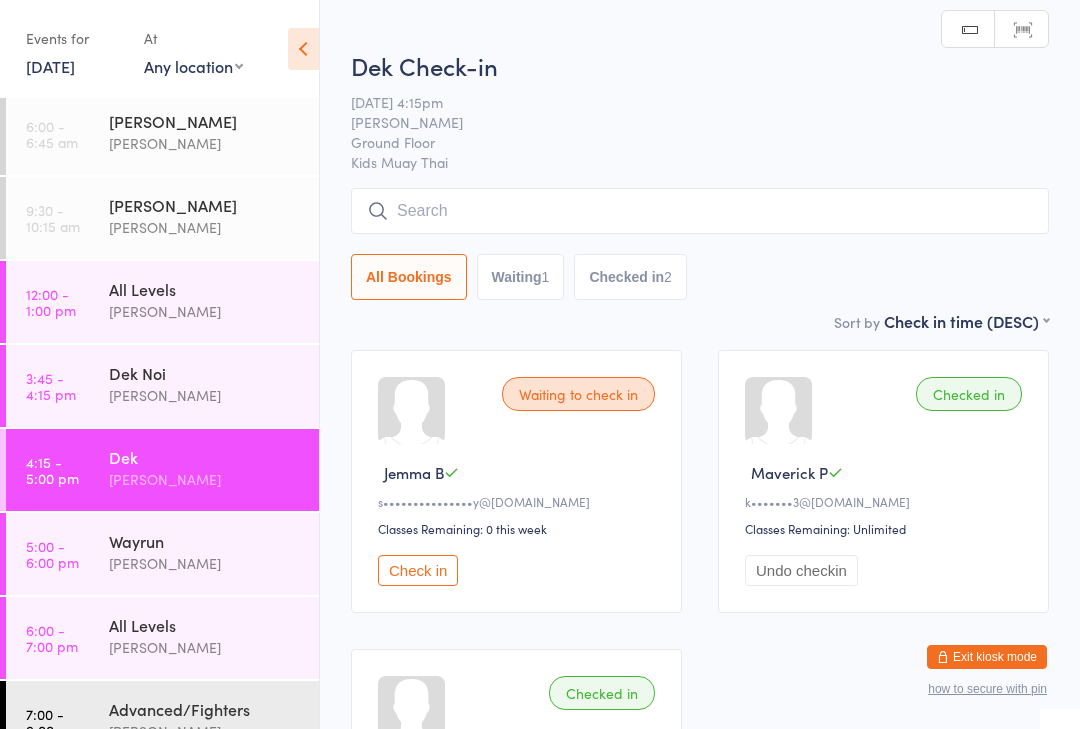 click at bounding box center [700, 211] 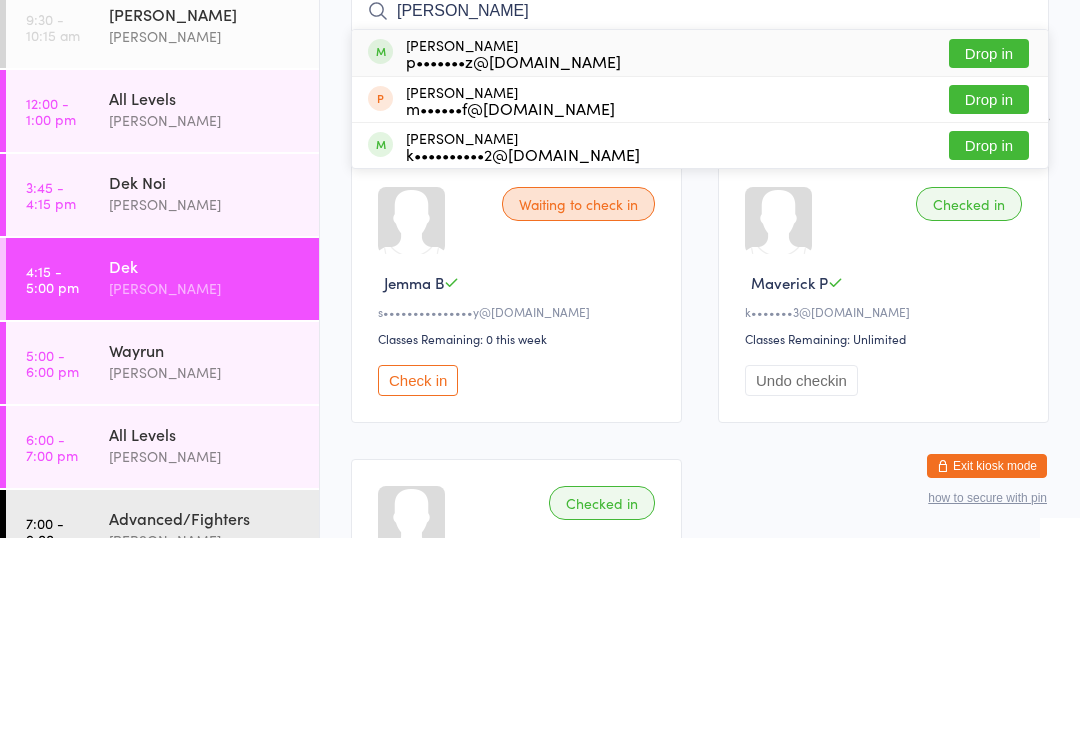 type on "Lyla" 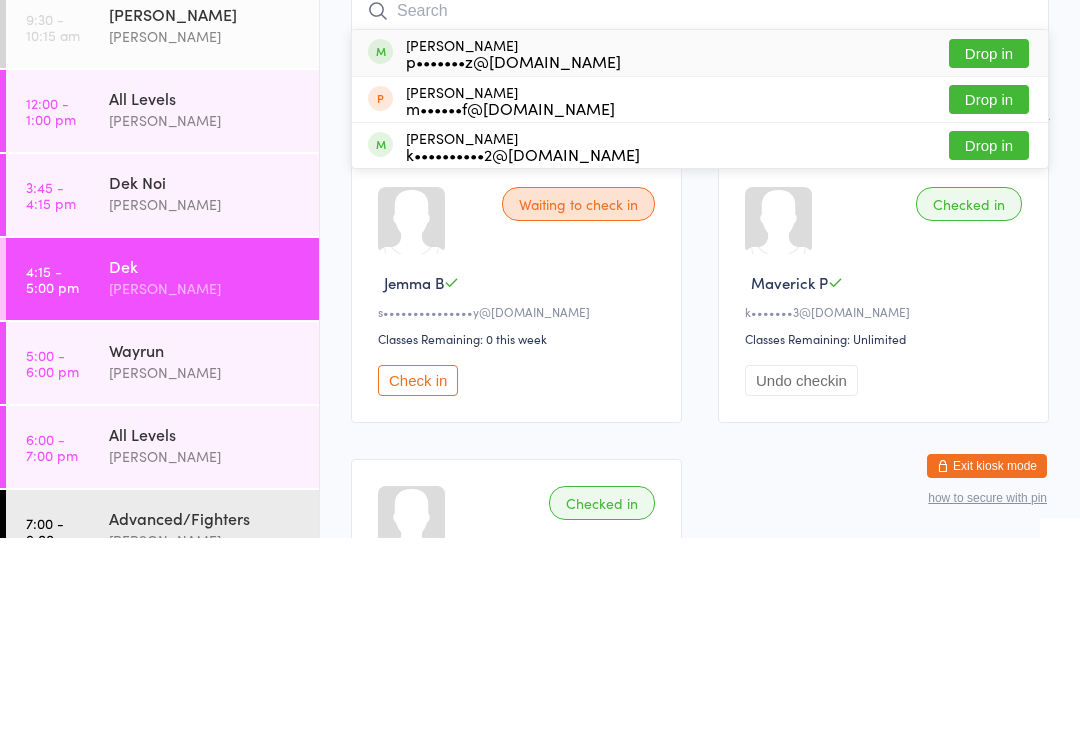 scroll, scrollTop: 191, scrollLeft: 0, axis: vertical 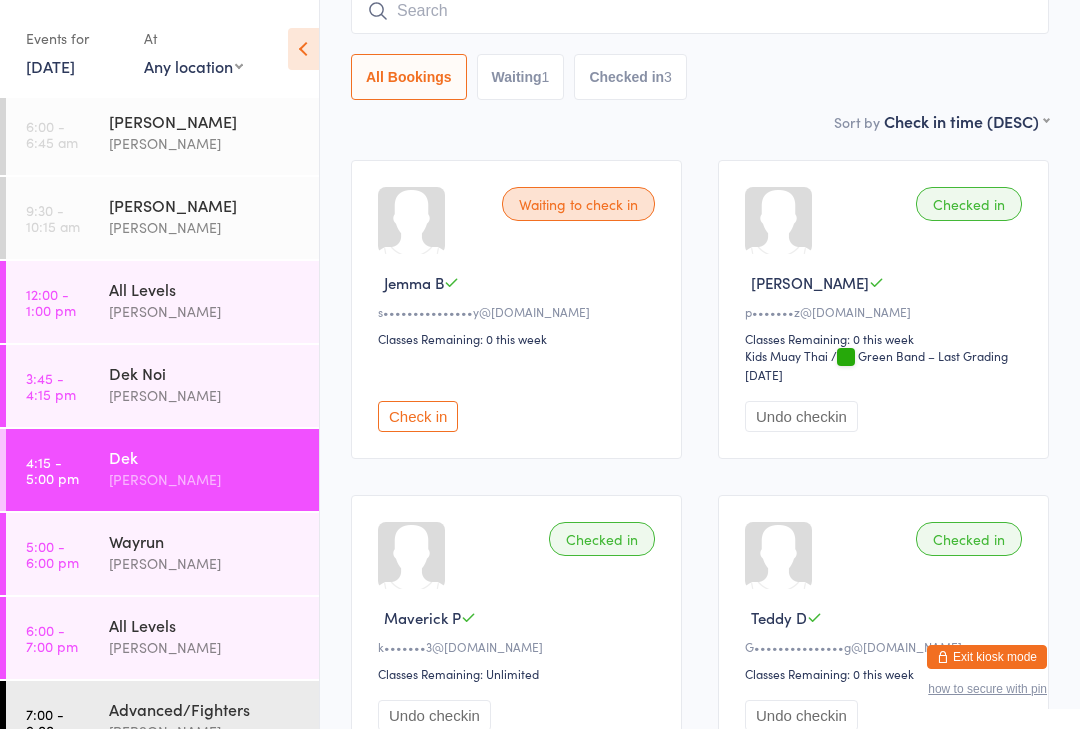 click on "Check in" at bounding box center (418, 416) 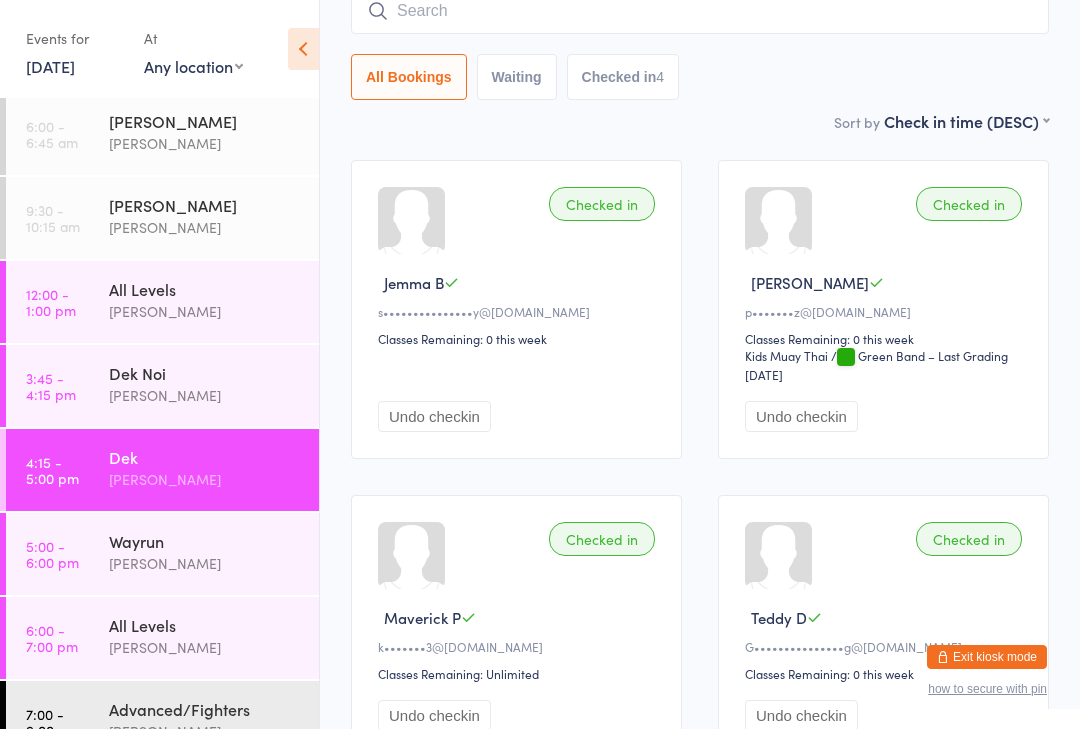 click at bounding box center (700, 11) 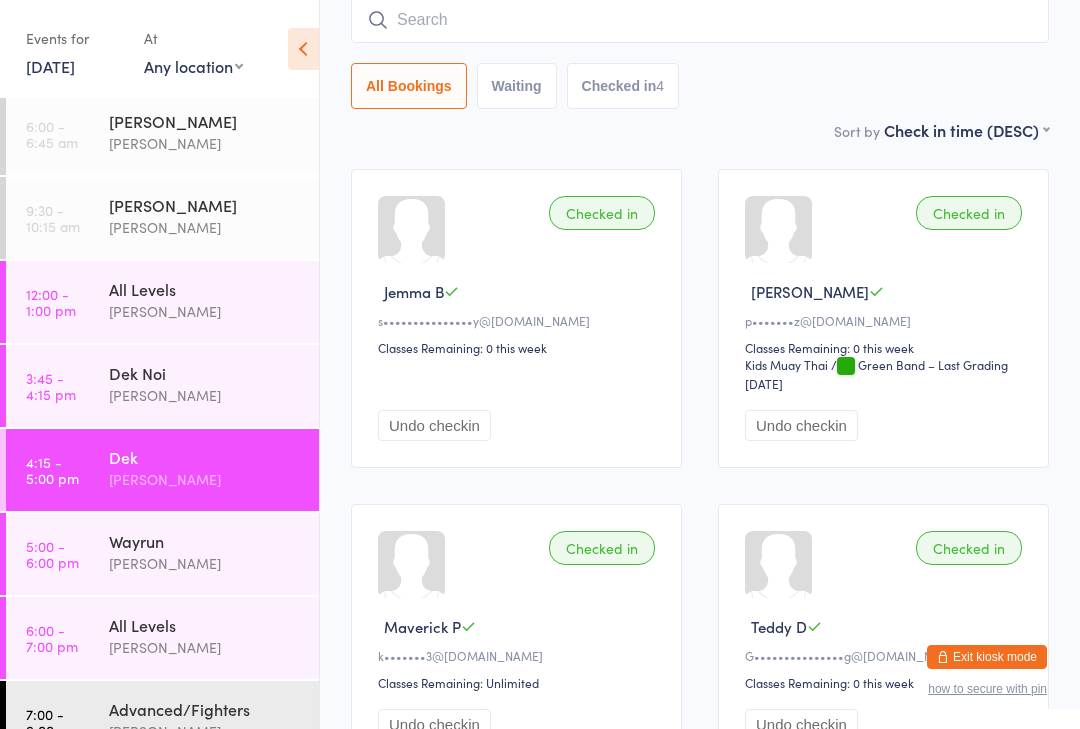 scroll, scrollTop: 181, scrollLeft: 0, axis: vertical 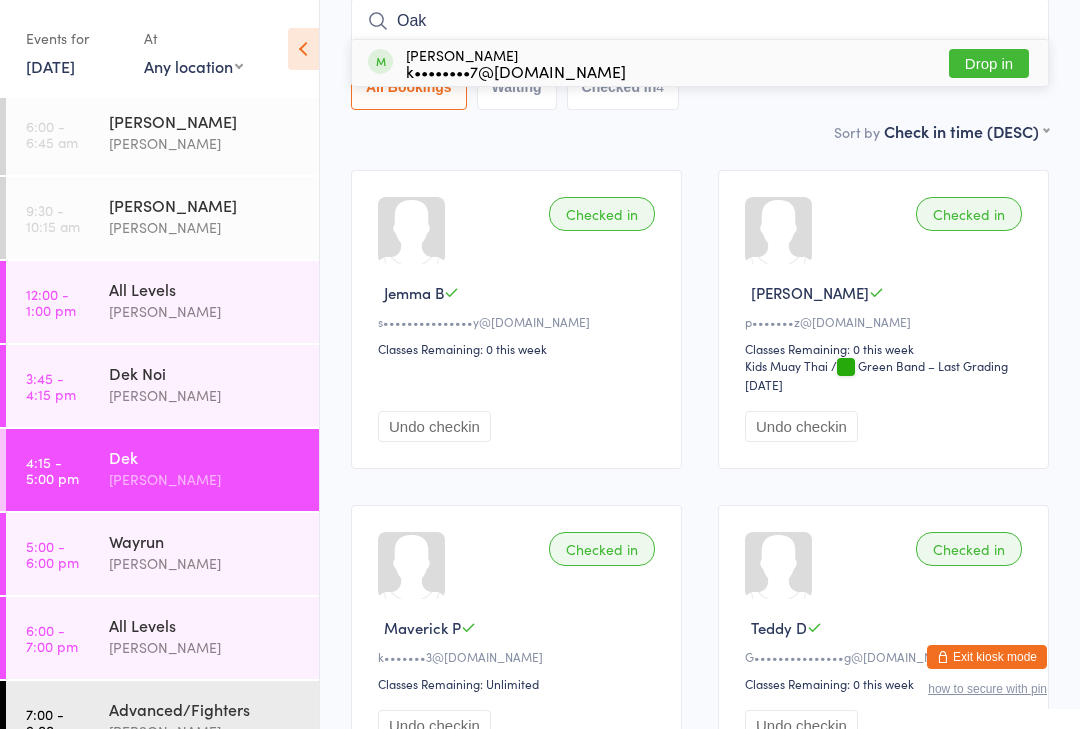 type on "Oak" 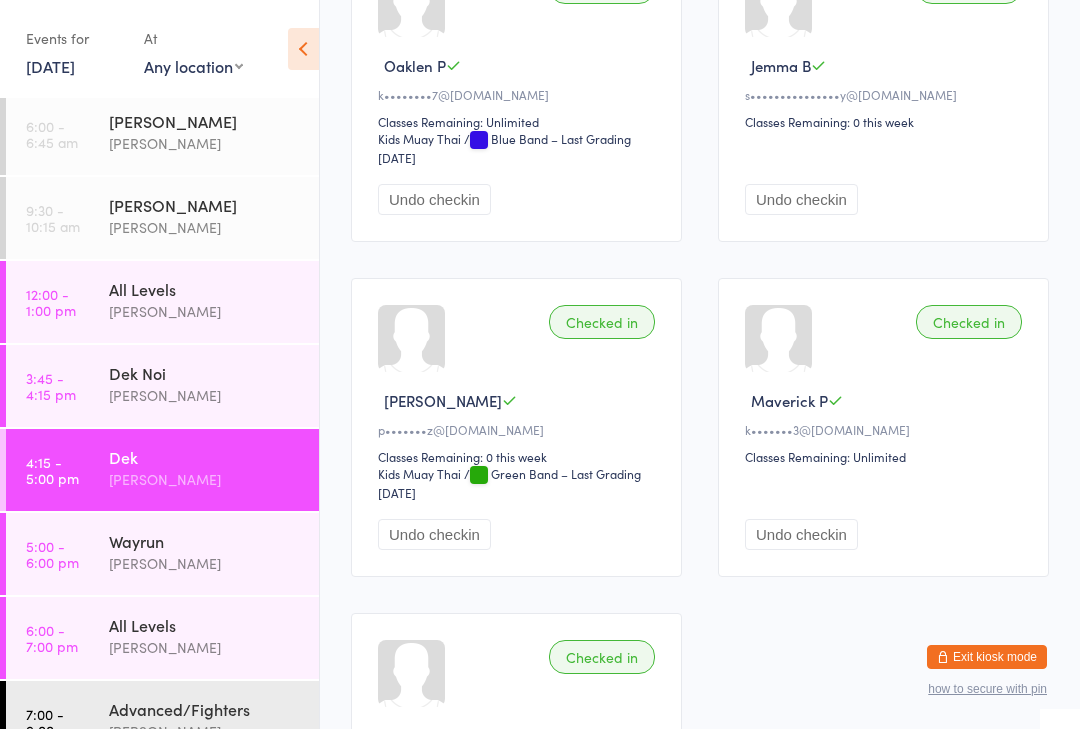 scroll, scrollTop: 44, scrollLeft: 0, axis: vertical 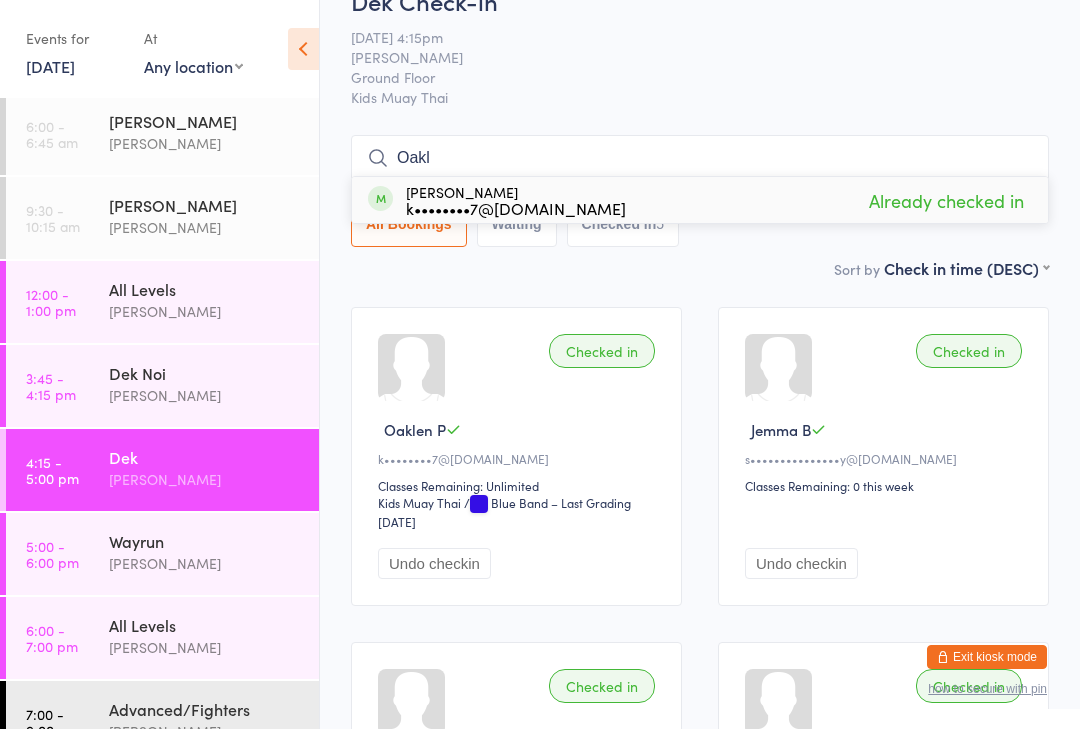 type on "Oakl" 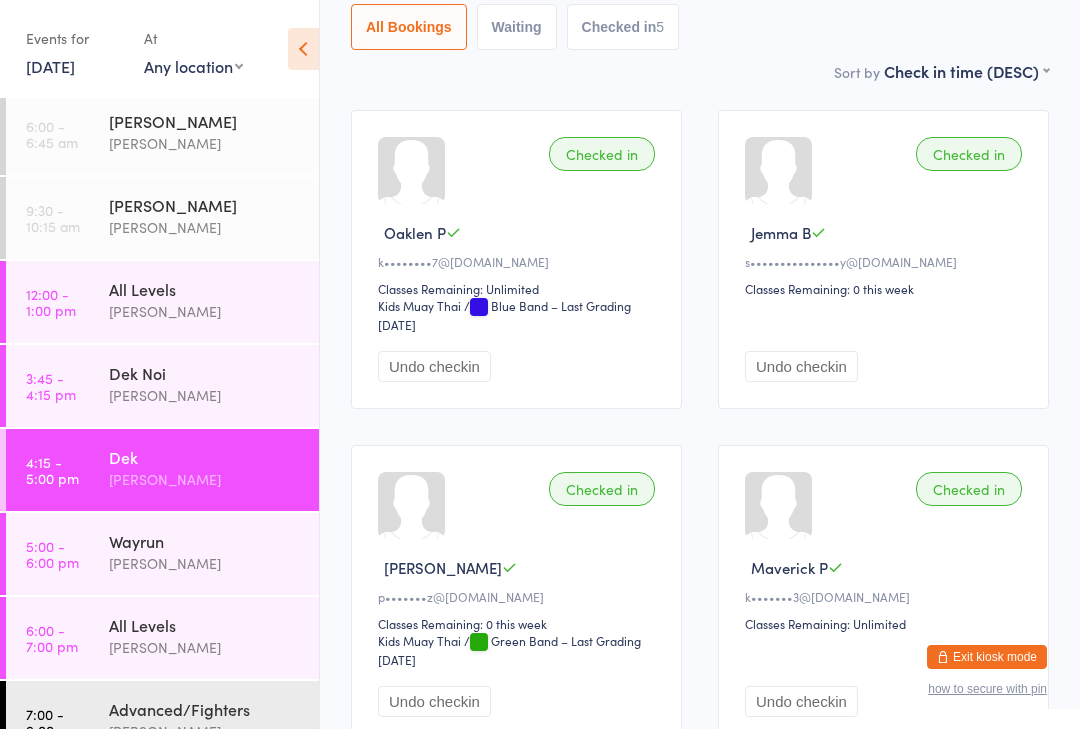 scroll, scrollTop: 44, scrollLeft: 0, axis: vertical 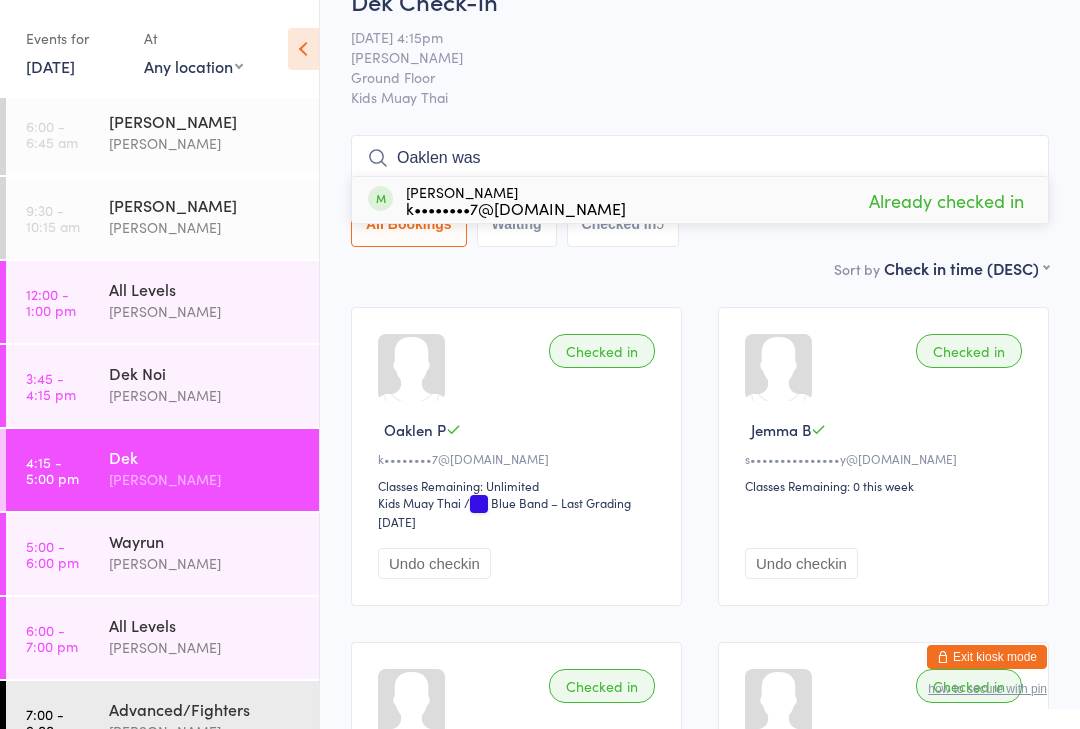 type on "Oaklen was" 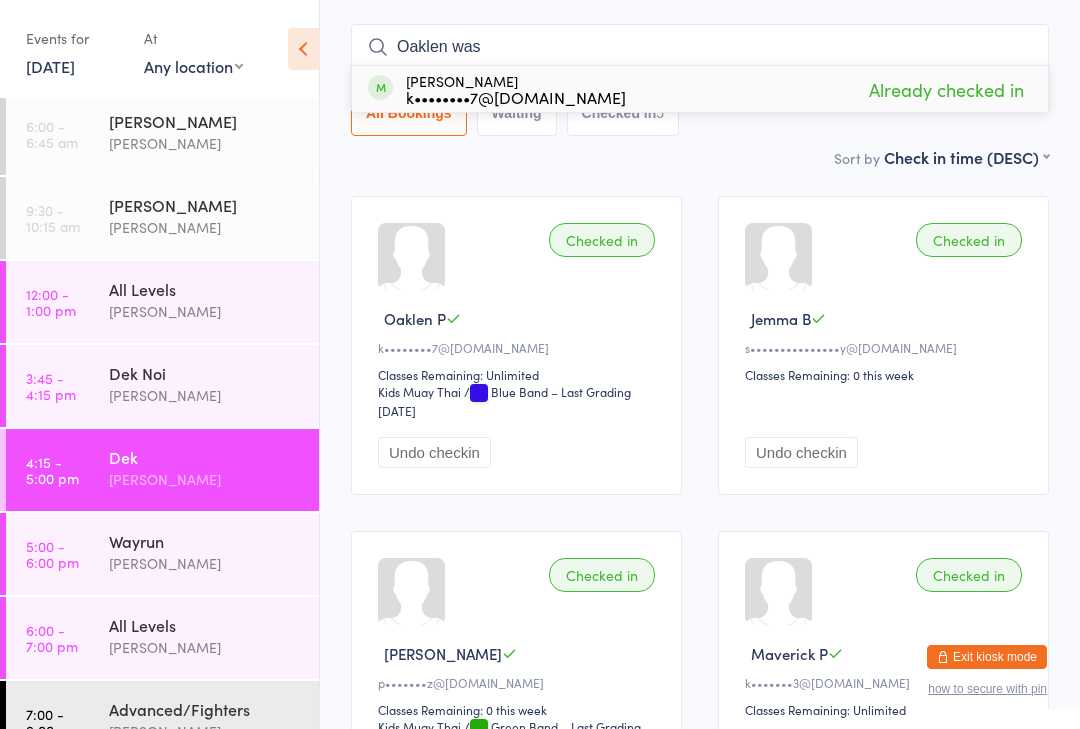 click at bounding box center [380, 87] 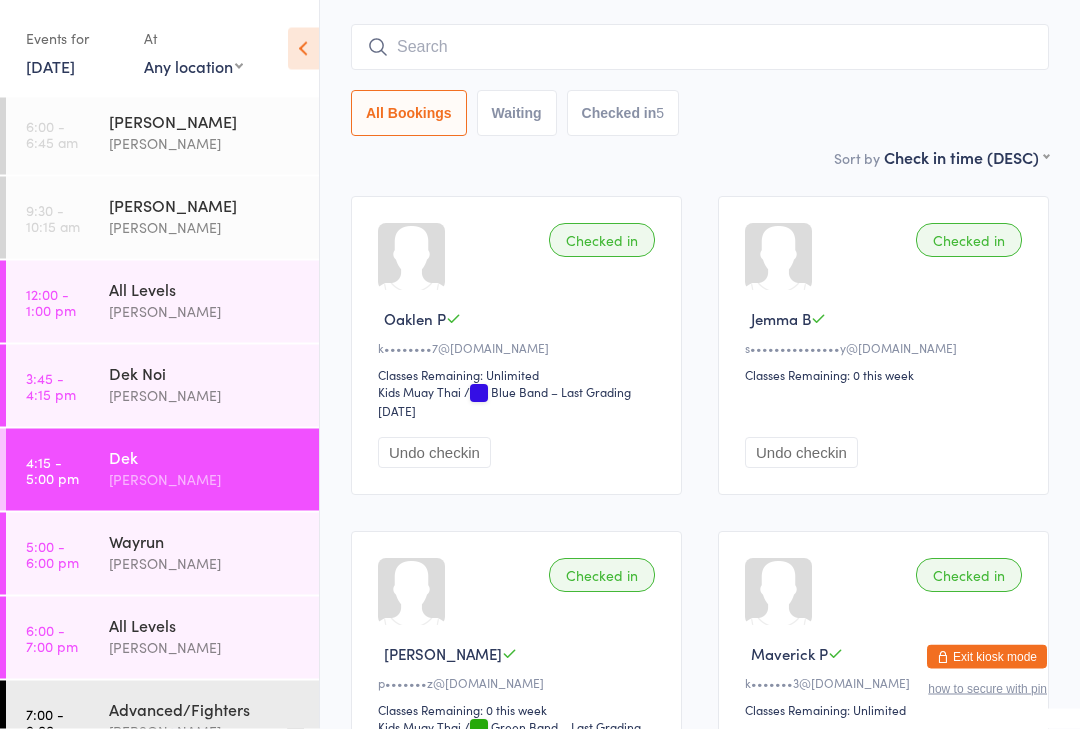 click on "All Bookings" at bounding box center (409, 114) 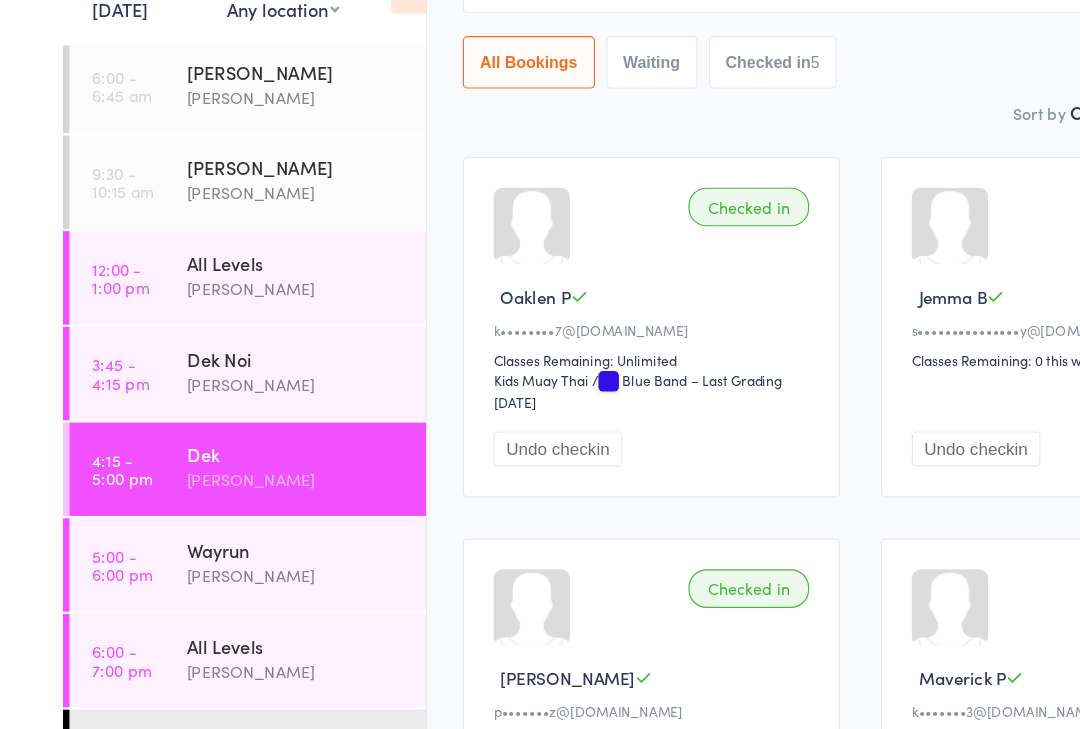 scroll, scrollTop: 60, scrollLeft: 0, axis: vertical 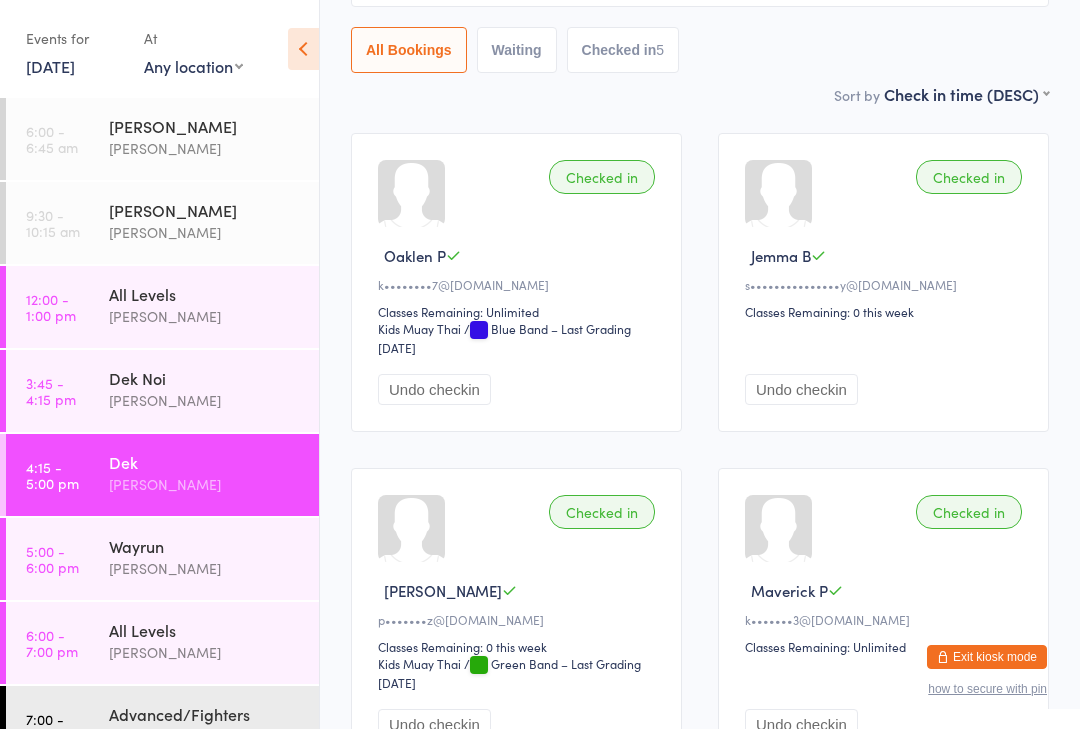 click on "Wayrun" at bounding box center (205, 546) 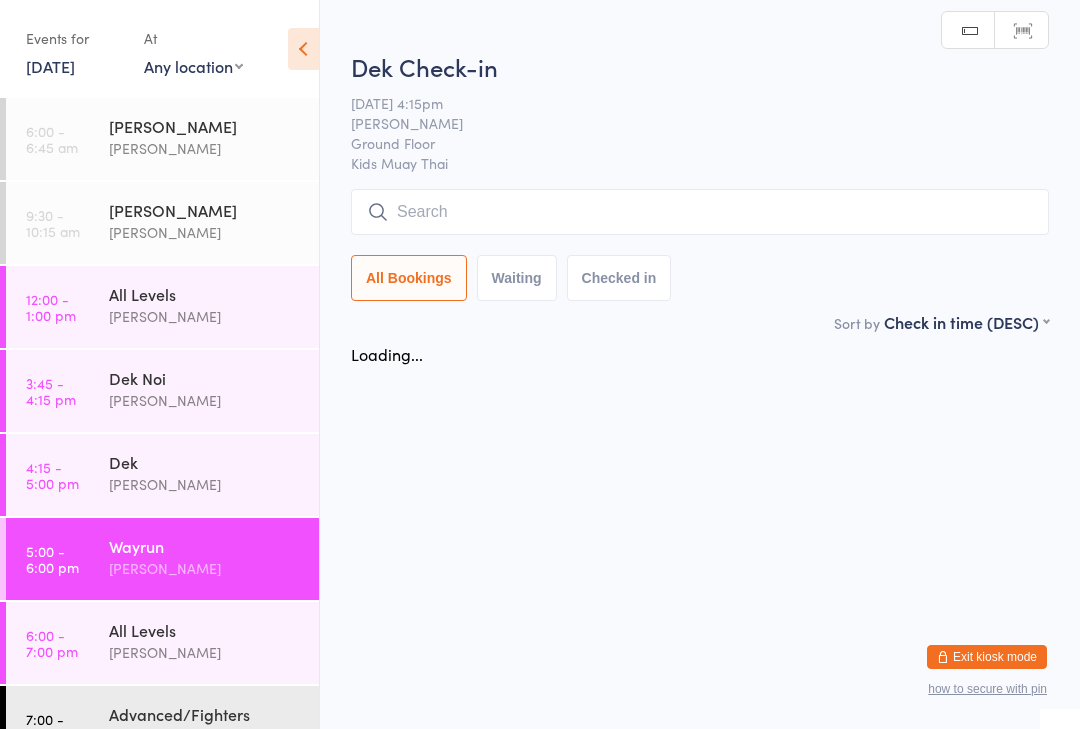 scroll, scrollTop: 0, scrollLeft: 0, axis: both 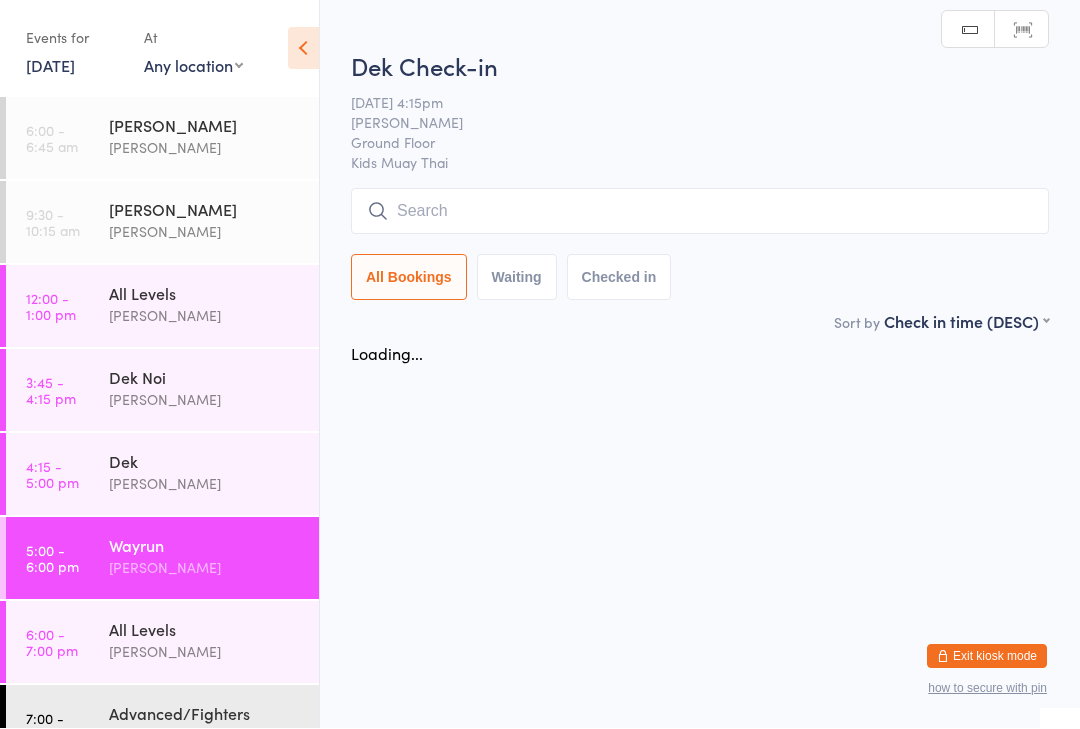 click at bounding box center (700, 212) 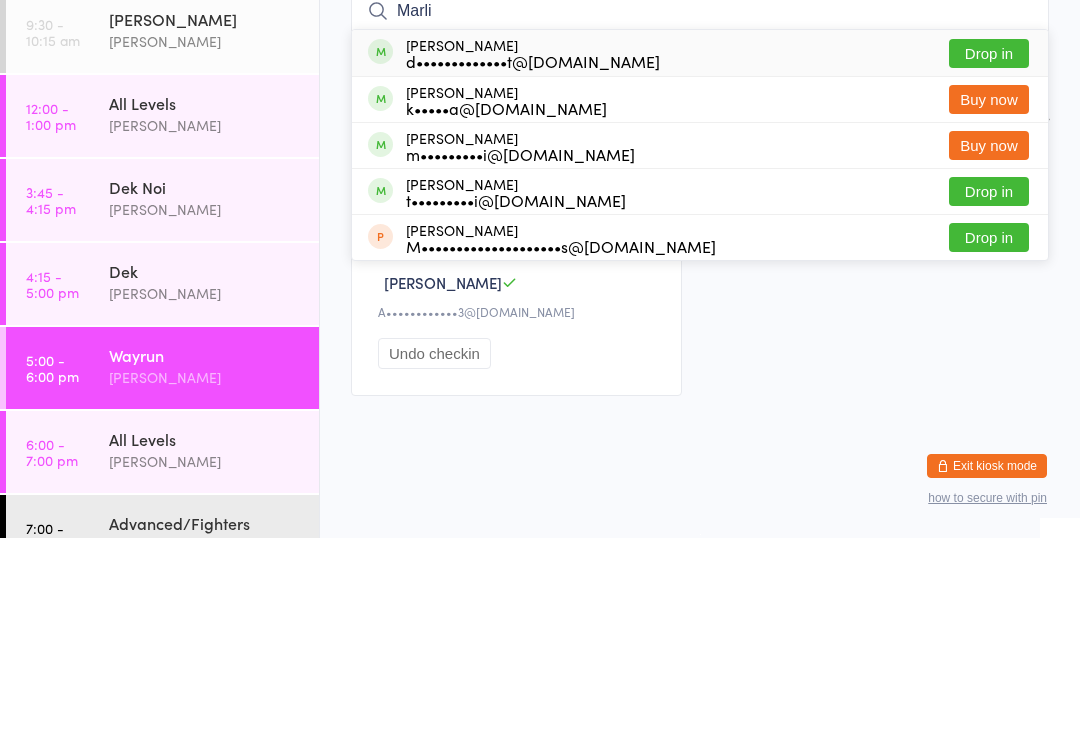 type on "Marli" 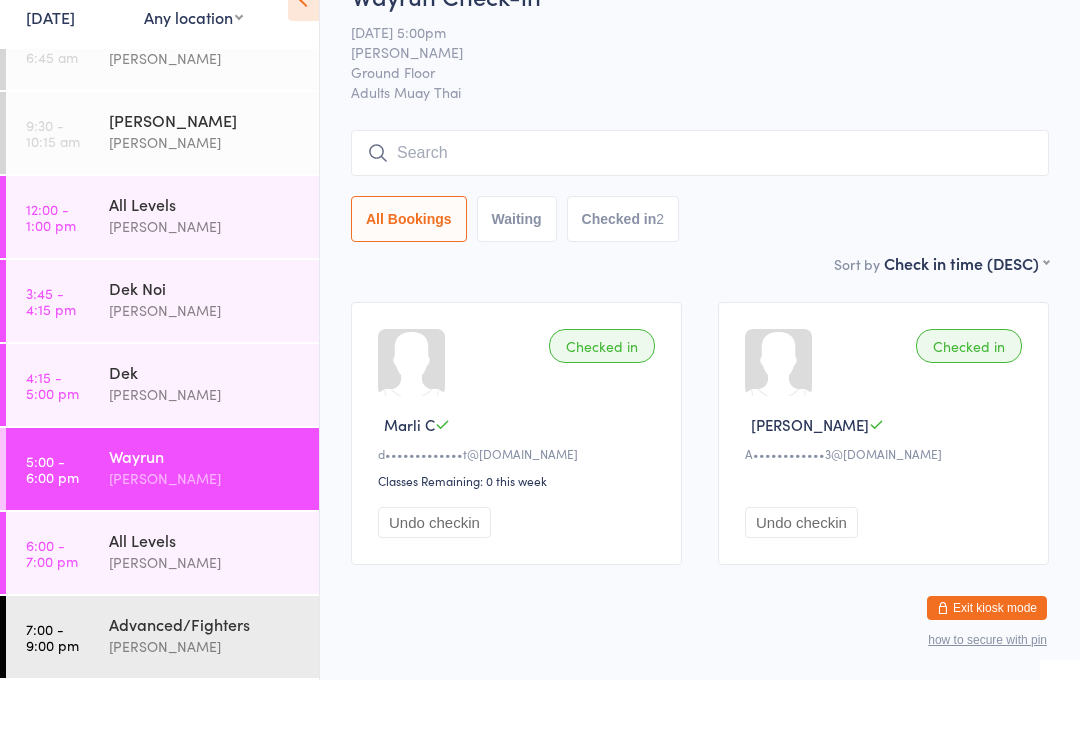 scroll, scrollTop: 41, scrollLeft: 0, axis: vertical 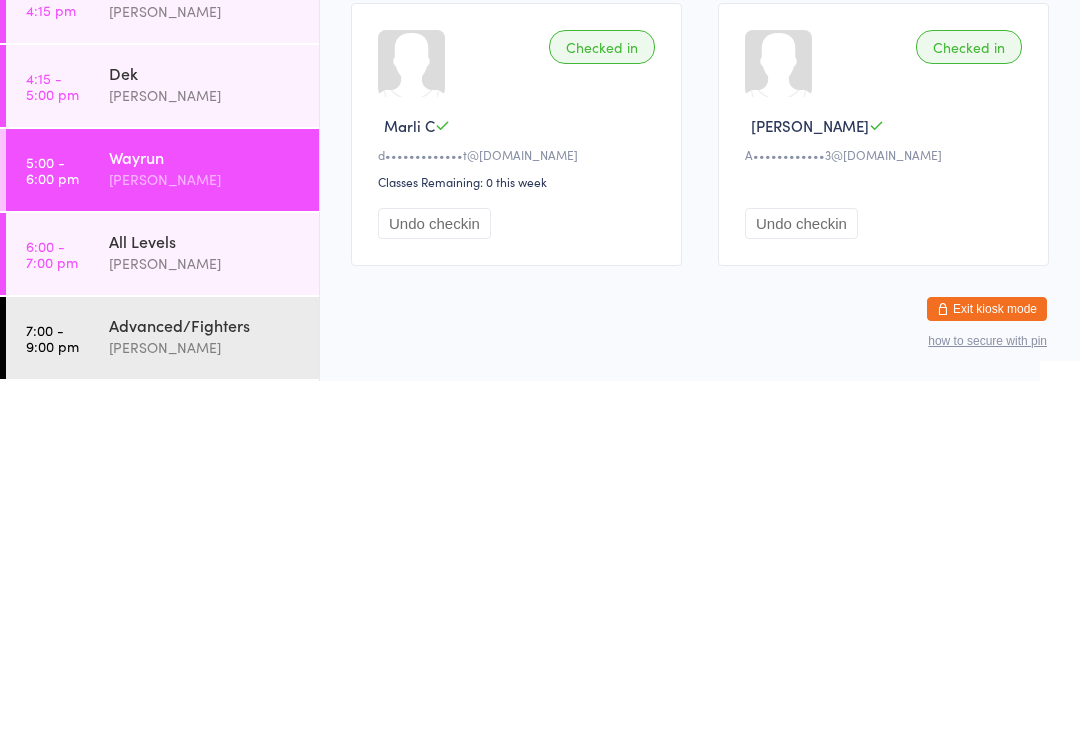 click on "[PERSON_NAME]" at bounding box center [205, 443] 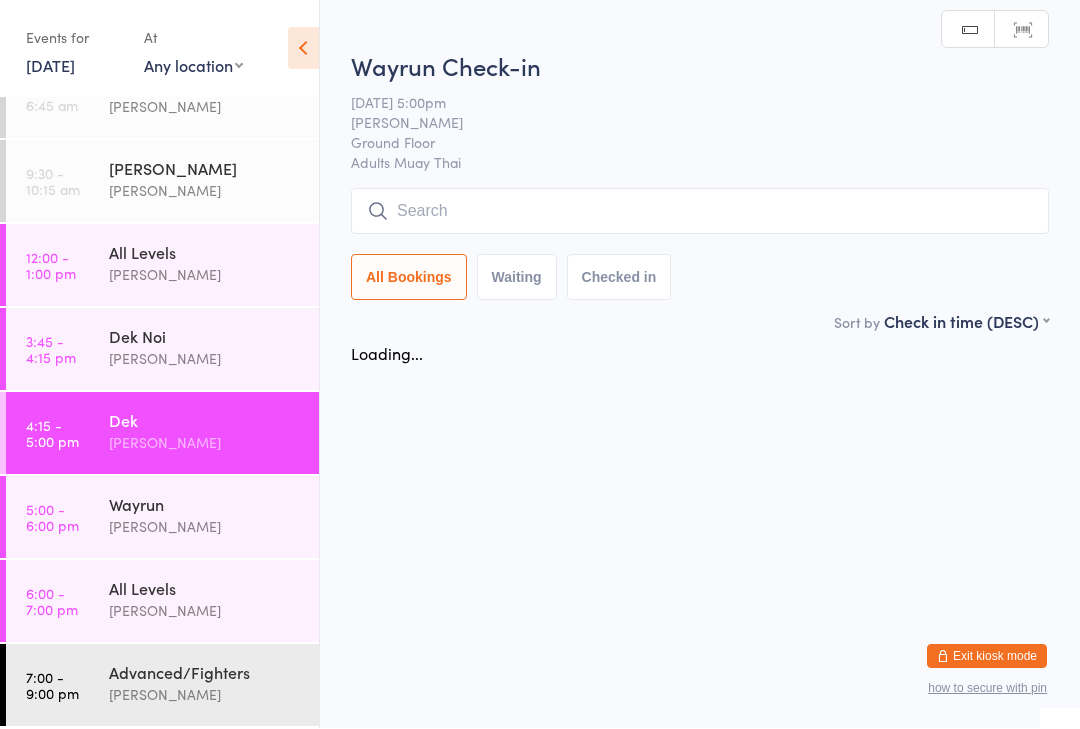 click at bounding box center (700, 212) 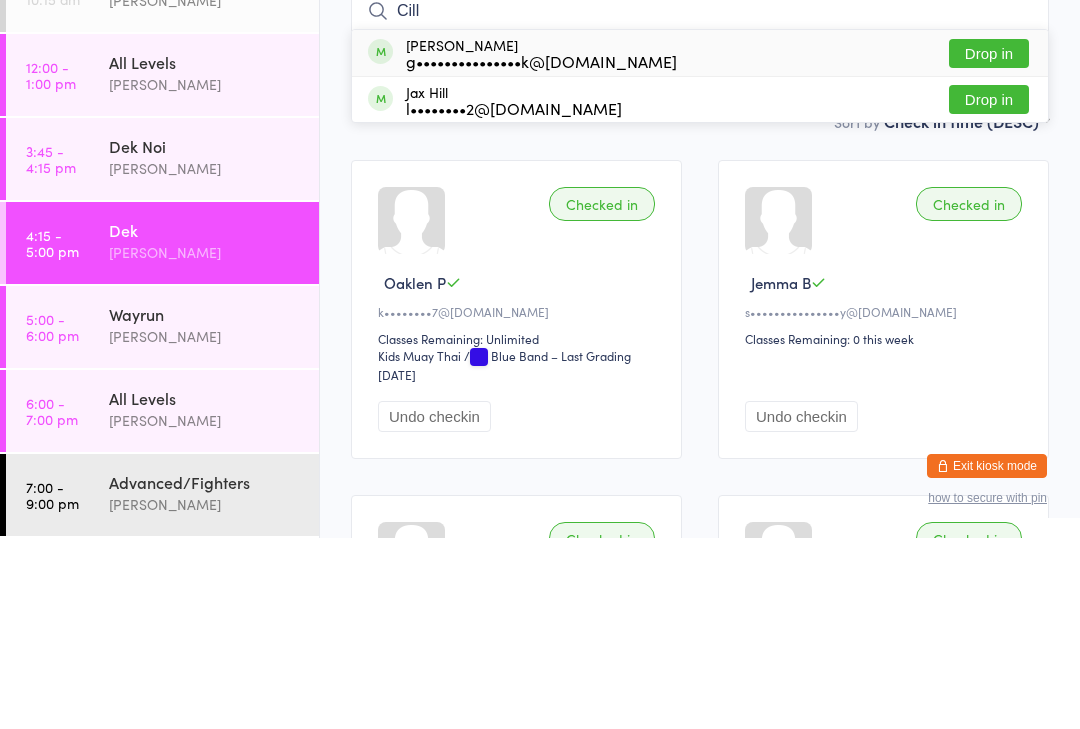 type on "Cill" 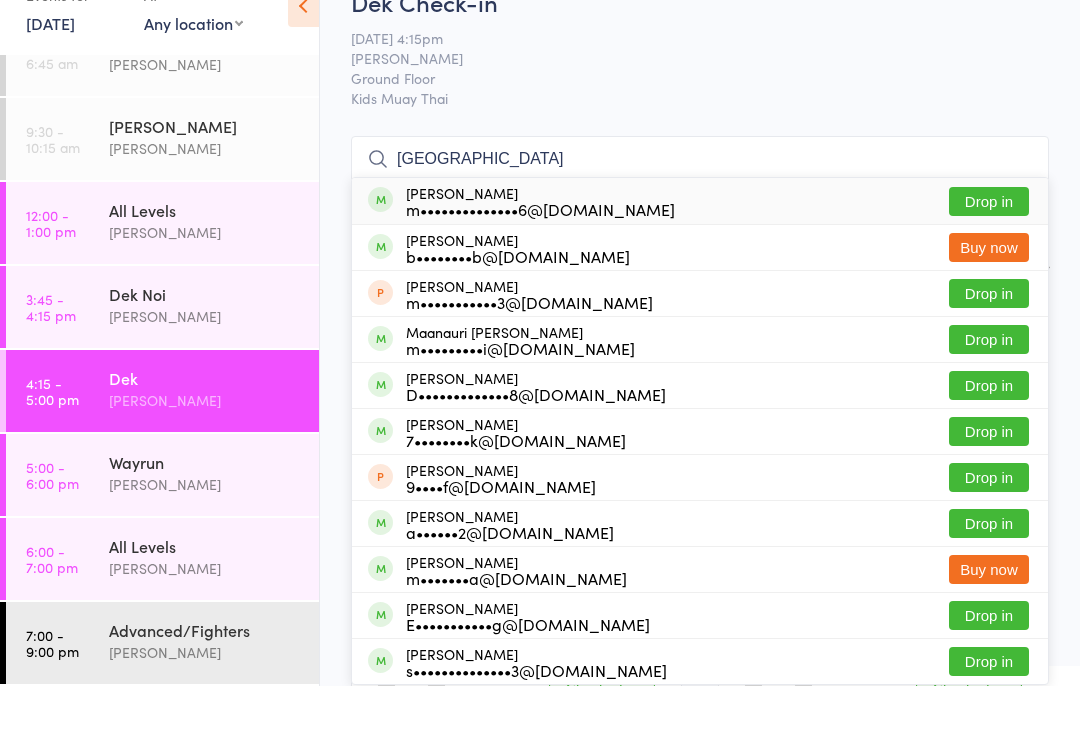 type on "Madison" 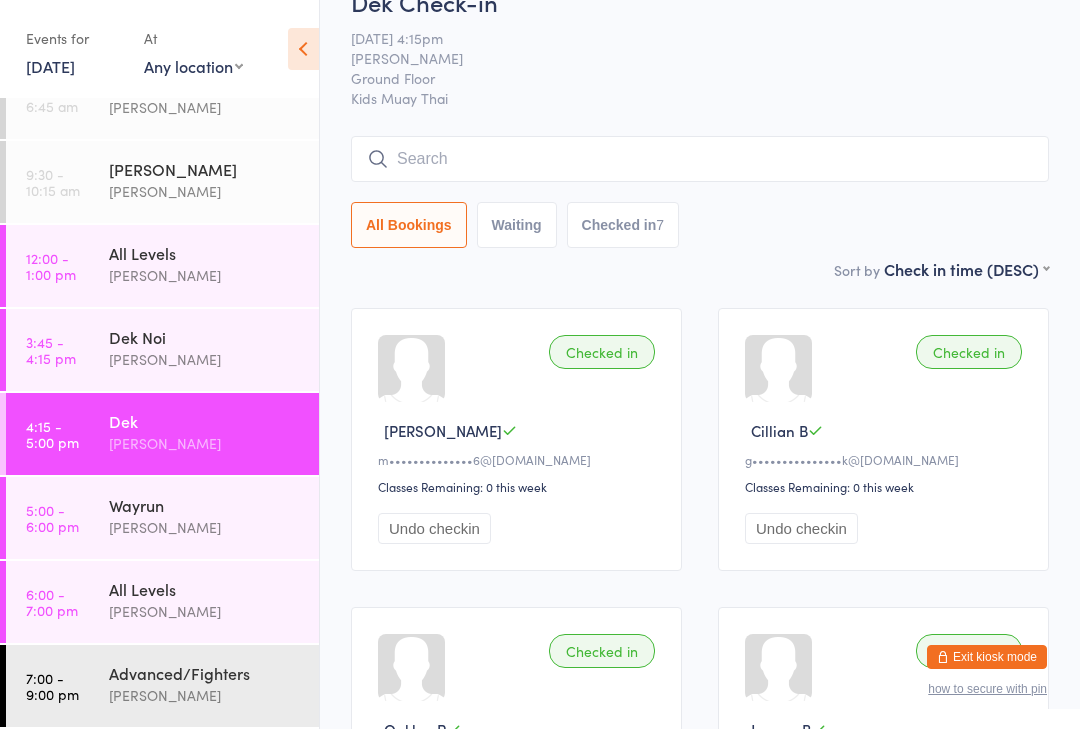 scroll, scrollTop: 0, scrollLeft: 0, axis: both 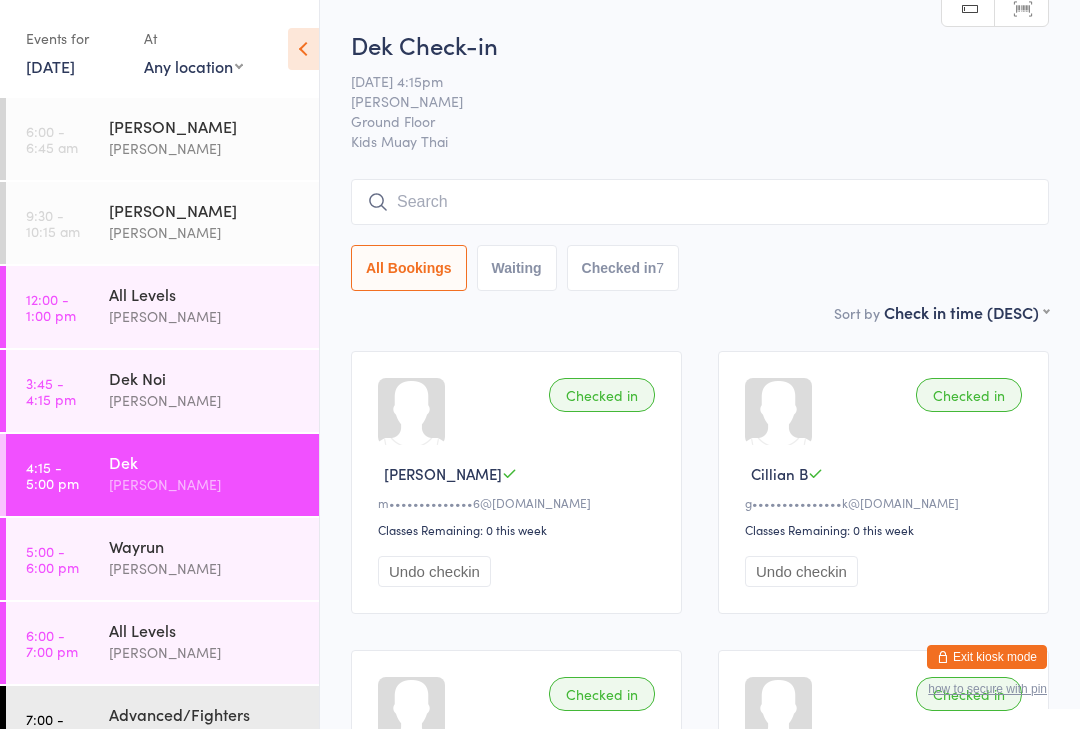 click on "Wayrun" at bounding box center (205, 546) 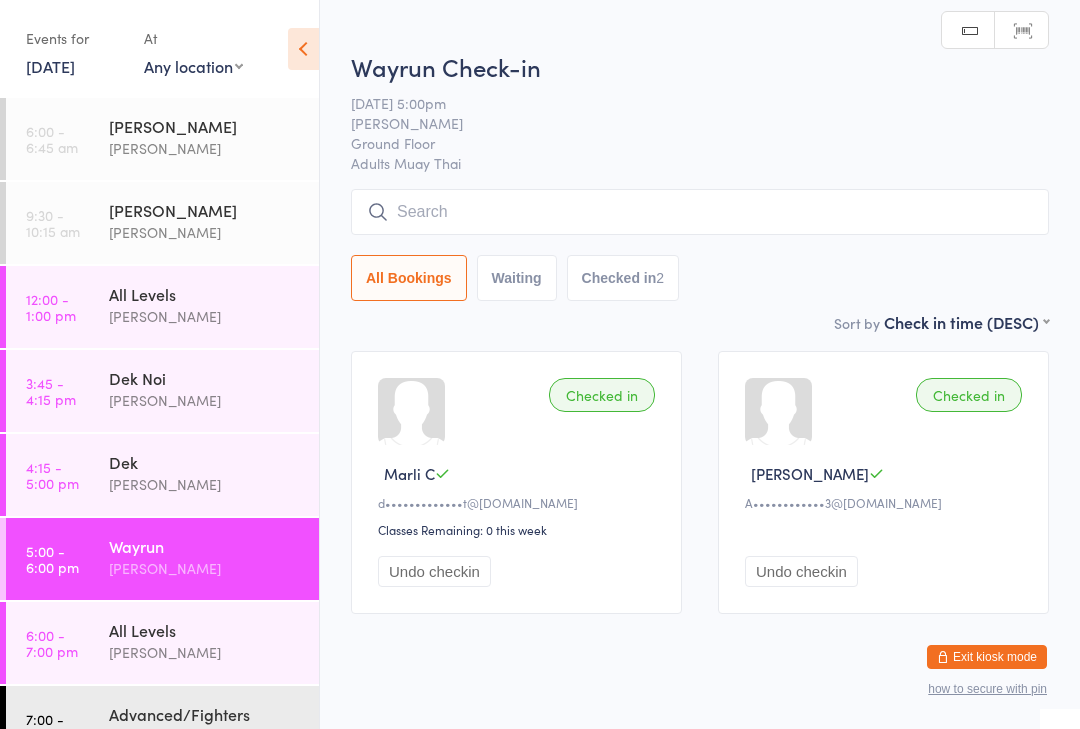 click at bounding box center [700, 212] 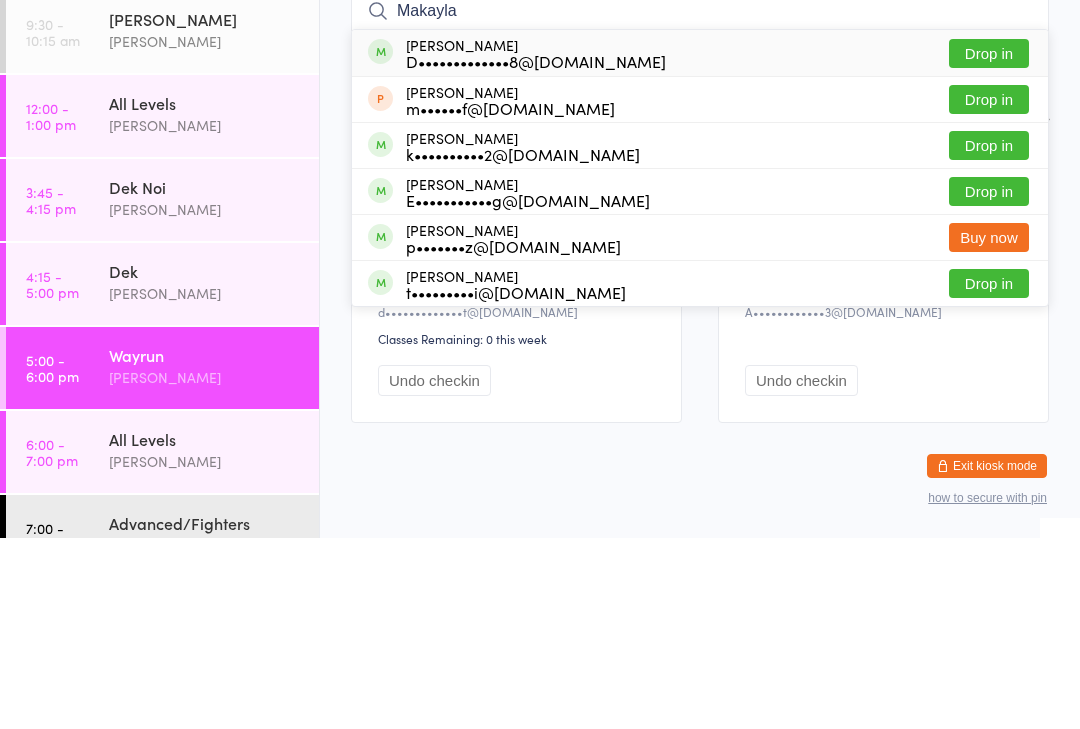 type on "Makayla" 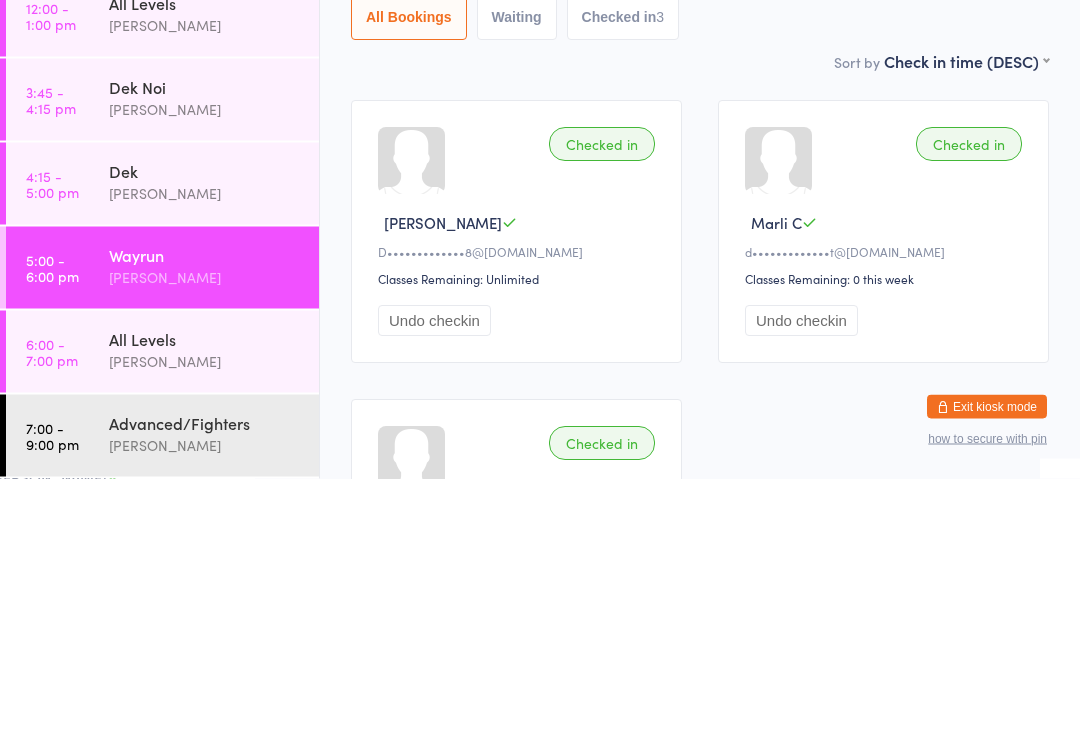scroll, scrollTop: 5, scrollLeft: 0, axis: vertical 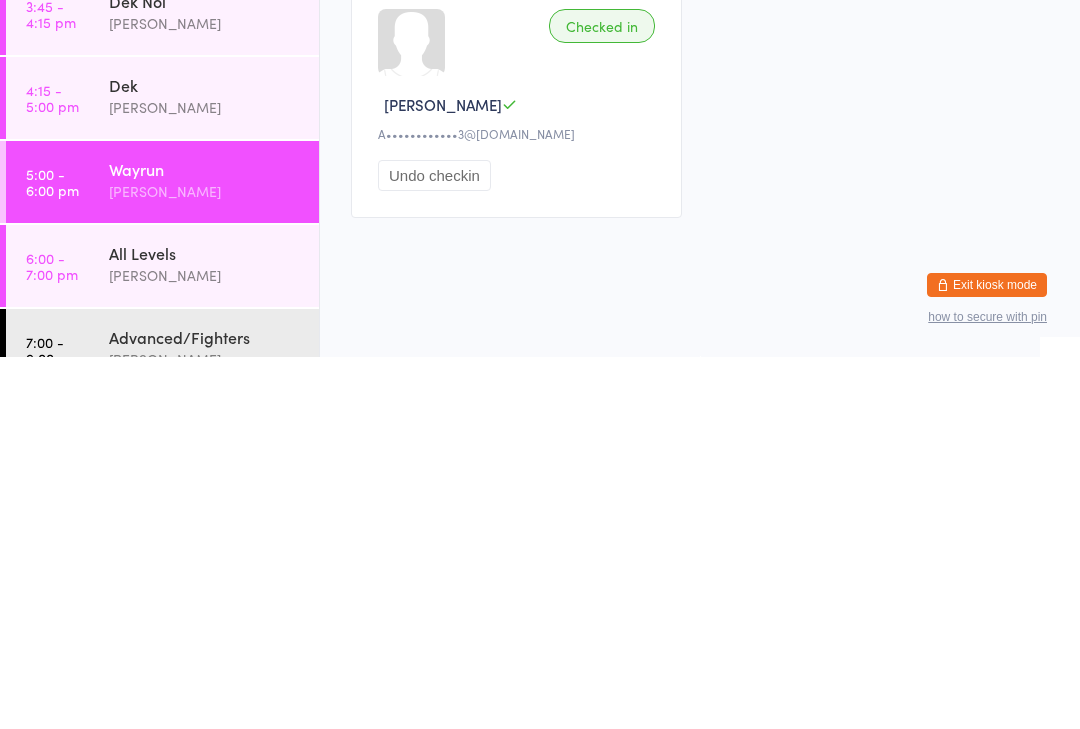 click on "All Levels" at bounding box center (205, 625) 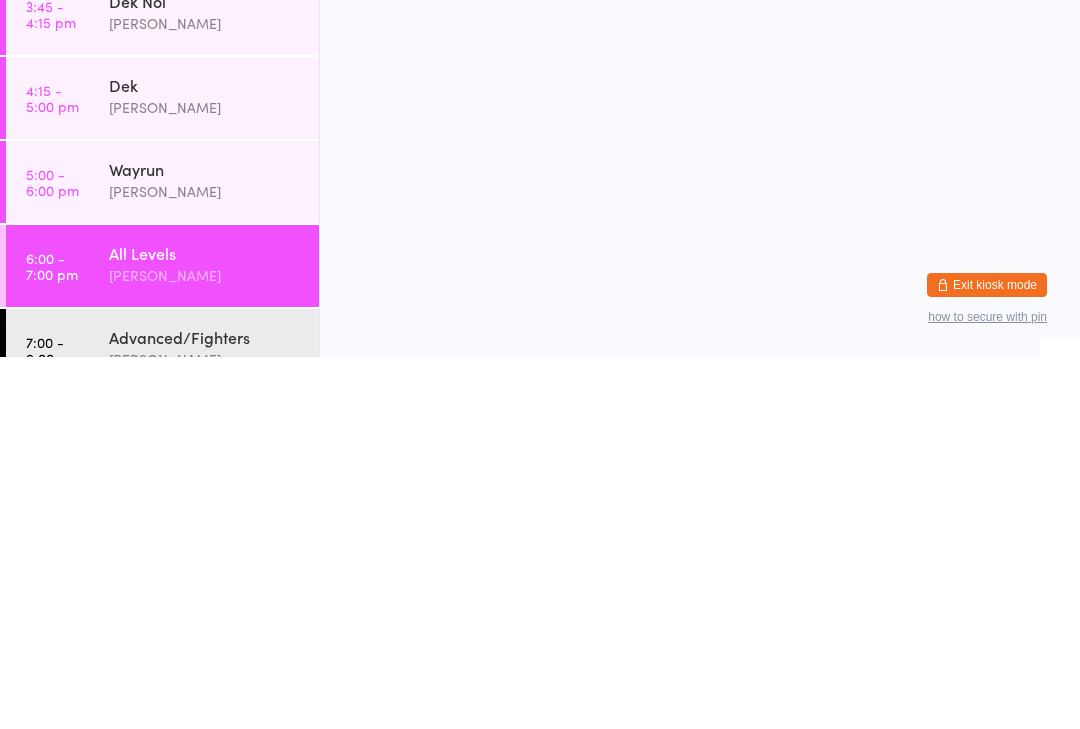 scroll, scrollTop: 0, scrollLeft: 0, axis: both 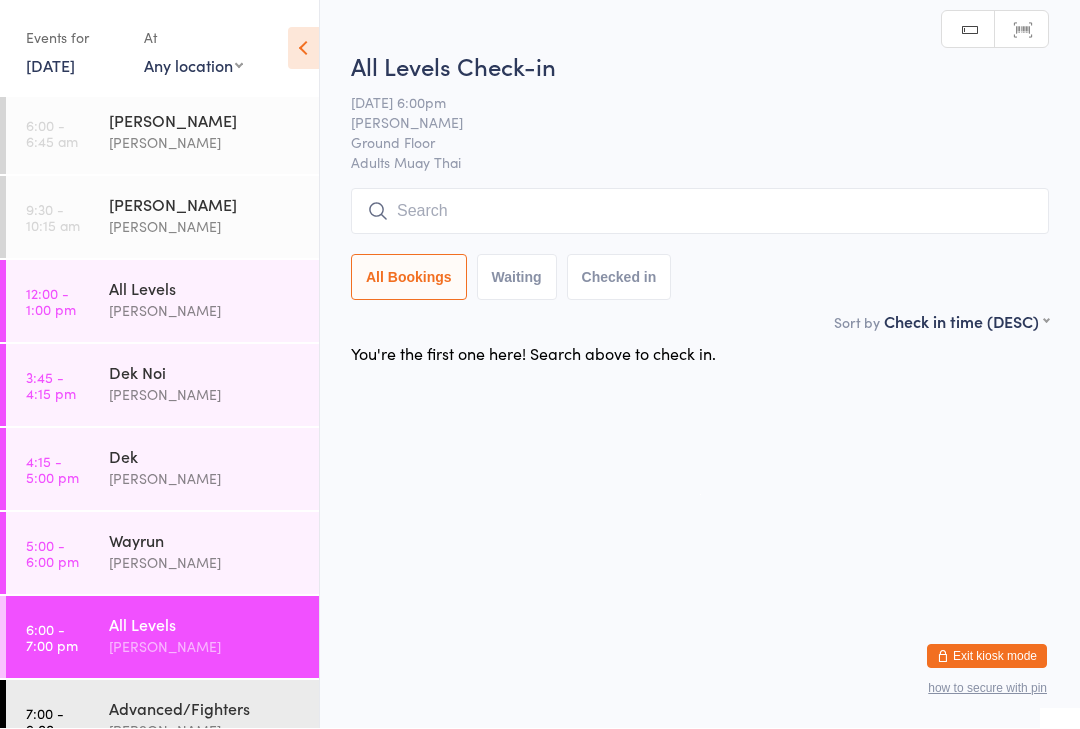 click at bounding box center (700, 212) 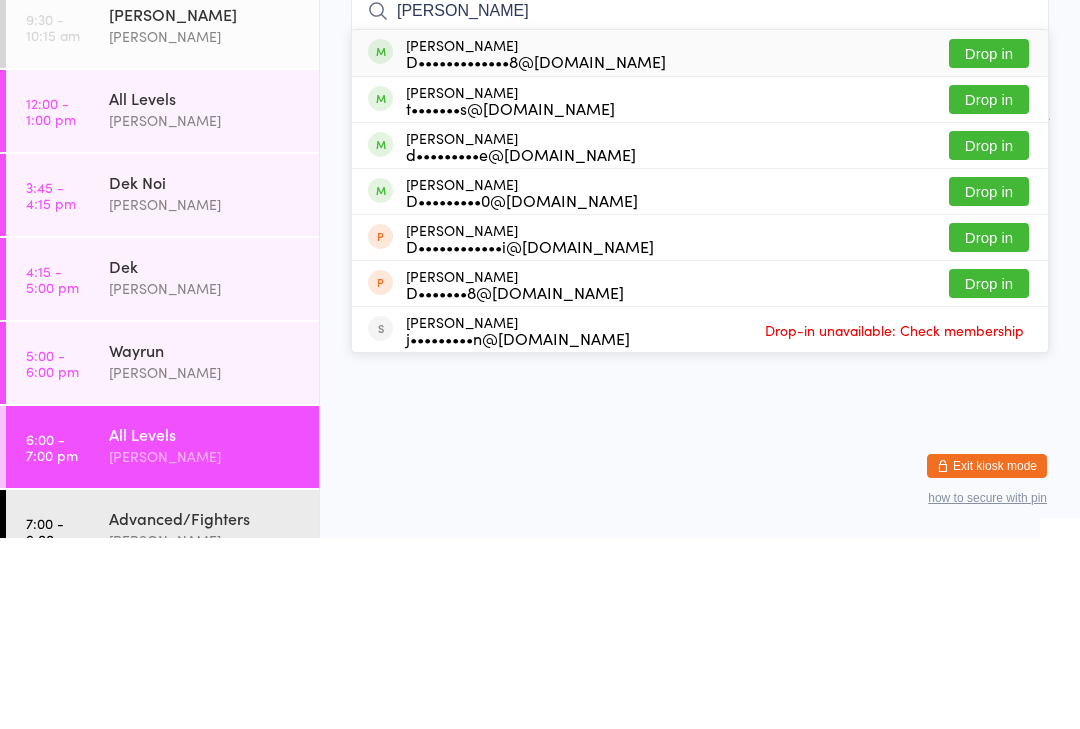 type on "Danielle" 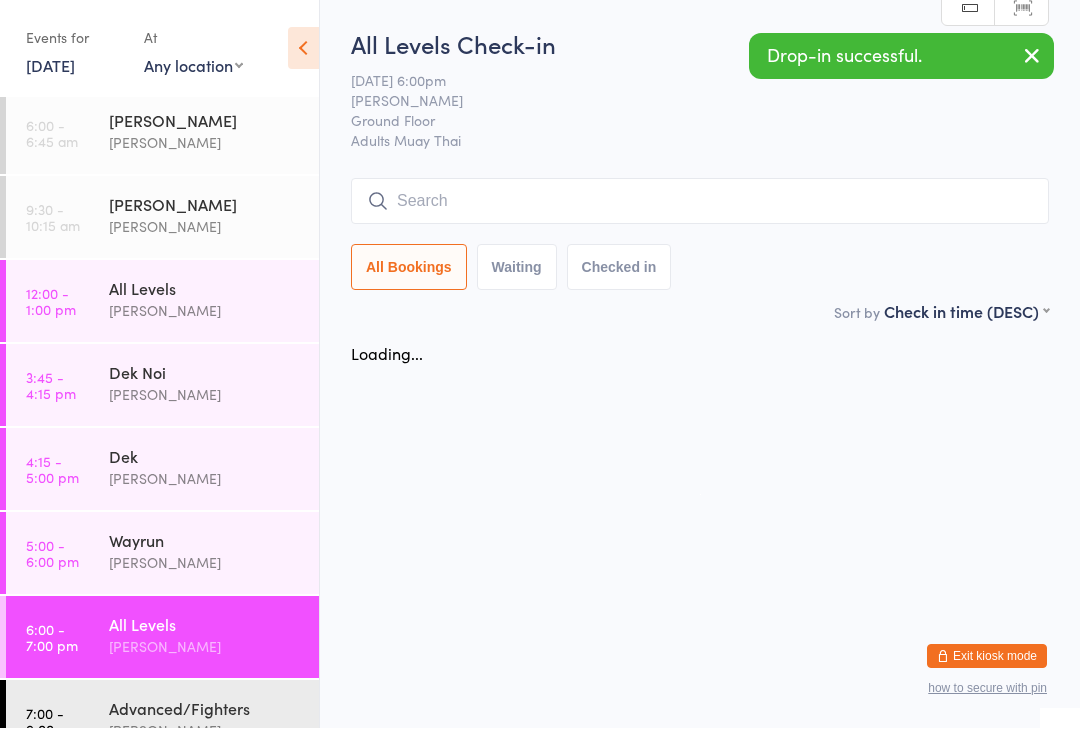 scroll, scrollTop: 1, scrollLeft: 0, axis: vertical 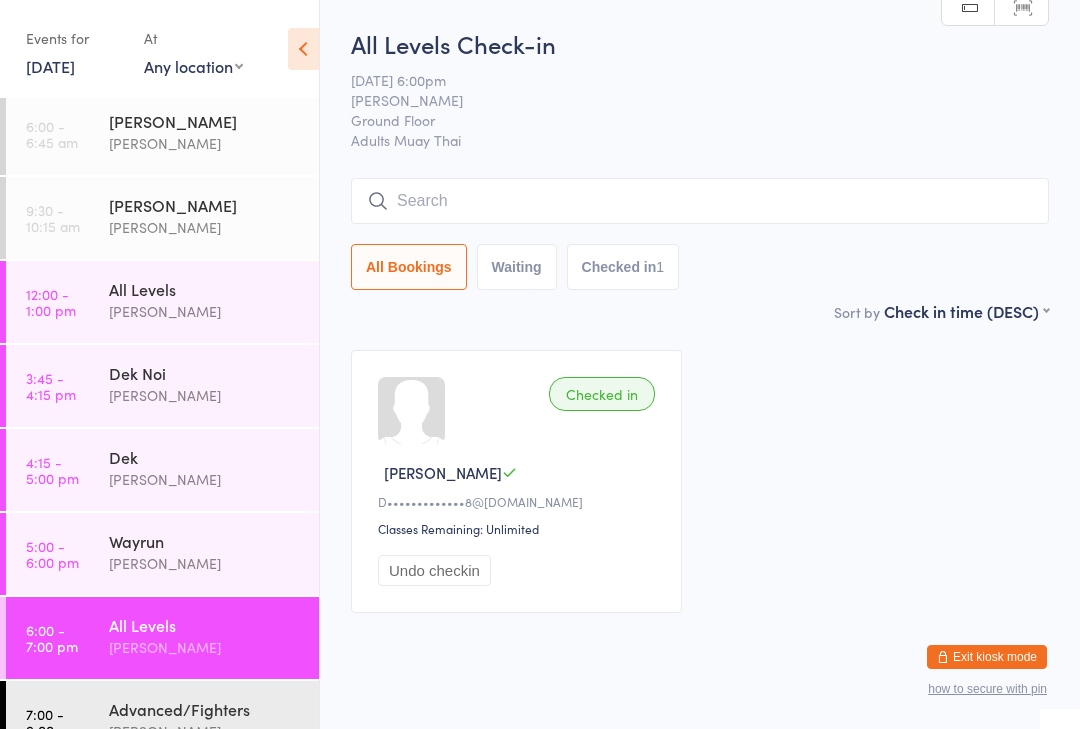 click at bounding box center [700, 201] 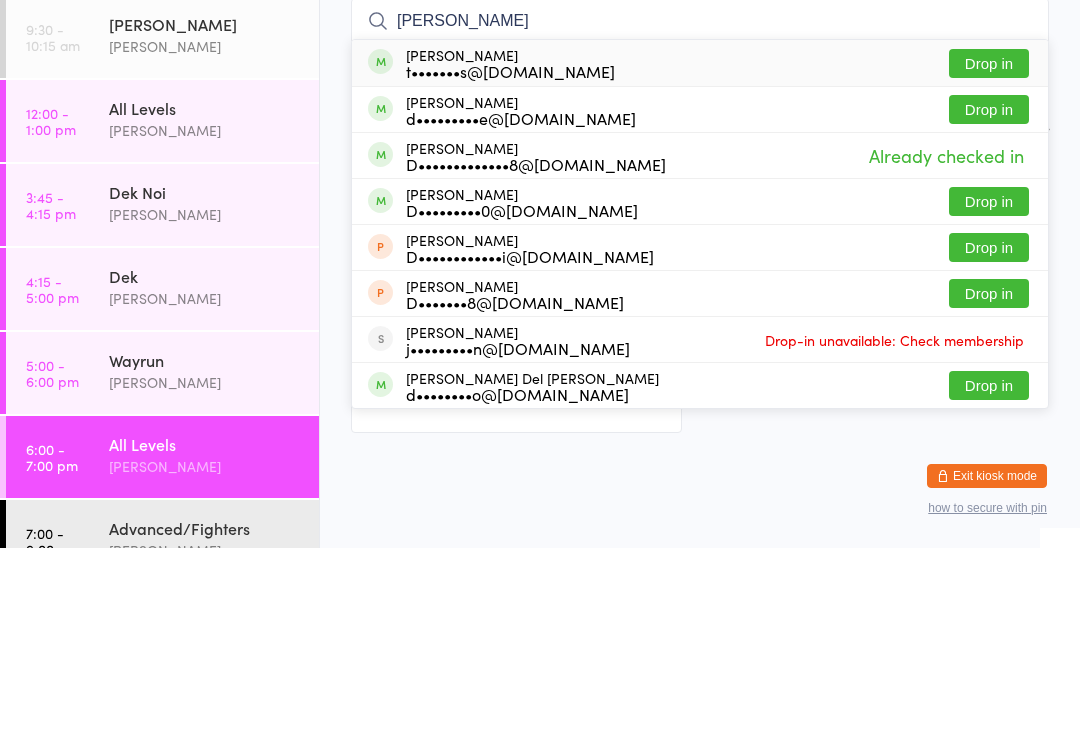 type on "Daniel" 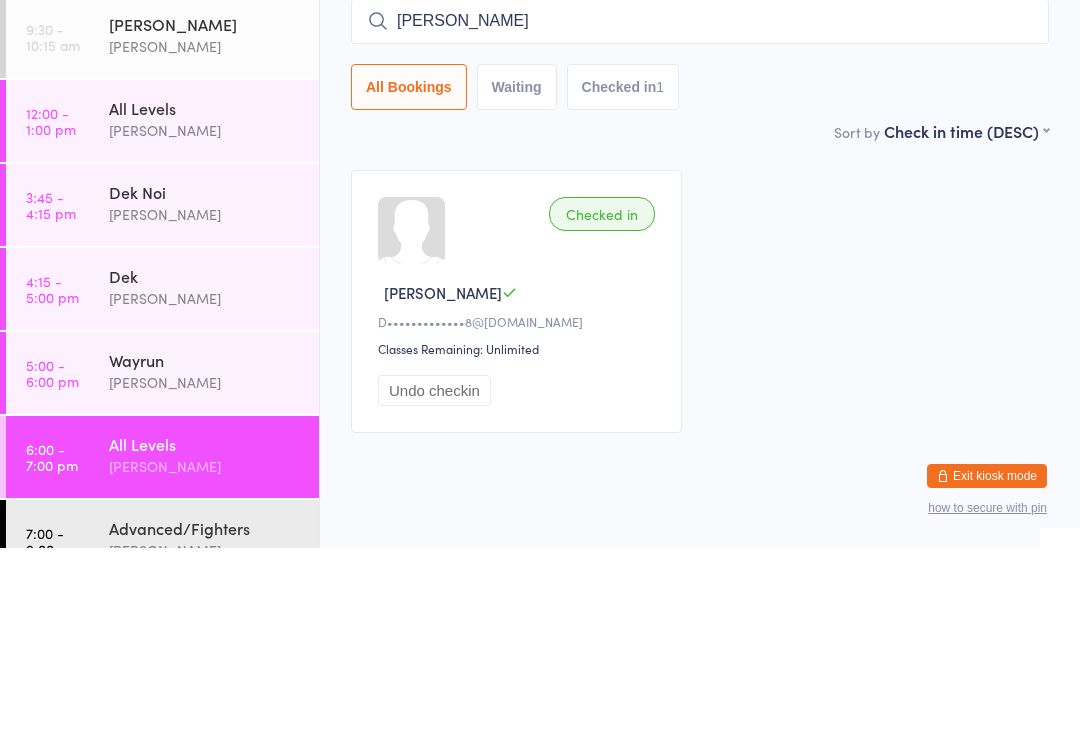 type 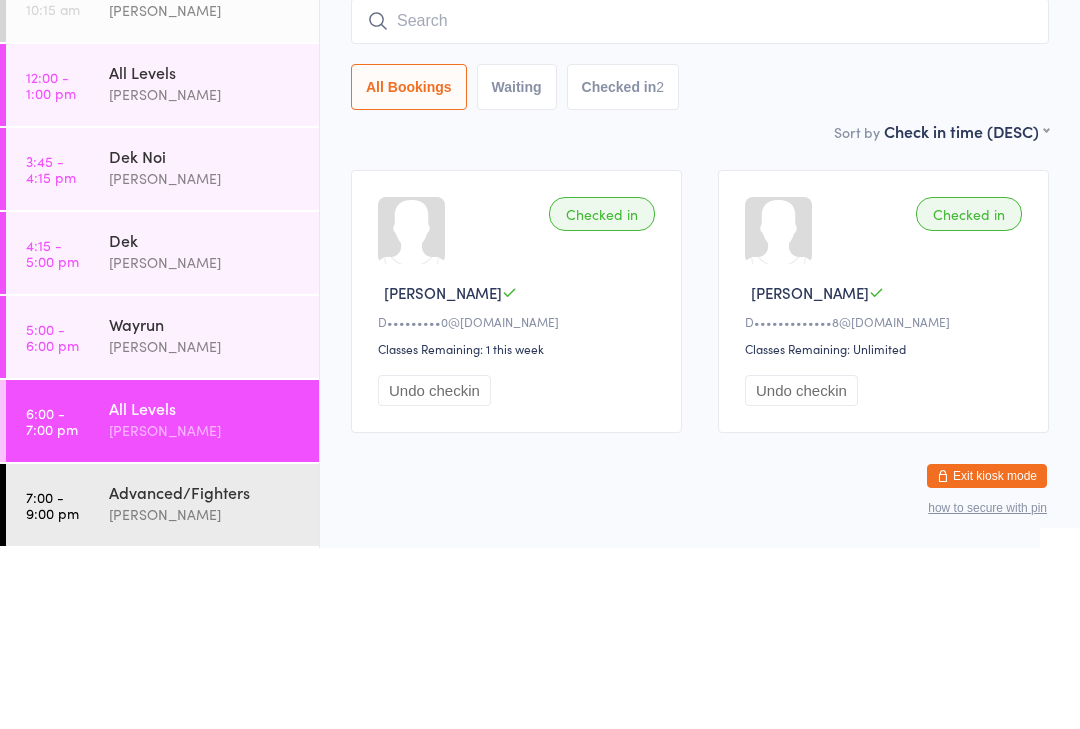 scroll, scrollTop: 41, scrollLeft: 0, axis: vertical 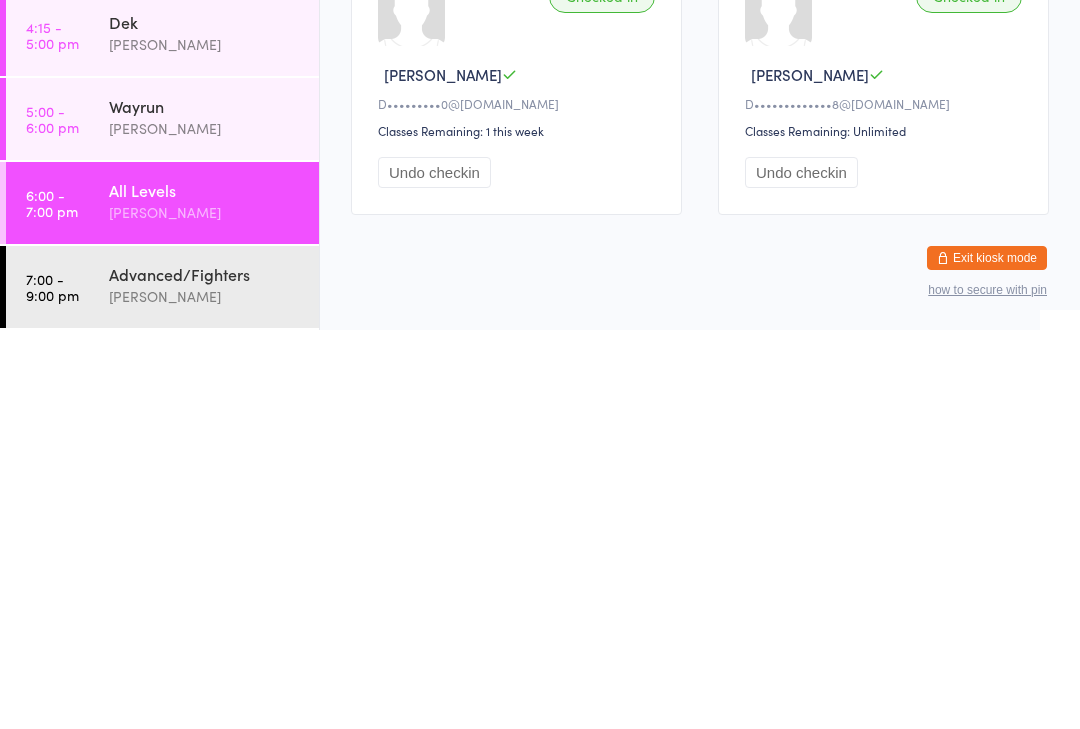click on "[PERSON_NAME]" at bounding box center (205, 527) 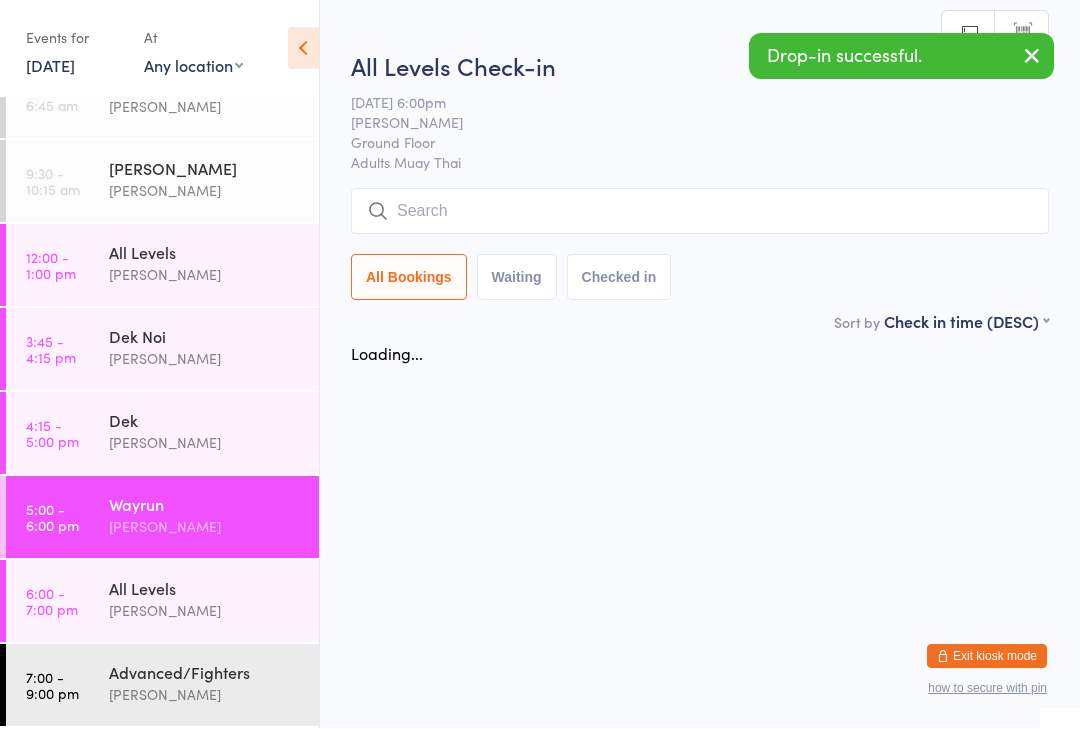 scroll, scrollTop: 1, scrollLeft: 0, axis: vertical 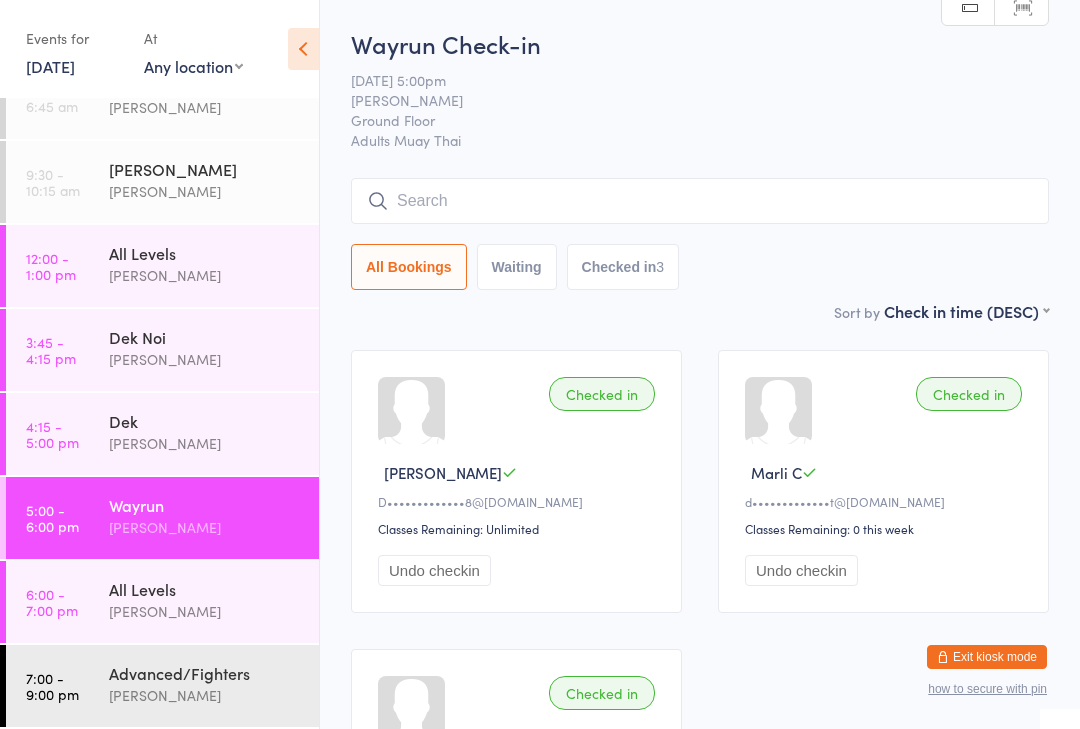 click at bounding box center (700, 201) 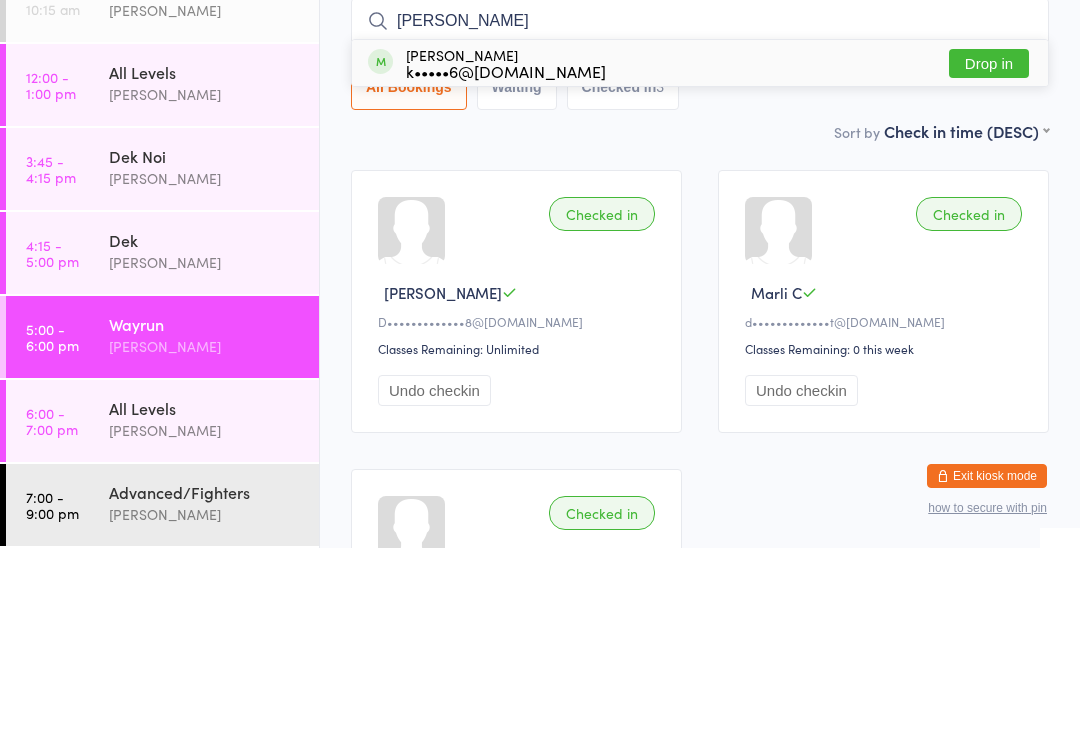 type on "Louis" 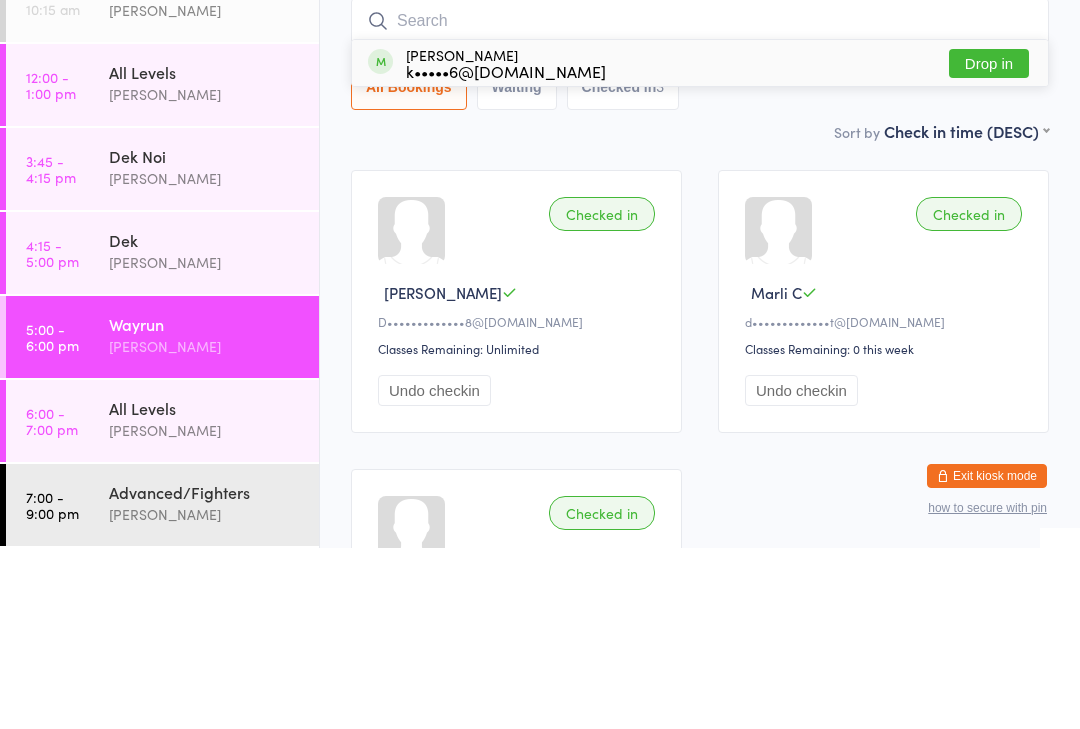 scroll, scrollTop: 181, scrollLeft: 0, axis: vertical 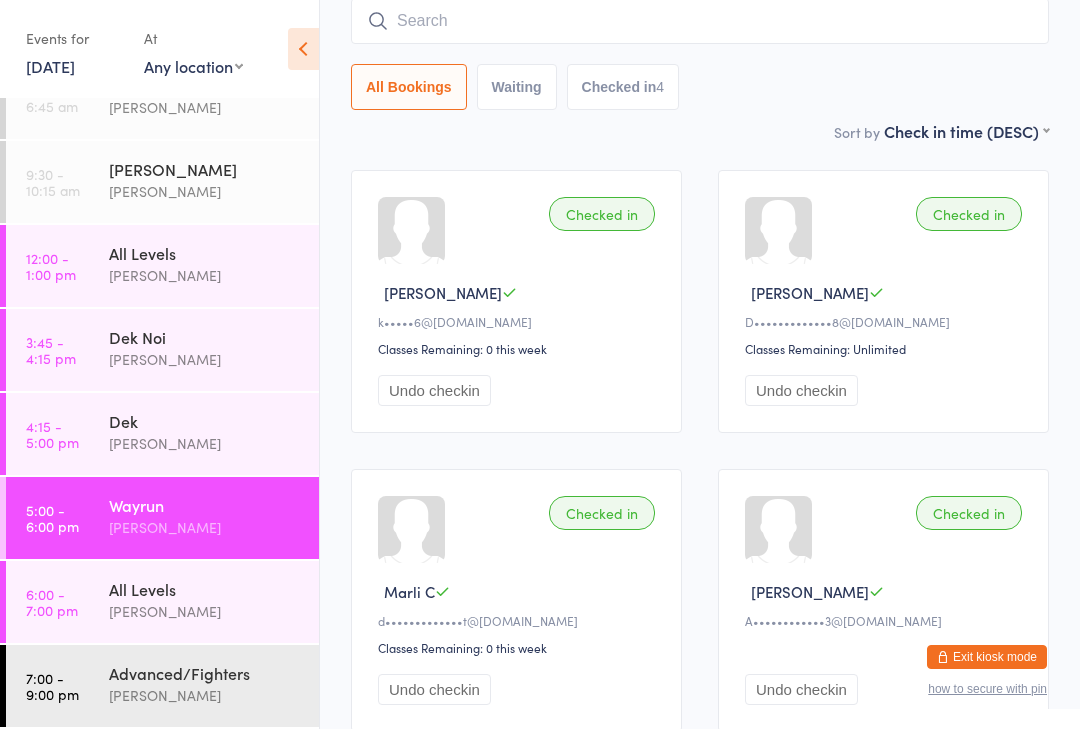 click at bounding box center [700, 21] 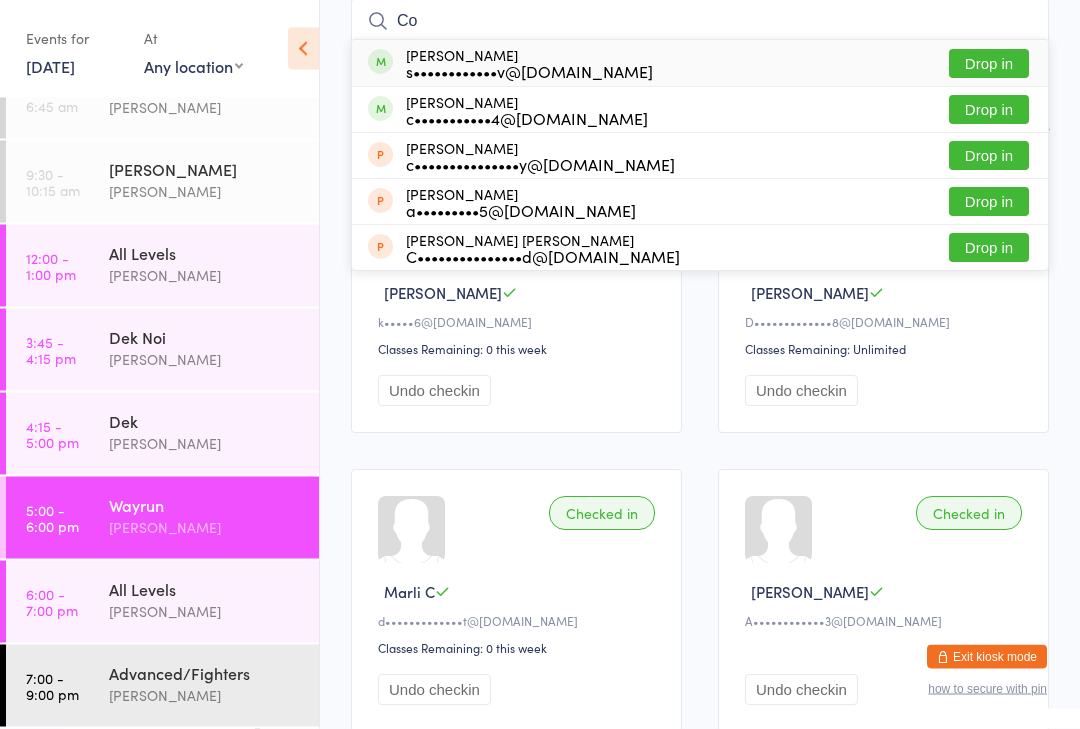 type on "C" 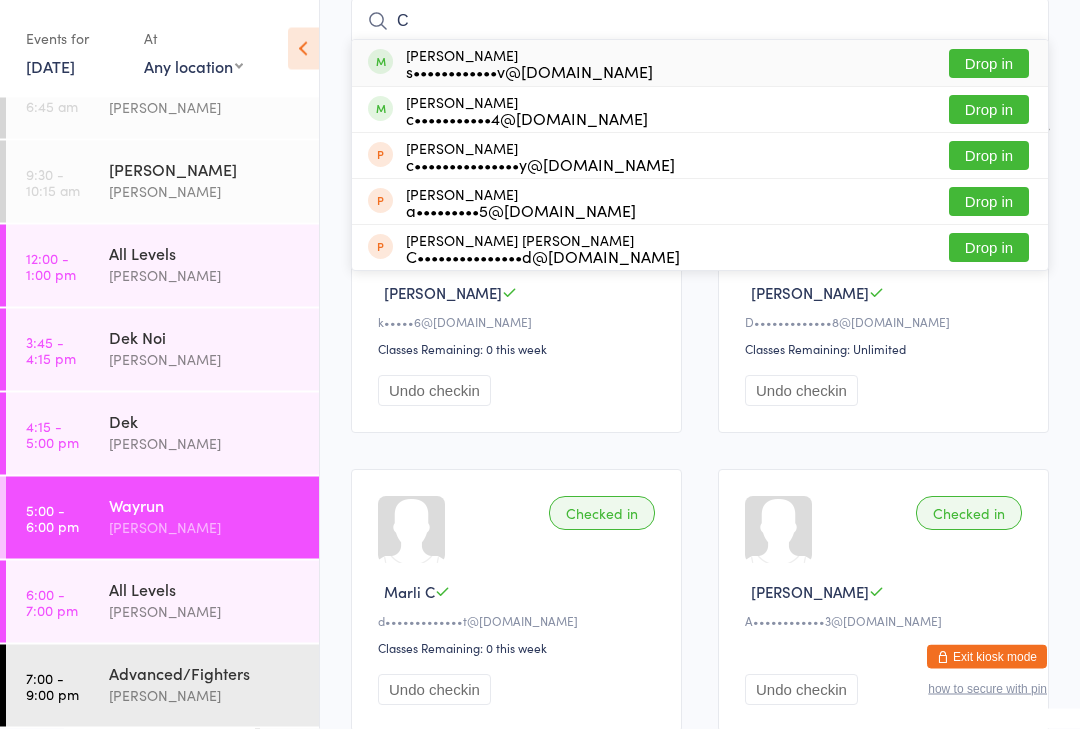 type 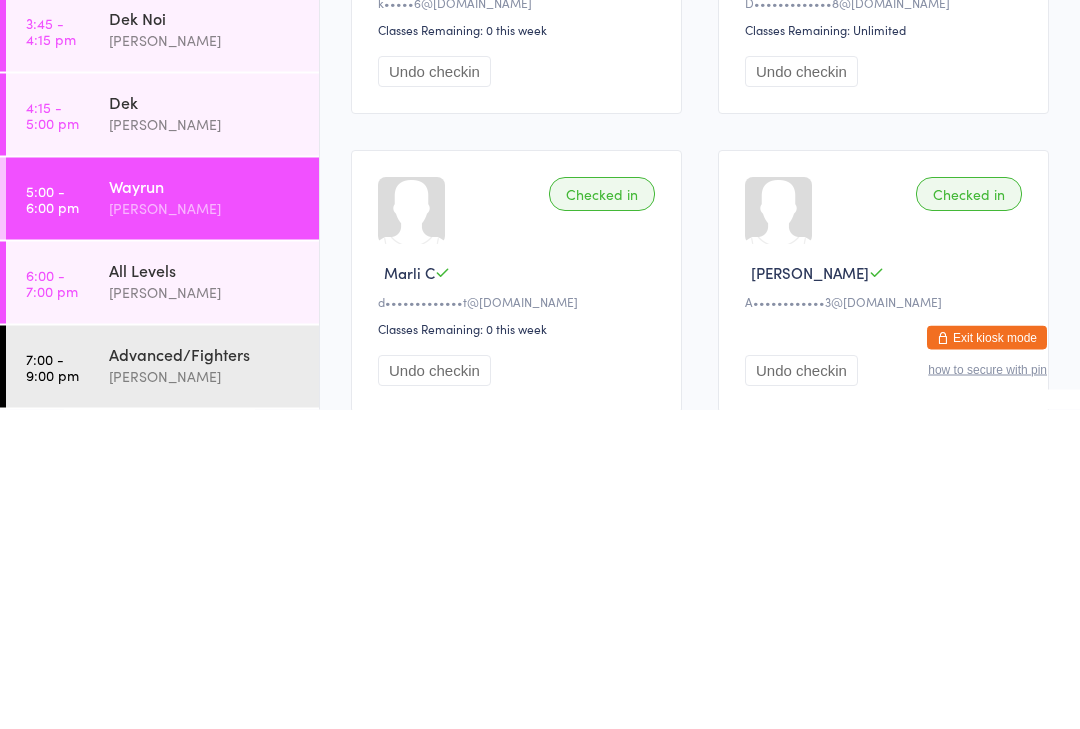 scroll, scrollTop: 42, scrollLeft: 0, axis: vertical 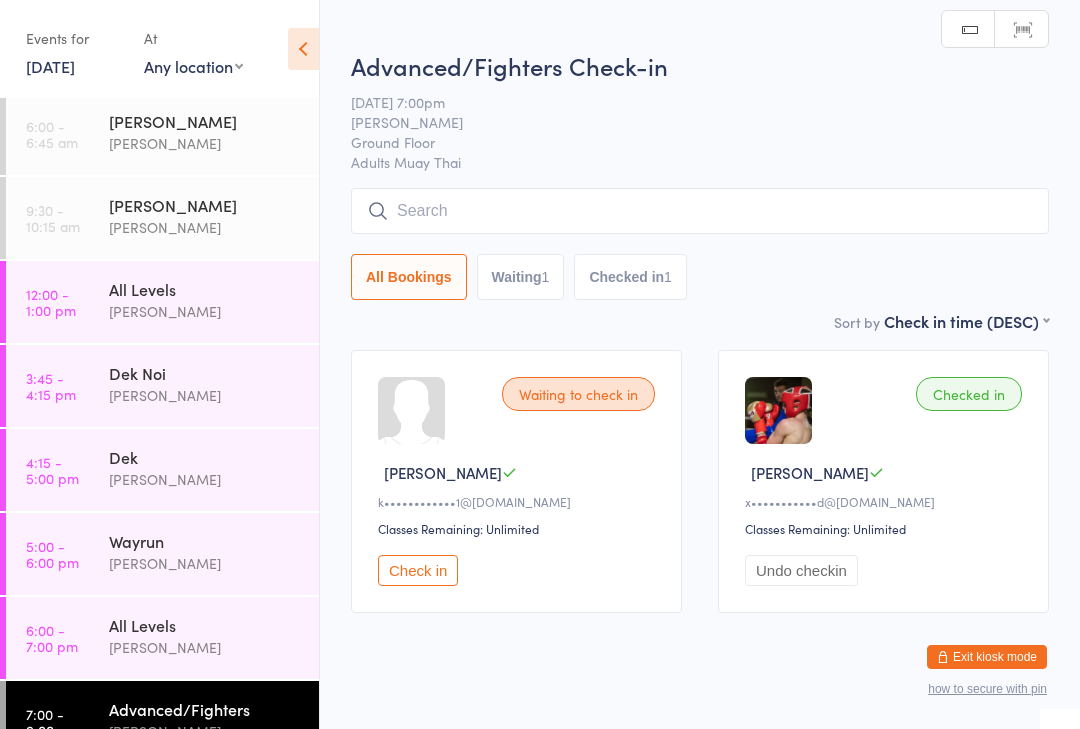 click at bounding box center (700, 211) 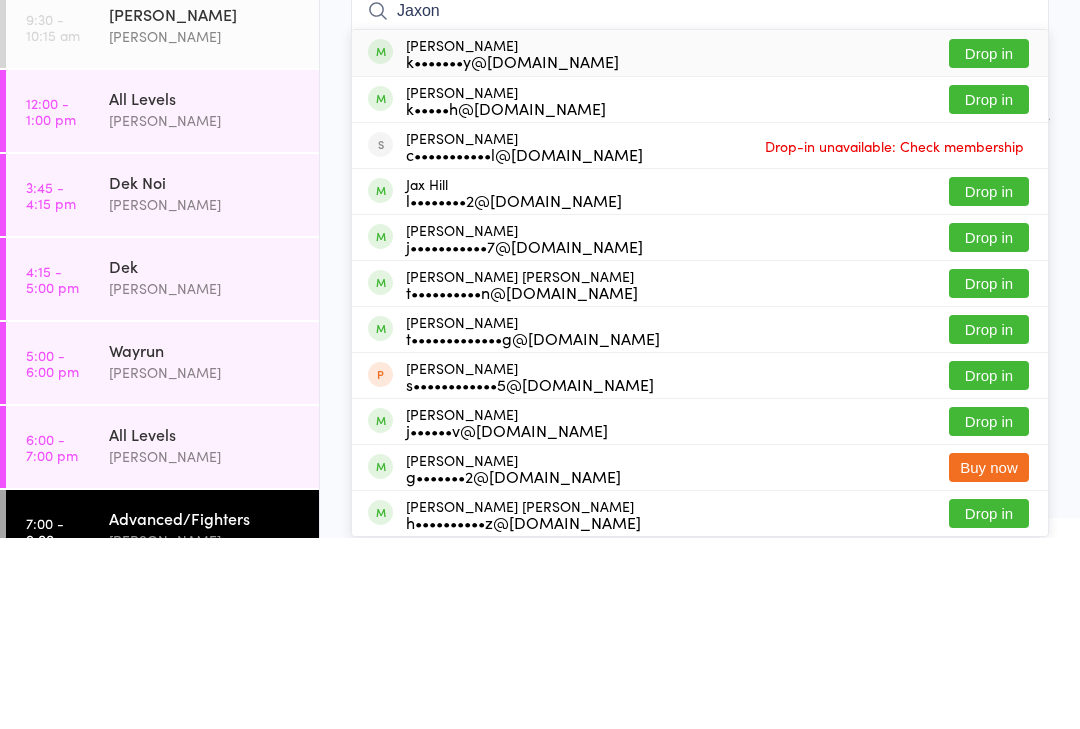 type on "Jaxon" 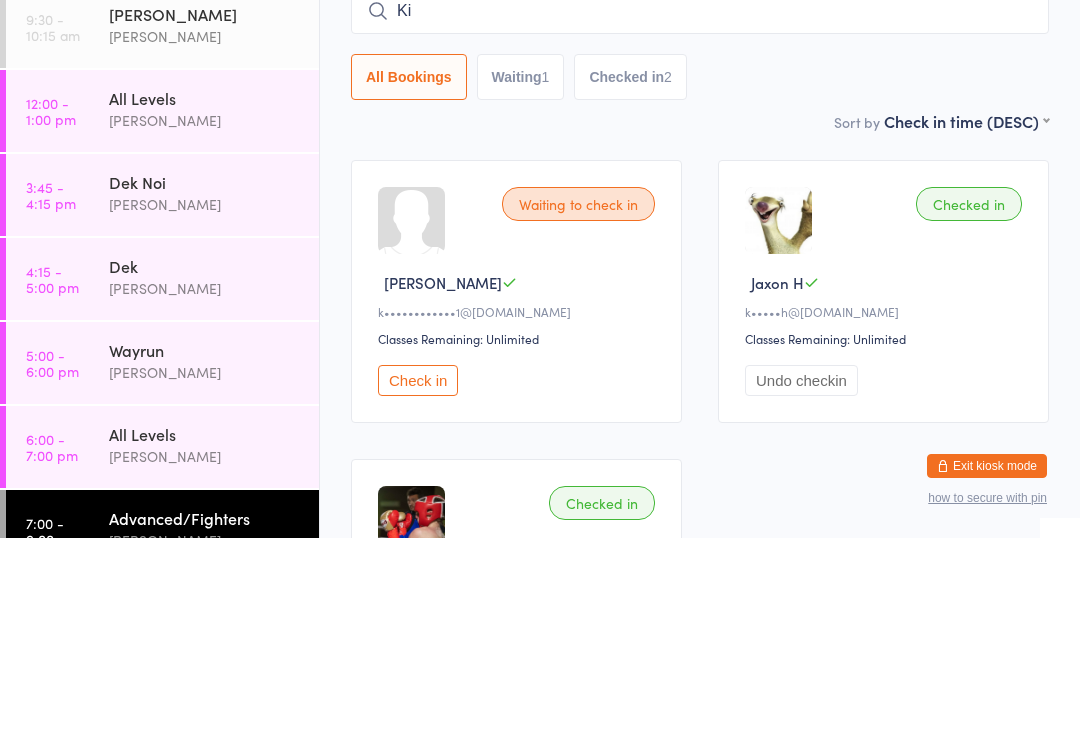 type on "K" 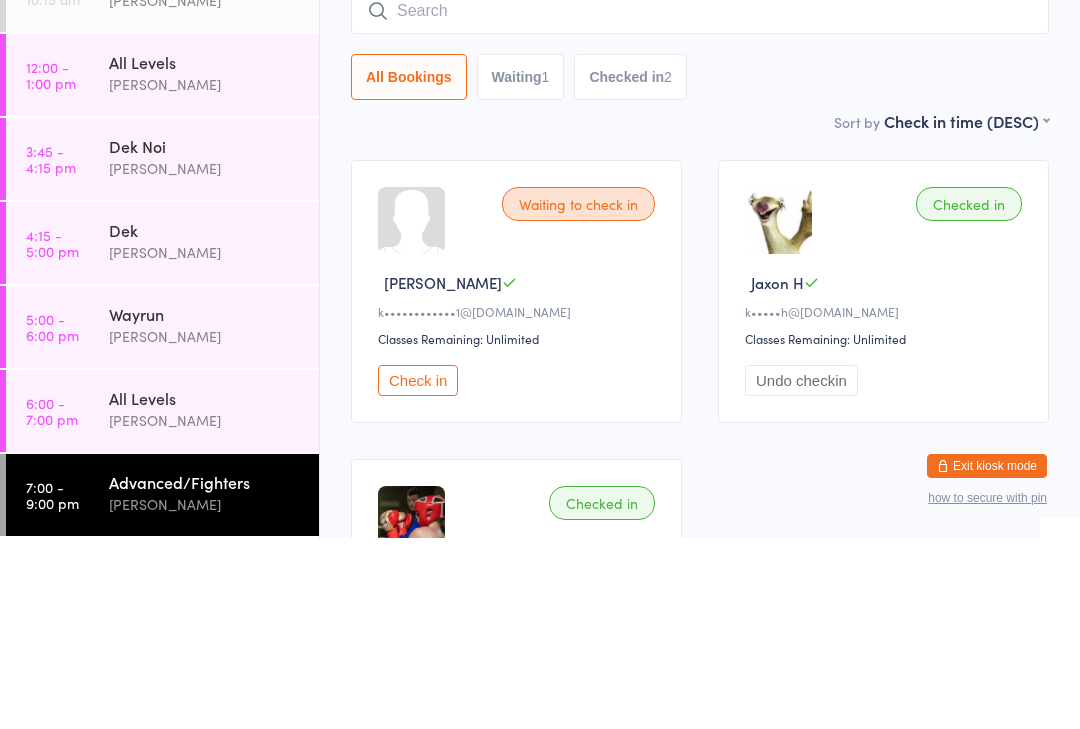 scroll, scrollTop: 41, scrollLeft: 0, axis: vertical 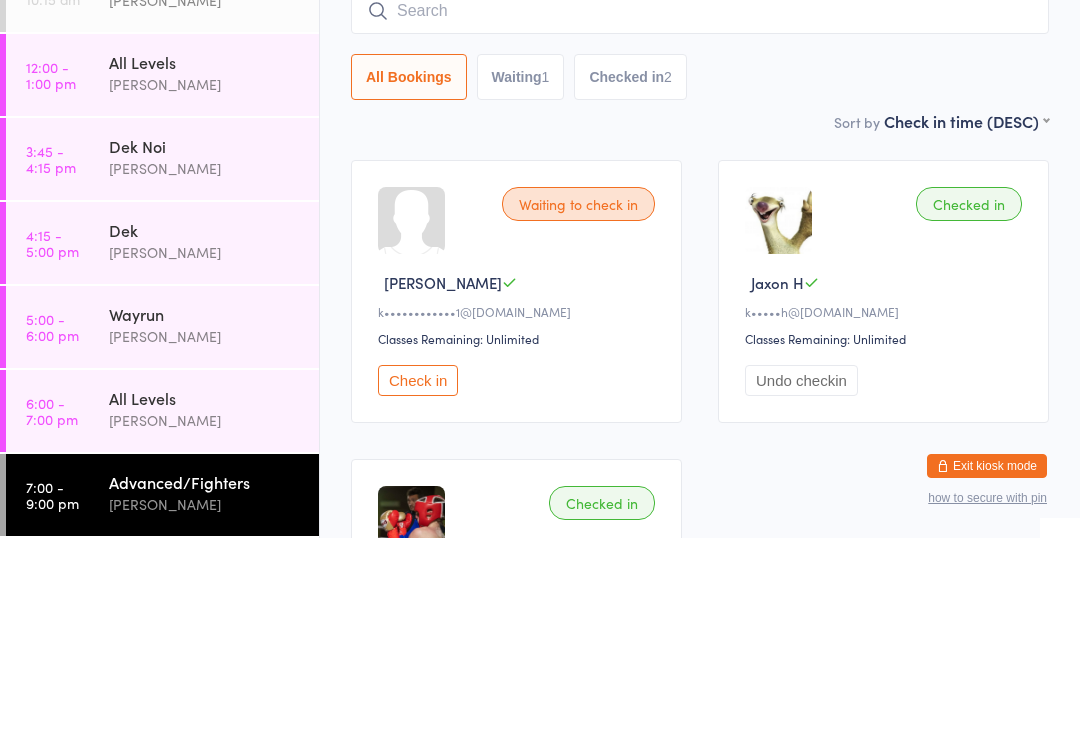 type 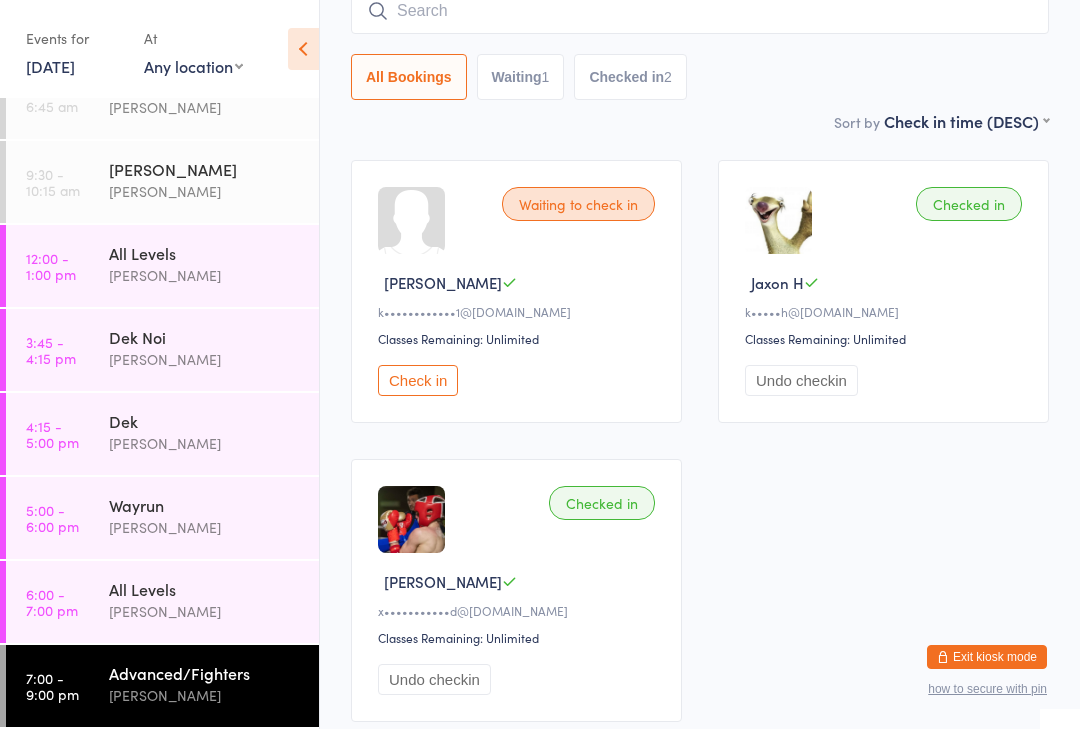 click on "[PERSON_NAME]" at bounding box center [205, 611] 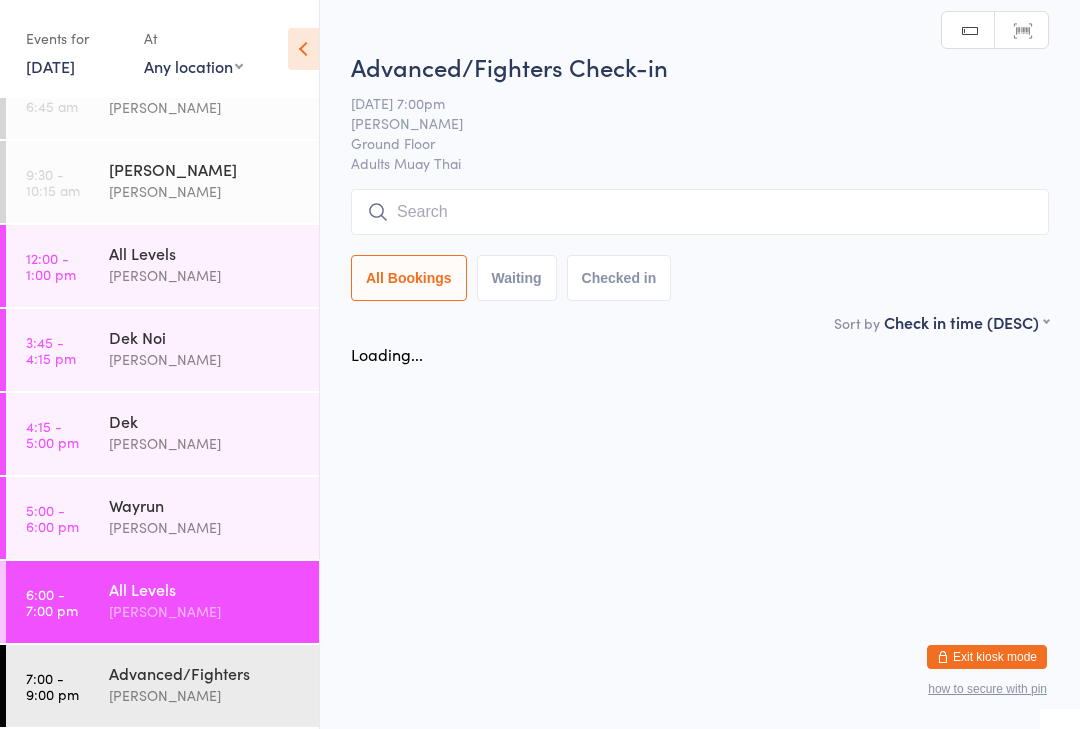scroll, scrollTop: 0, scrollLeft: 0, axis: both 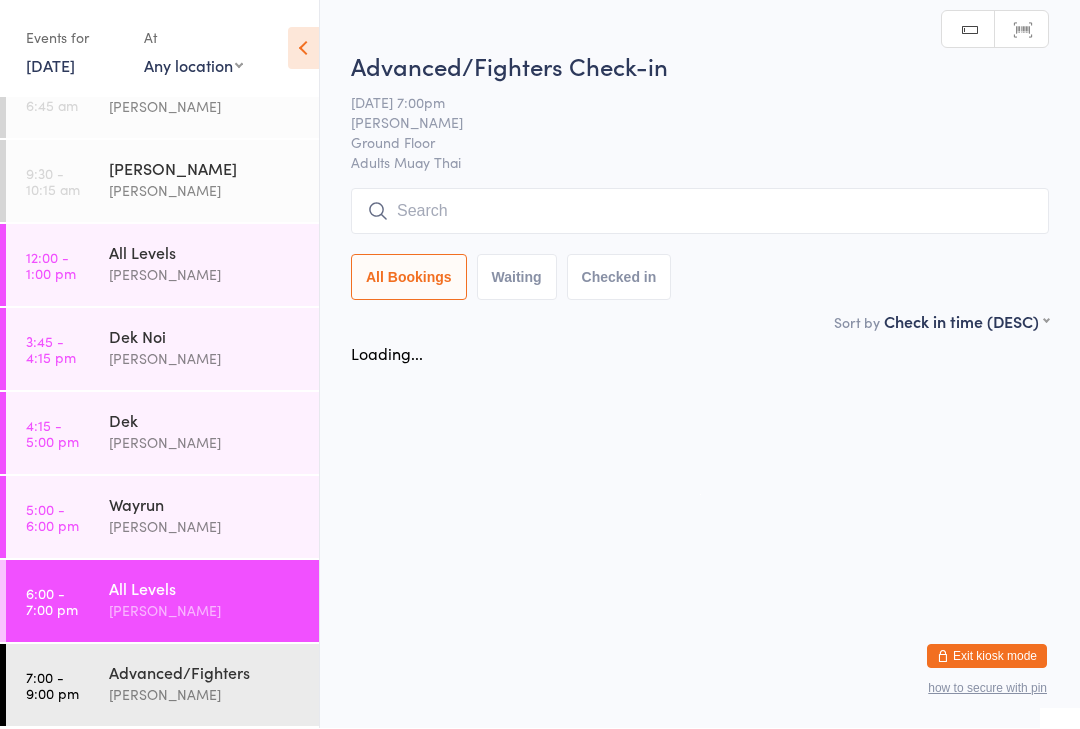 click at bounding box center (700, 212) 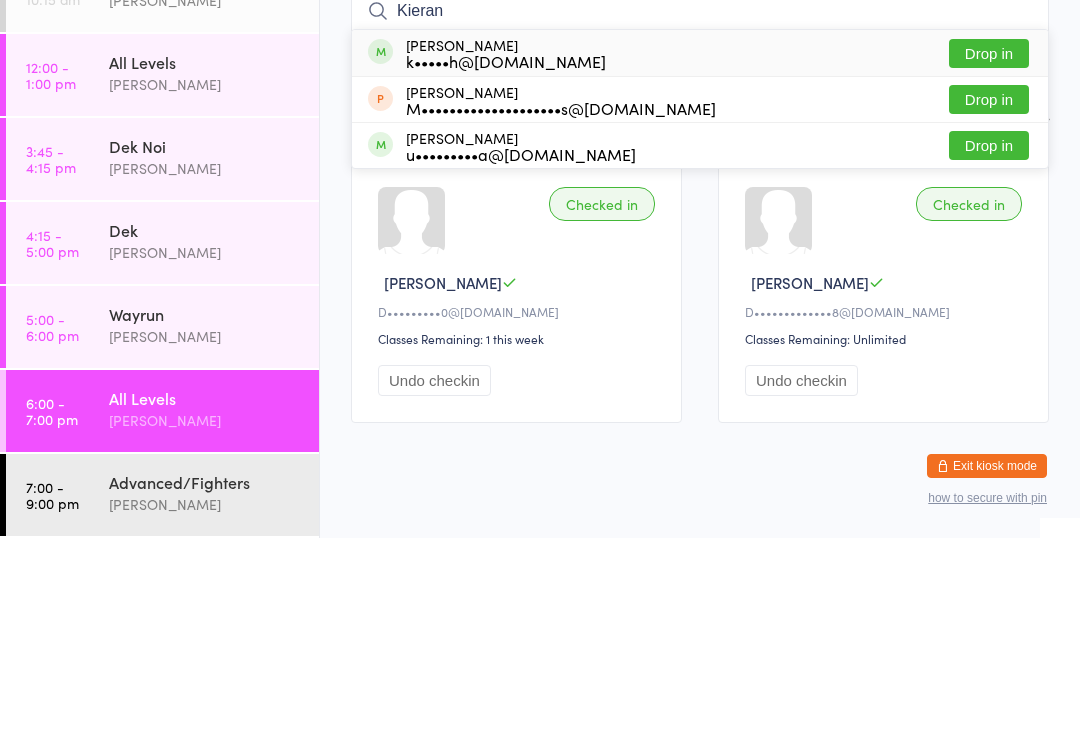 type on "Kieran" 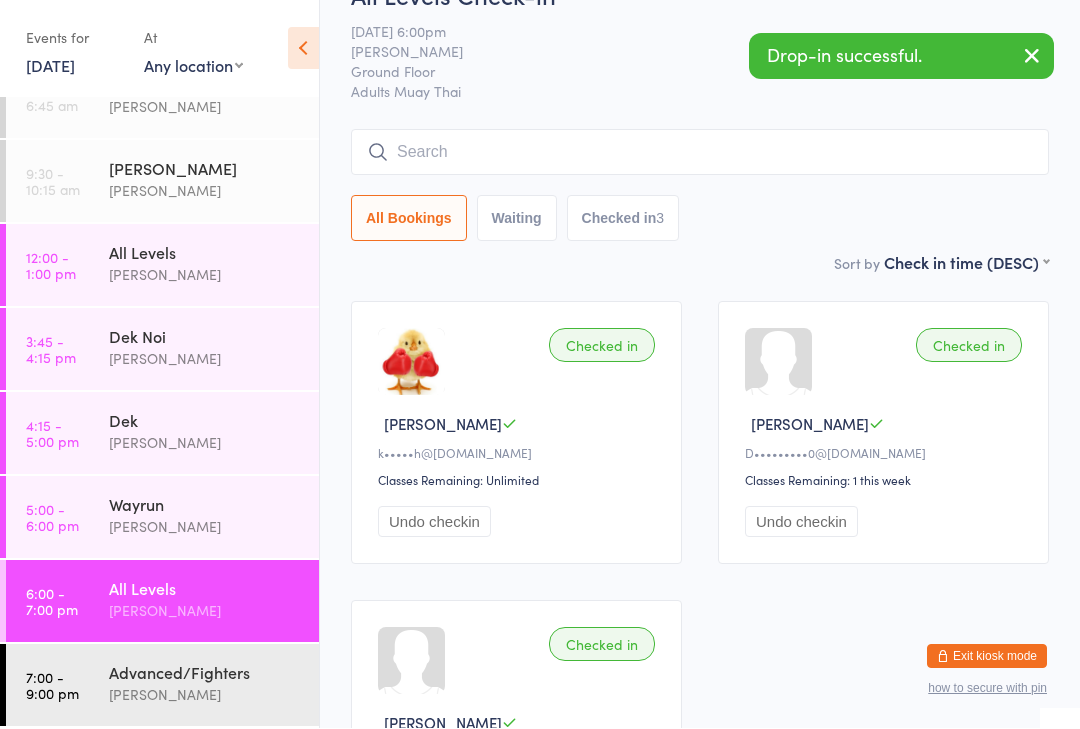 scroll, scrollTop: 50, scrollLeft: 0, axis: vertical 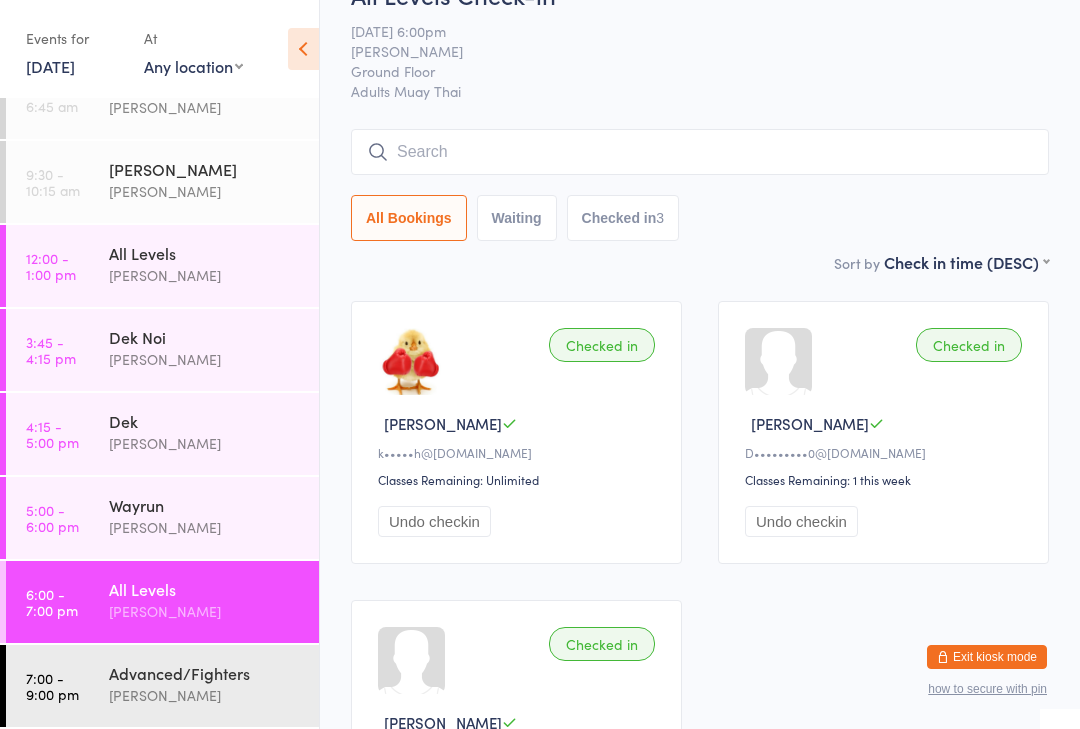 click on "All Levels" at bounding box center (205, 589) 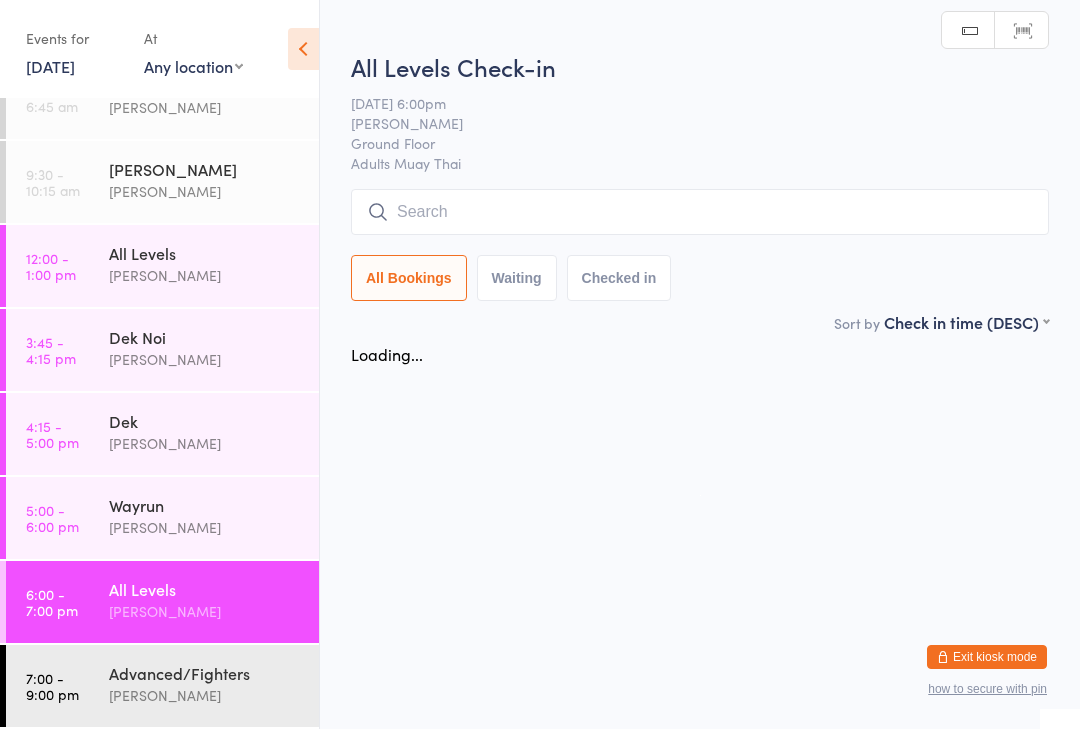 scroll, scrollTop: 0, scrollLeft: 0, axis: both 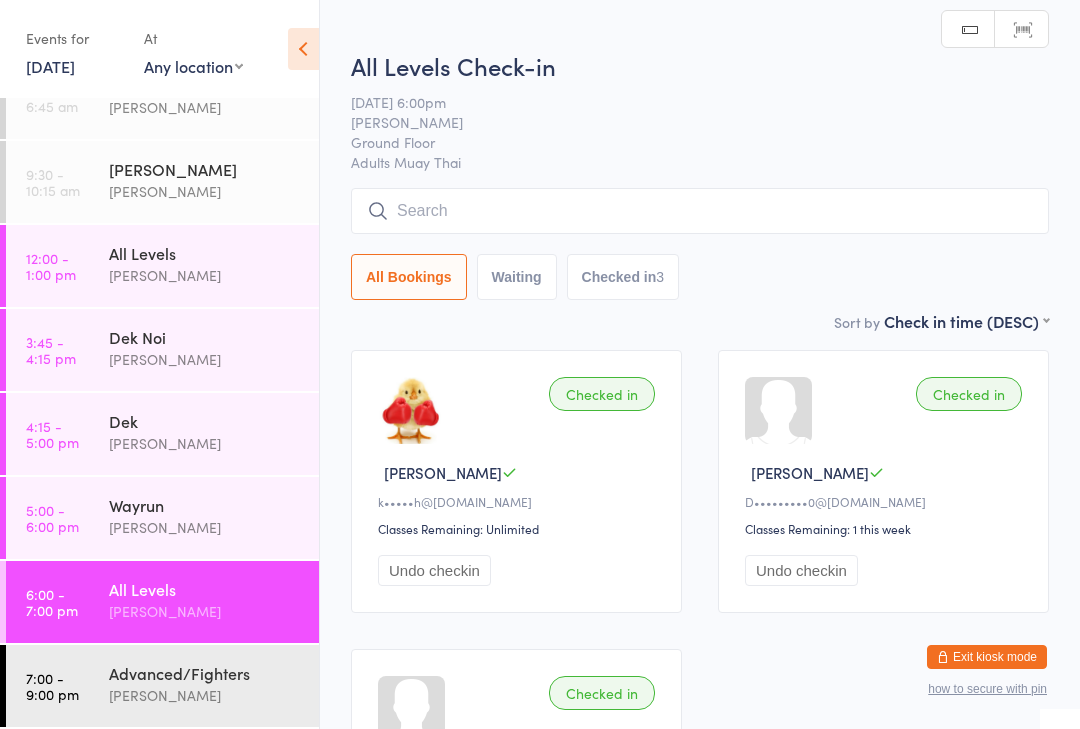 click at bounding box center [700, 211] 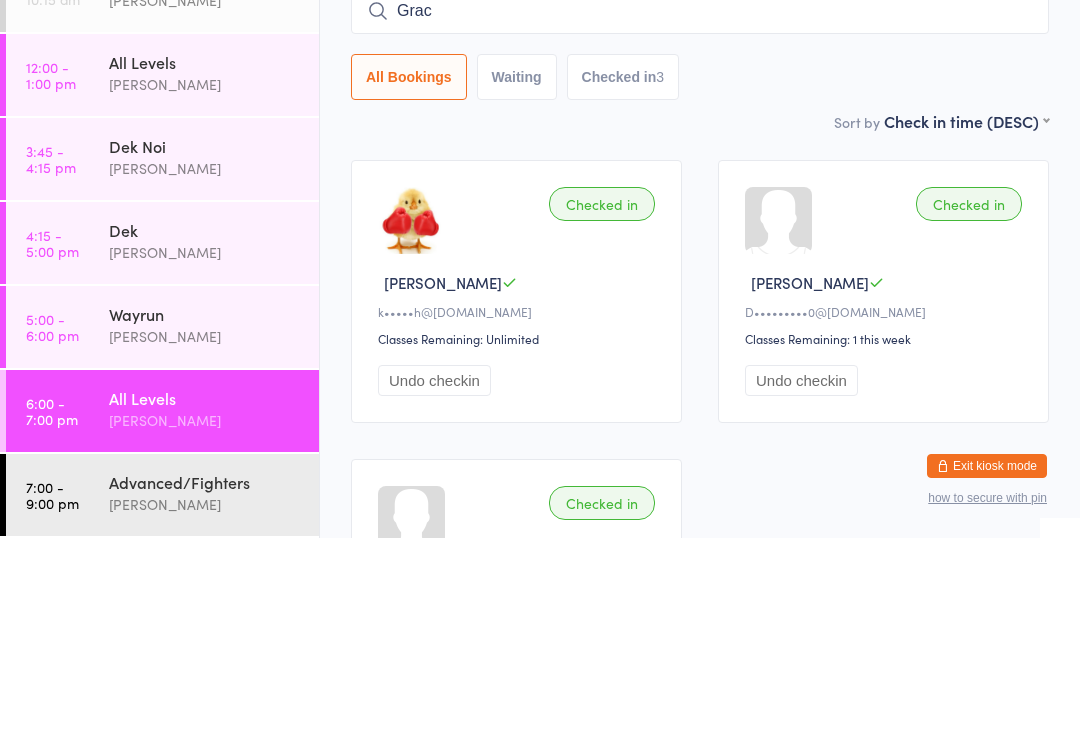 type on "Grace" 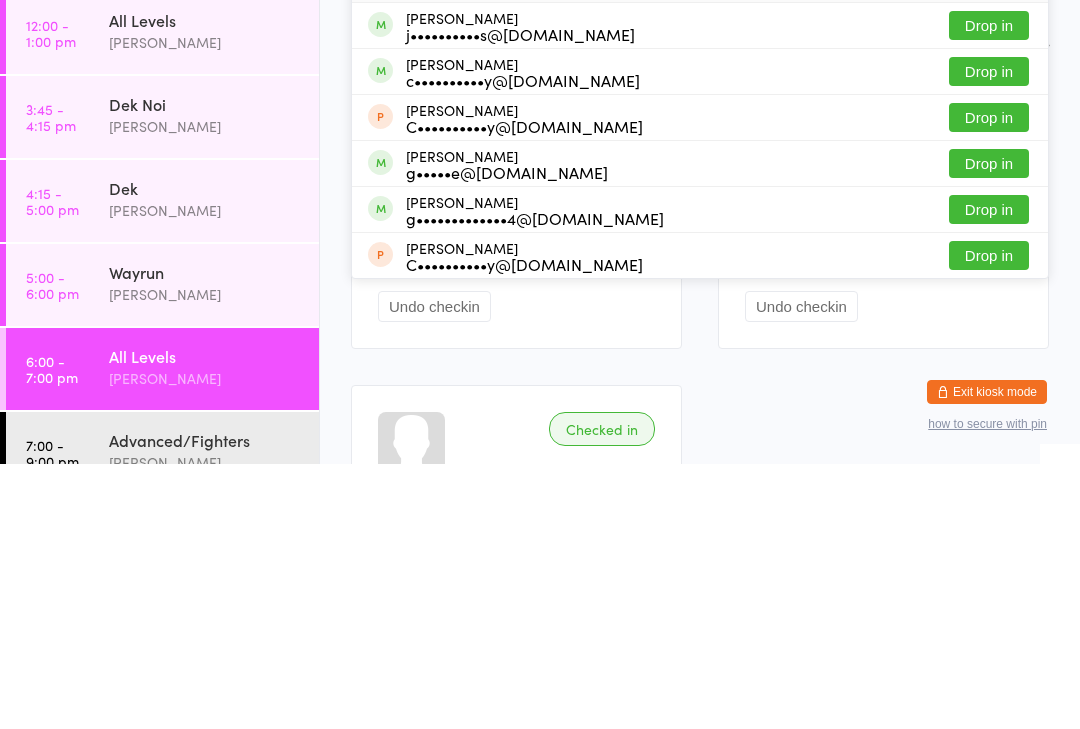 scroll, scrollTop: 5, scrollLeft: 0, axis: vertical 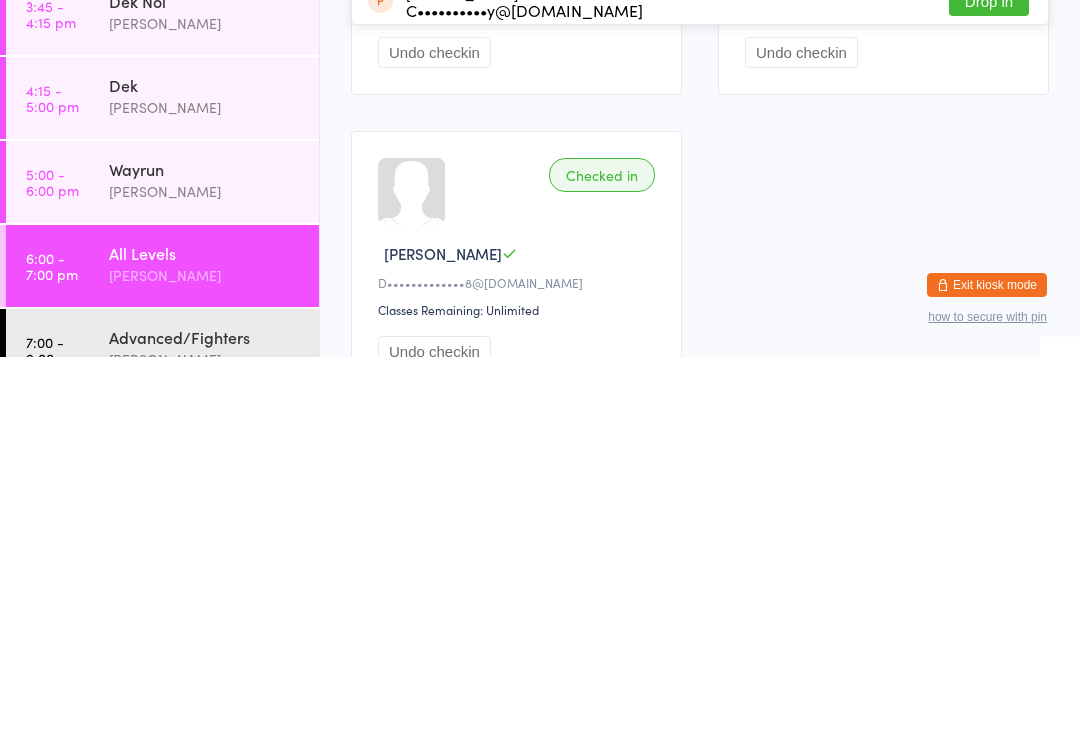 click on "All Levels" at bounding box center (205, 625) 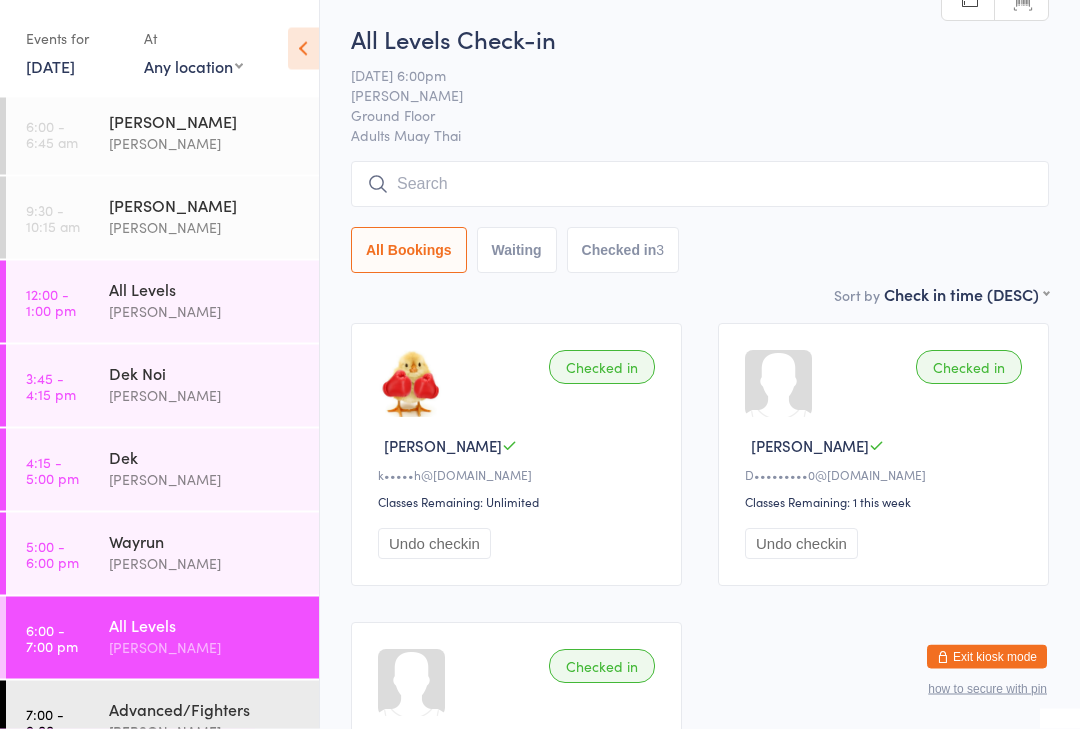 scroll, scrollTop: 3, scrollLeft: 0, axis: vertical 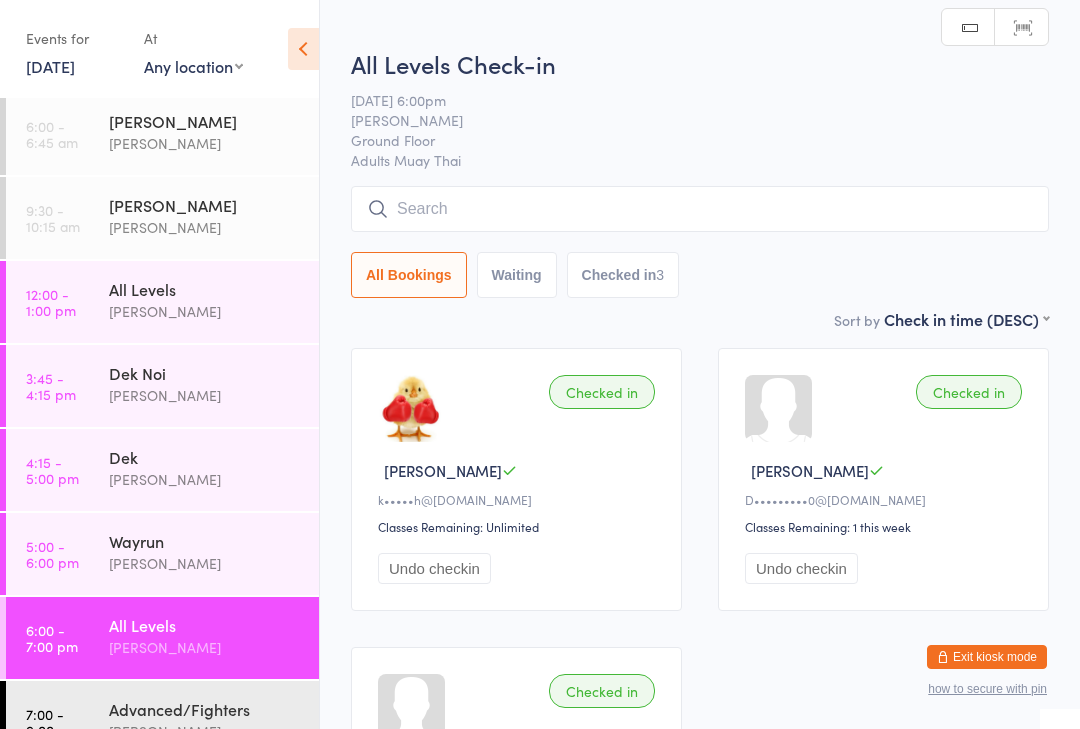 click at bounding box center [700, 209] 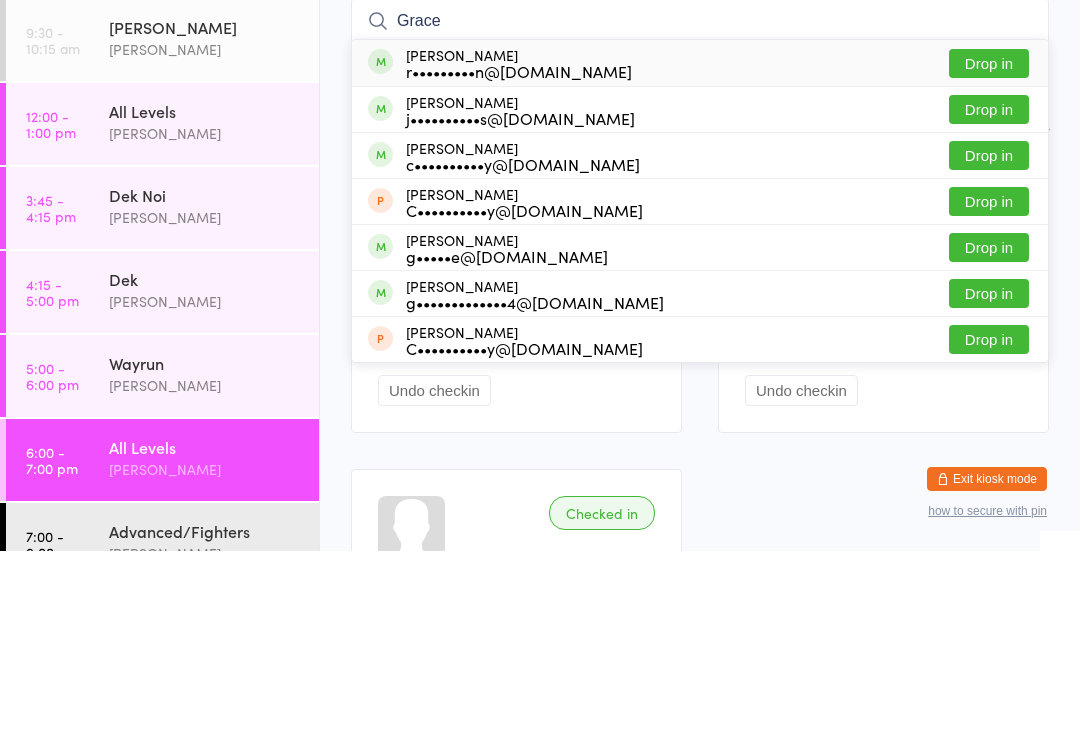 type on "Grace" 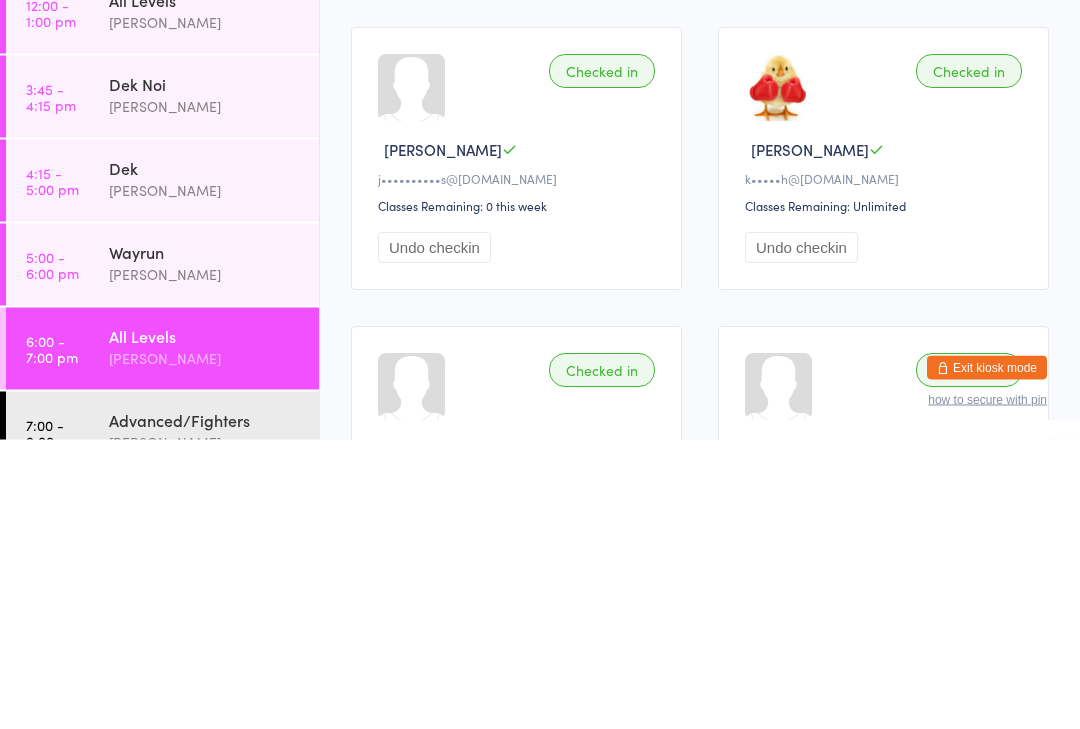 scroll, scrollTop: 318, scrollLeft: 0, axis: vertical 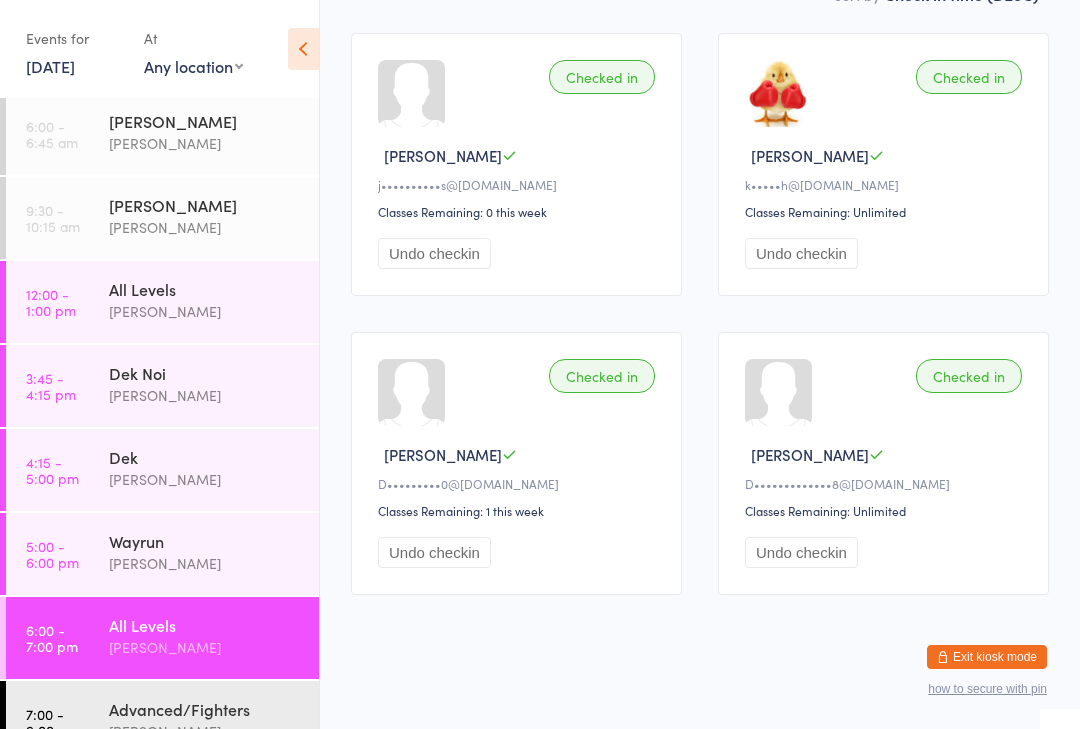 click on "7:00 - 9:00 pm Advanced/Fighters Karl Puglia" at bounding box center (162, 722) 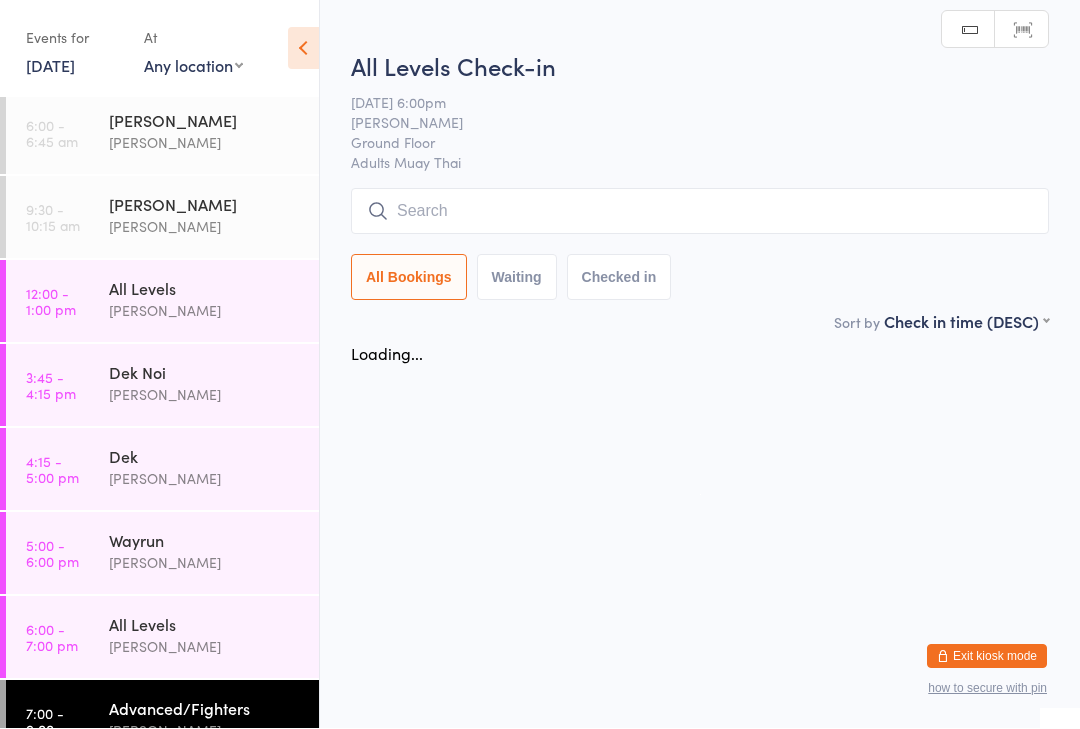 click on "6:00 - 7:00 pm" at bounding box center (52, 638) 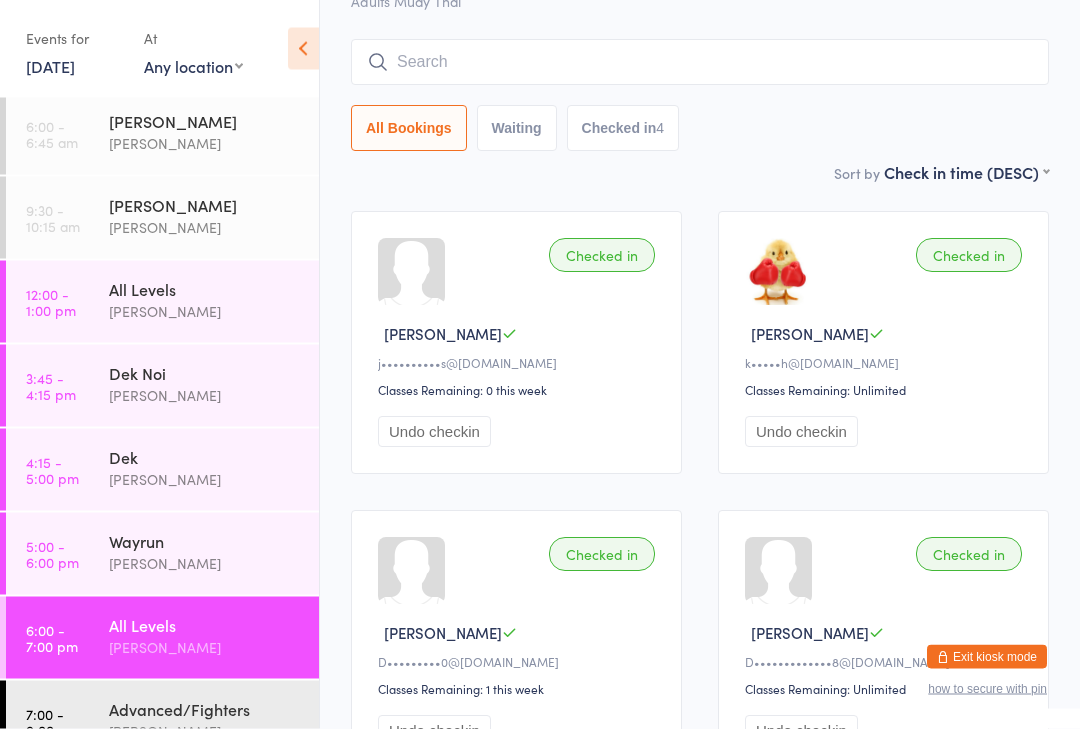 scroll, scrollTop: 143, scrollLeft: 0, axis: vertical 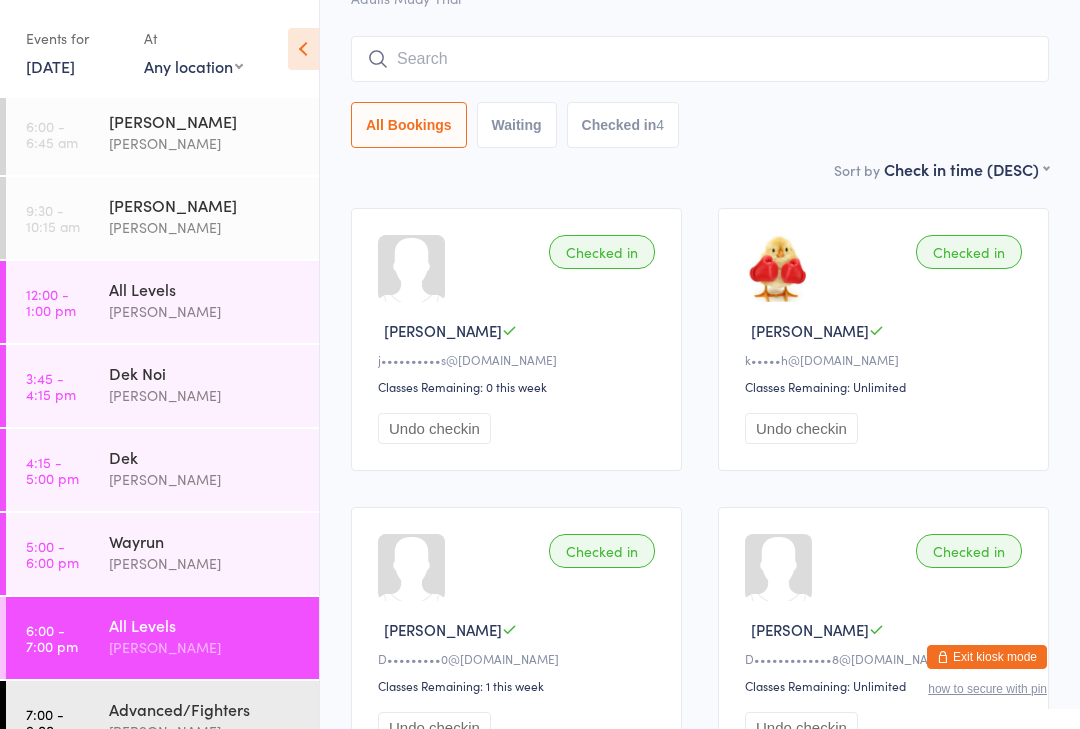 click on "7:00 - 9:00 pm Advanced/Fighters Karl Puglia" at bounding box center [162, 722] 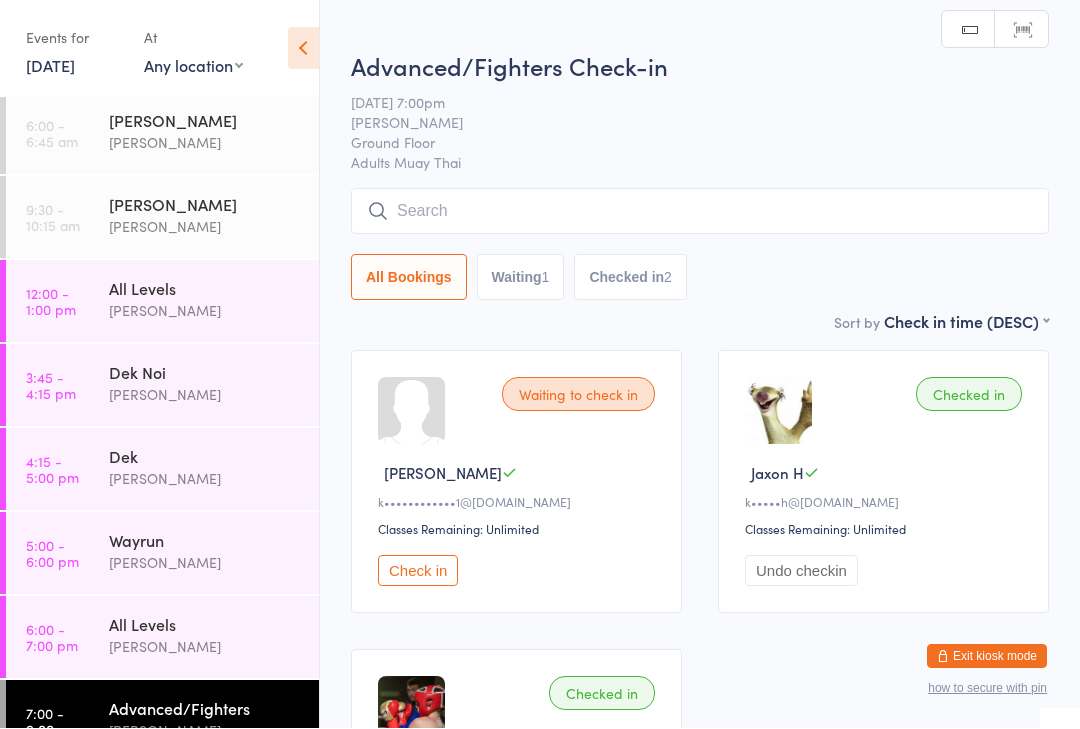 scroll, scrollTop: 1, scrollLeft: 0, axis: vertical 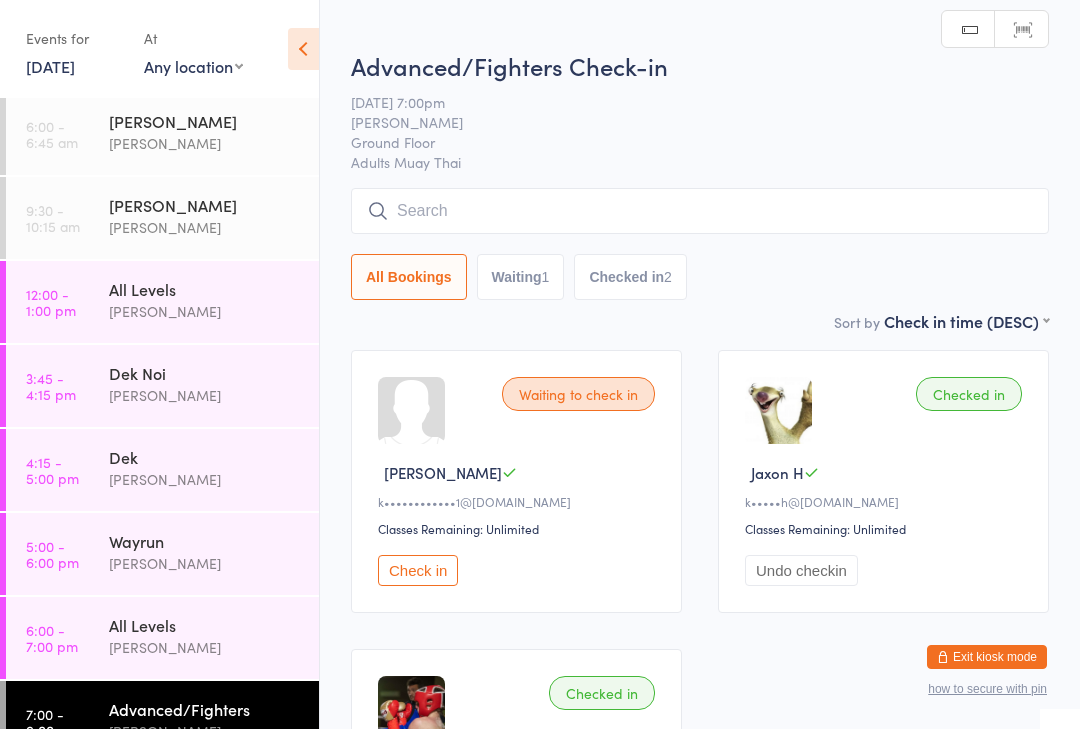 click at bounding box center (700, 211) 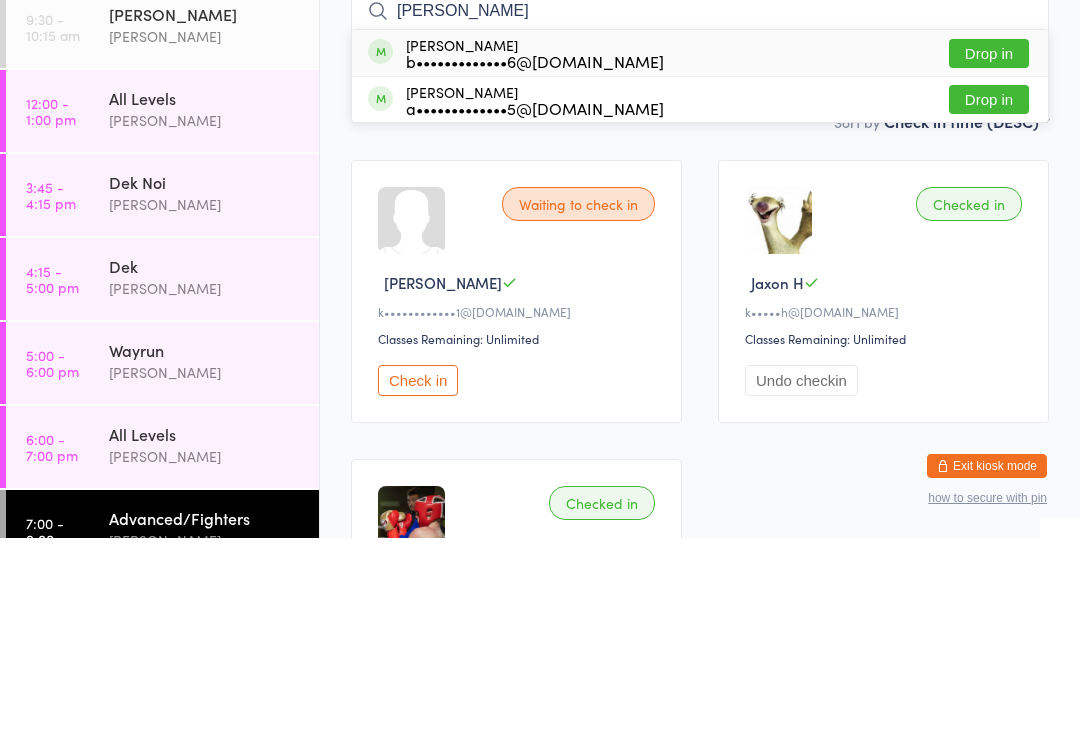 type on "Ainsley" 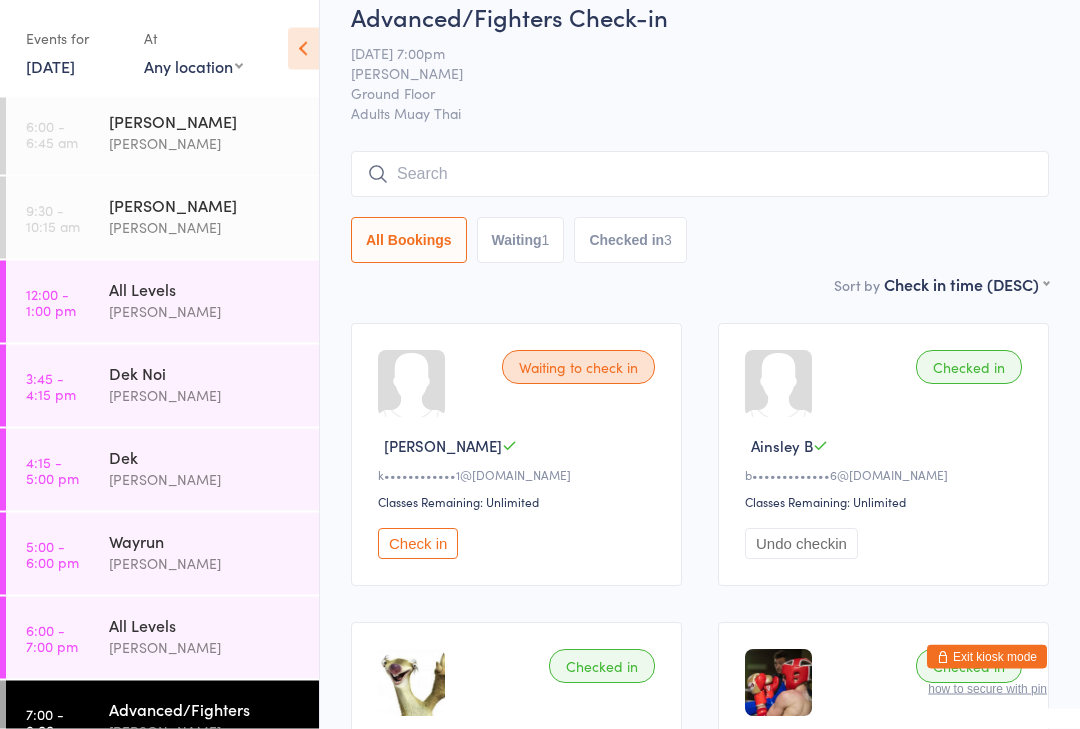 scroll, scrollTop: 0, scrollLeft: 0, axis: both 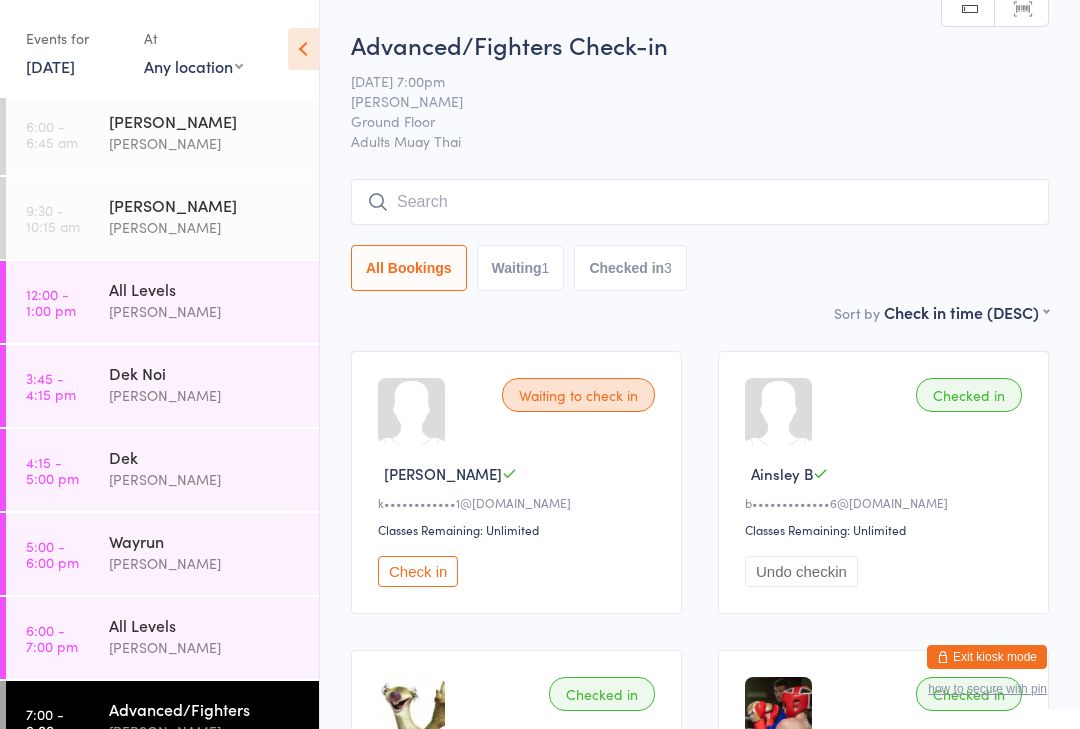 click at bounding box center [303, 49] 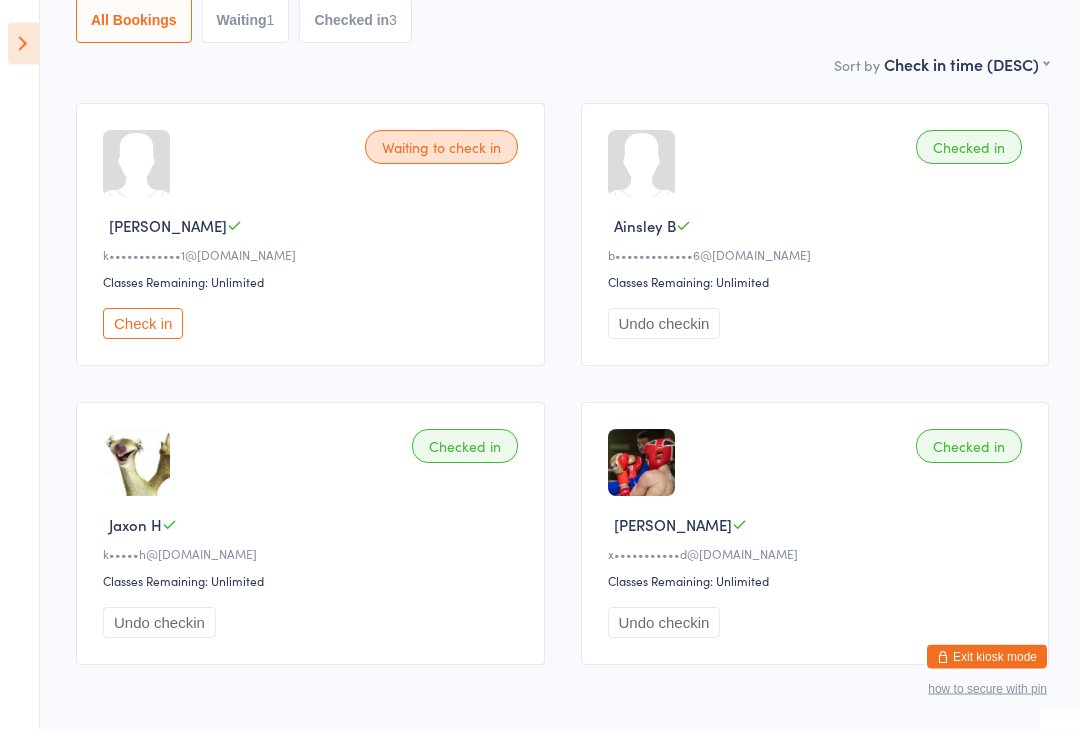 scroll, scrollTop: 0, scrollLeft: 0, axis: both 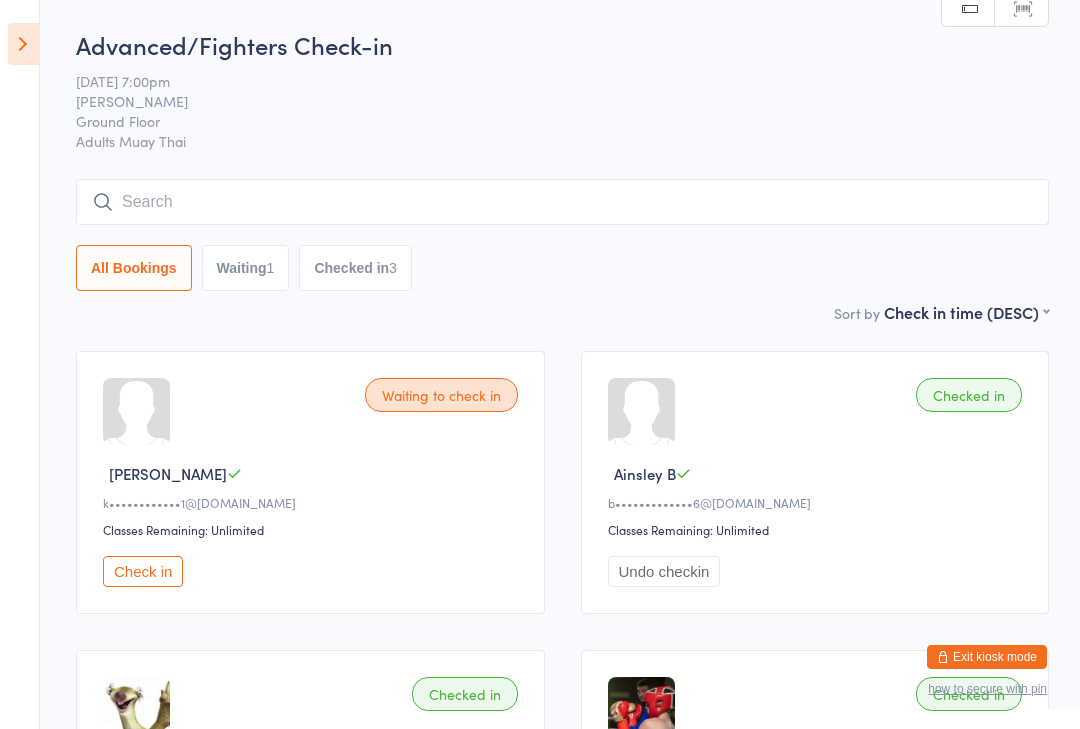 click at bounding box center (562, 202) 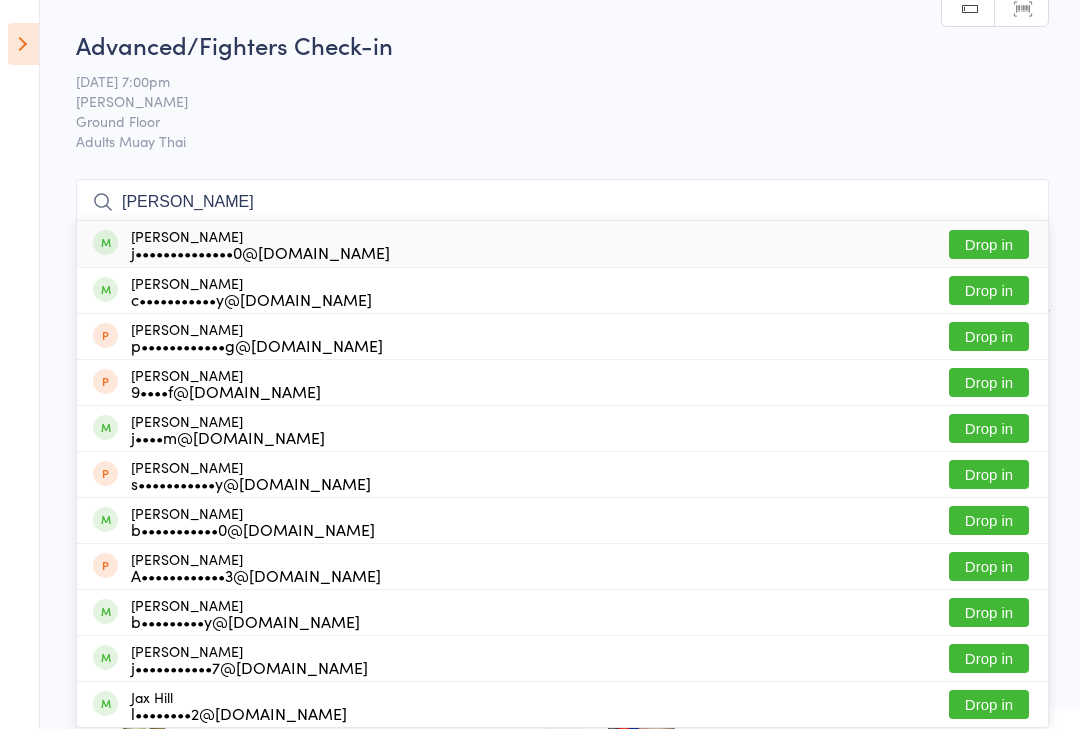 type on "Jake williams" 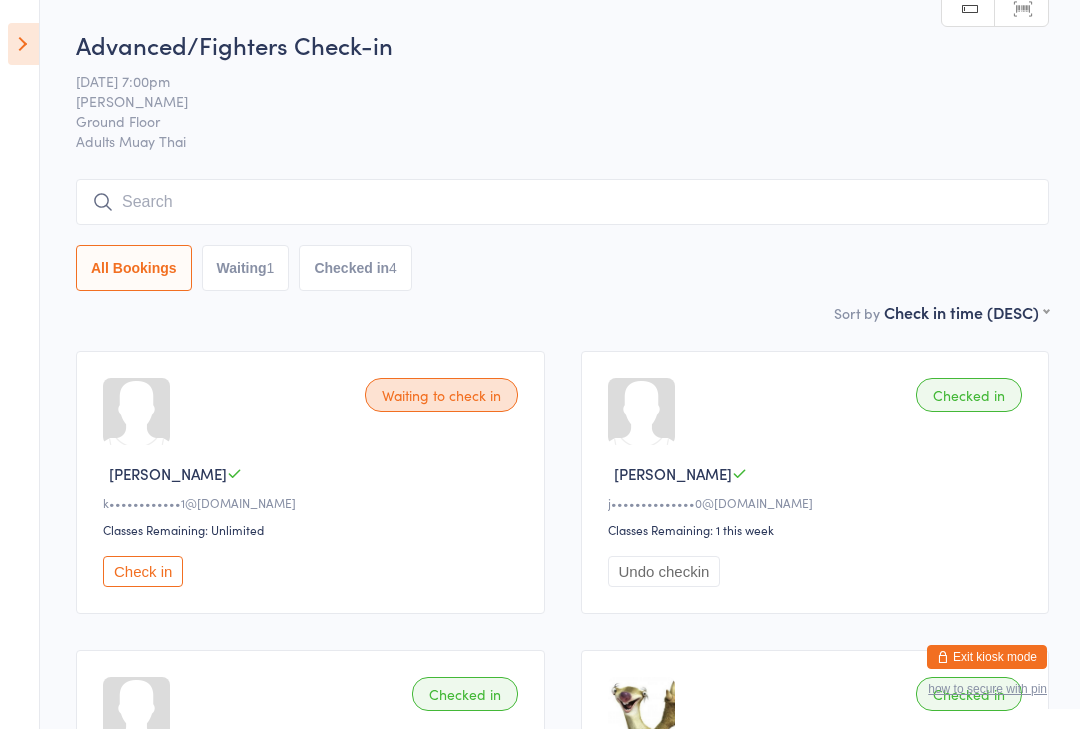 click at bounding box center (562, 202) 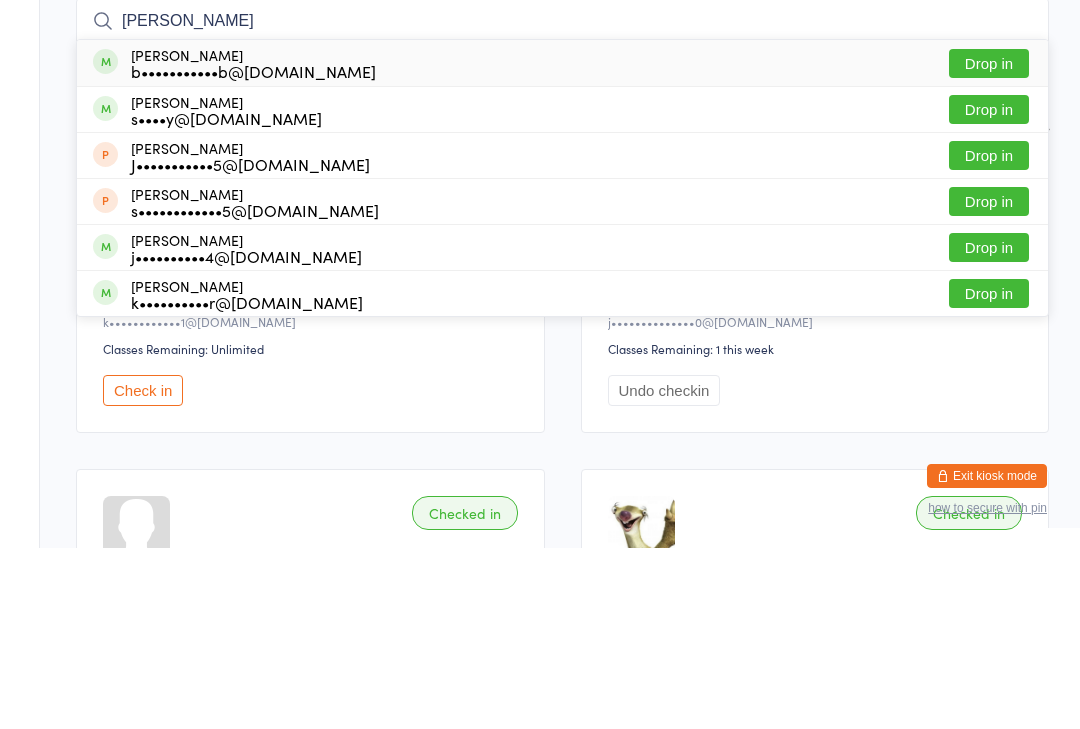 type on "Jacob bellancA" 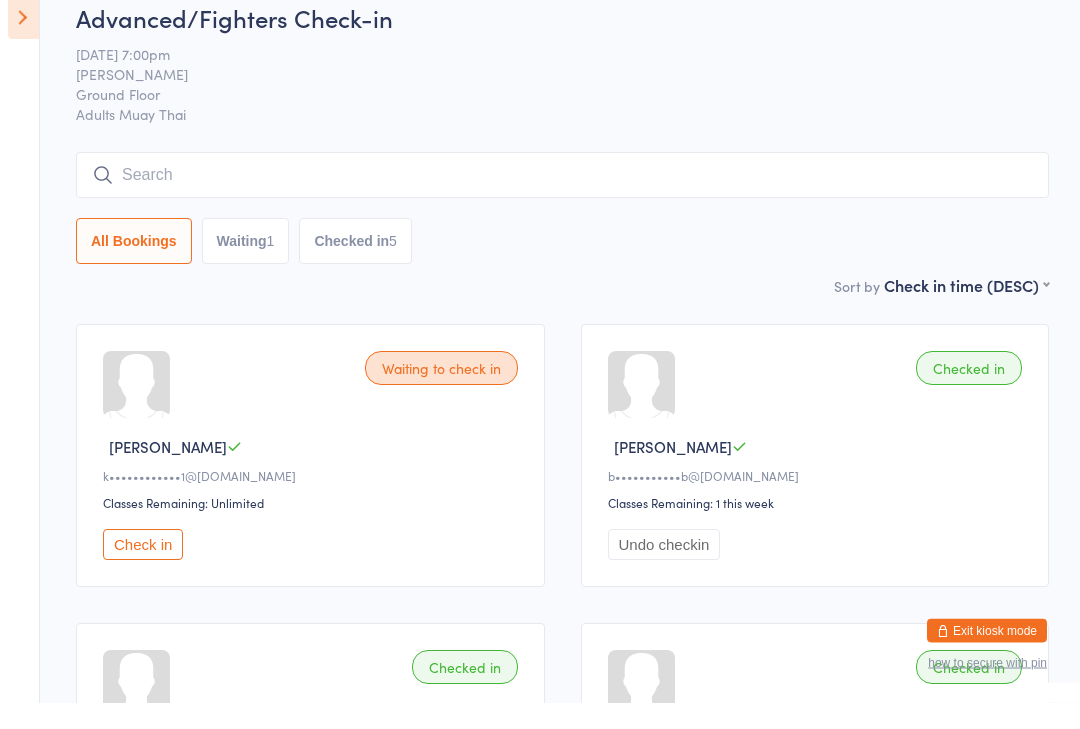 click on "Events for 11 Jul, 2025 11 Jul, 2025
July 2025
Sun Mon Tue Wed Thu Fri Sat
27
29
30
01
02
03
04
05
28
06
07
08
09
10
11
12
29
13
14
15
16
17
18
19
30
20
21
22
23
24
25
26
31
27
28
29
30
31
01
02" at bounding box center [20, 364] 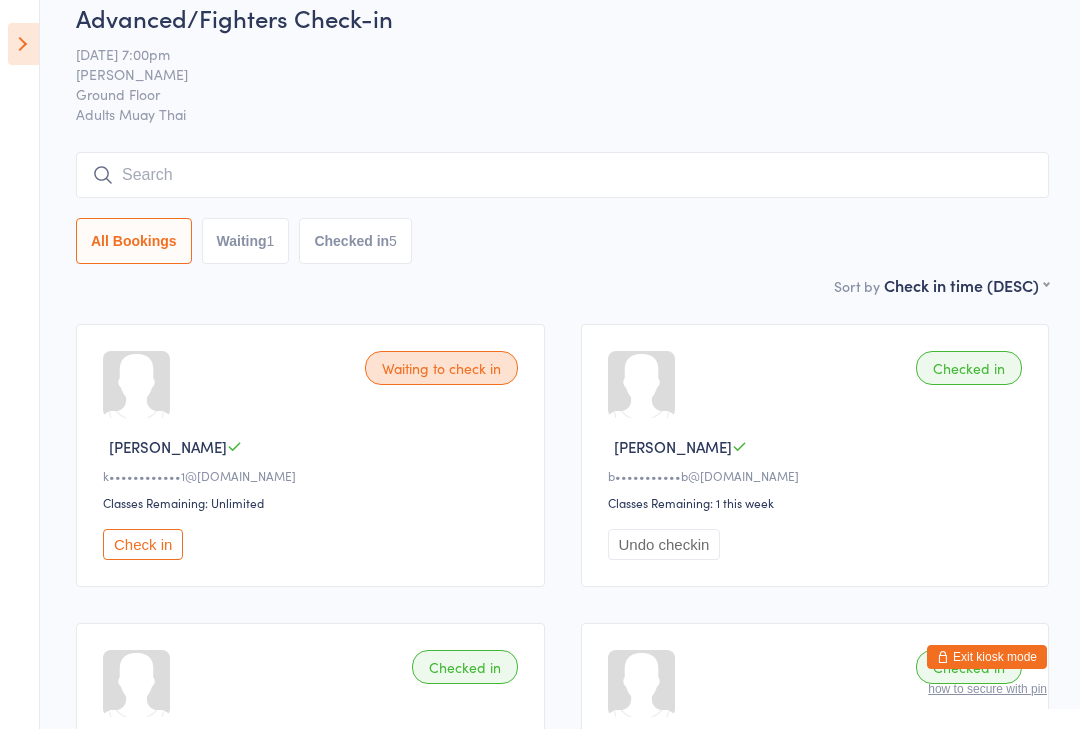 click at bounding box center [23, 44] 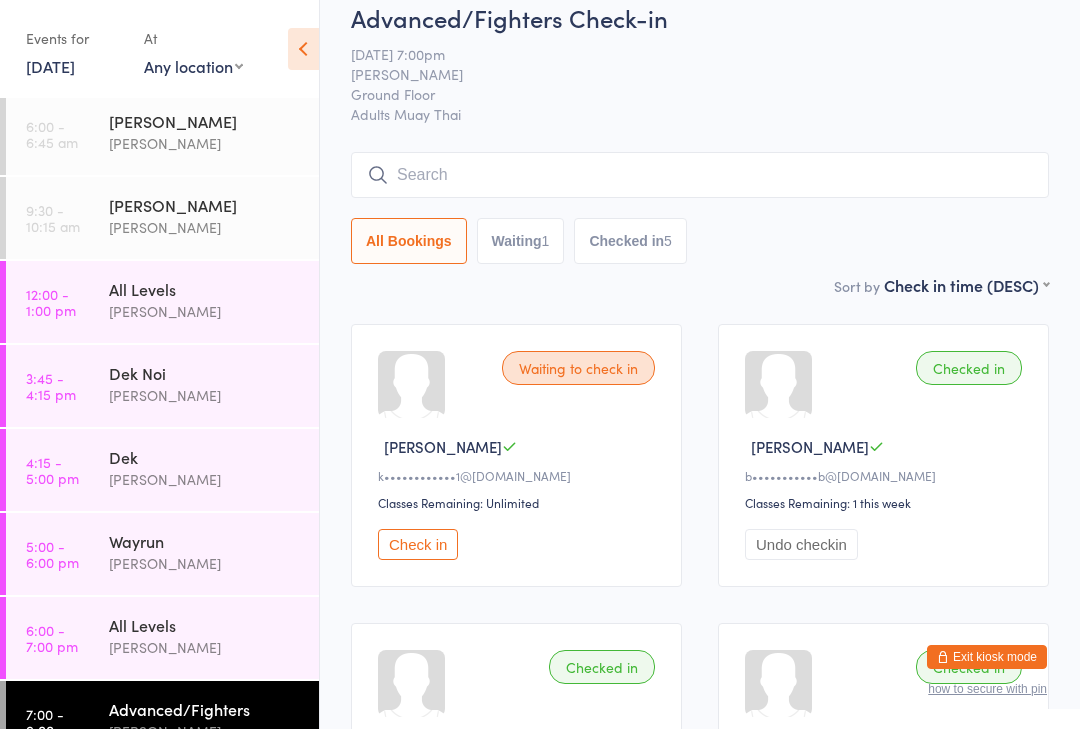 click on "All Levels" at bounding box center (205, 625) 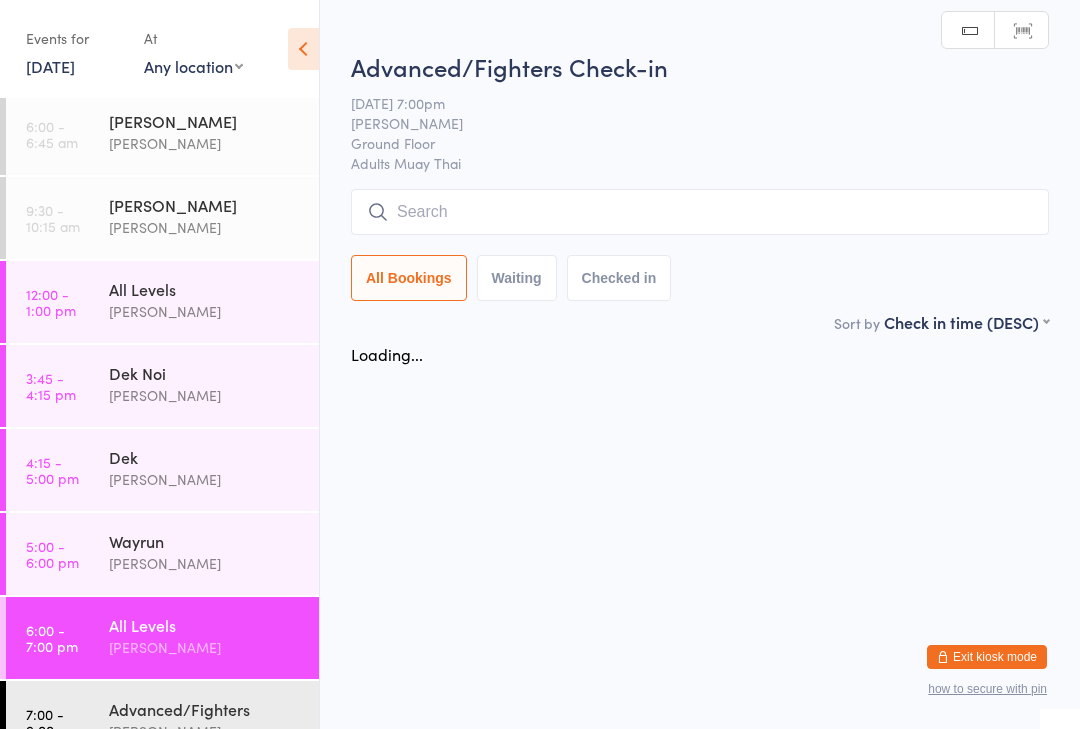 scroll, scrollTop: 0, scrollLeft: 0, axis: both 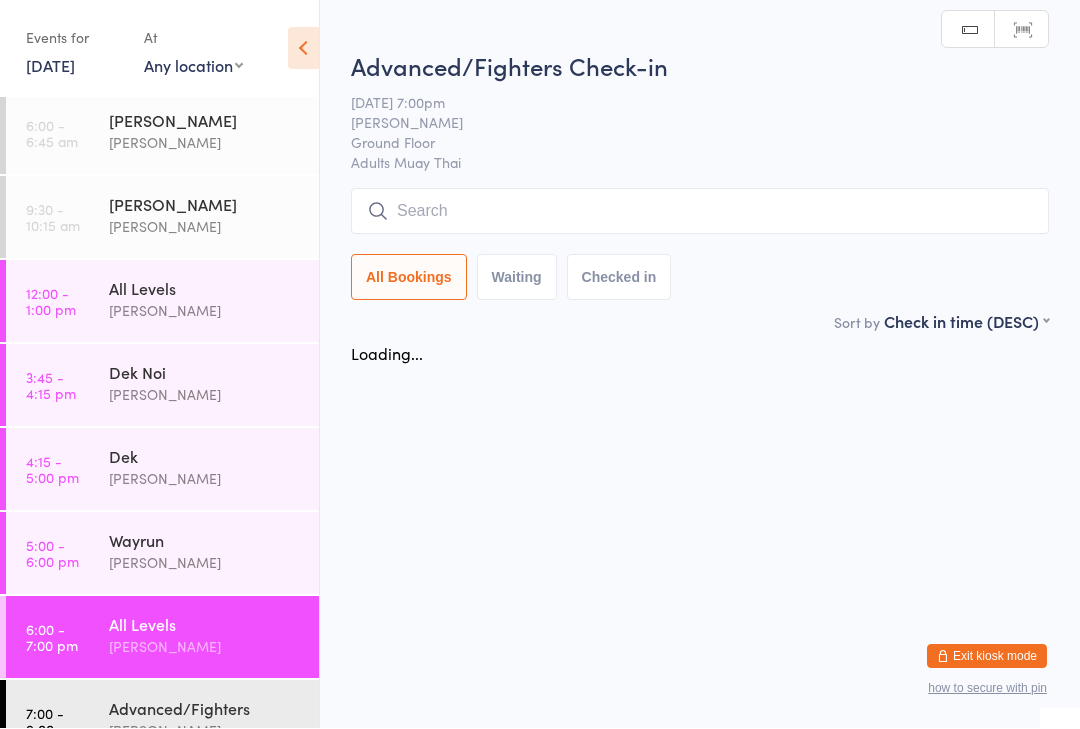 click at bounding box center [700, 212] 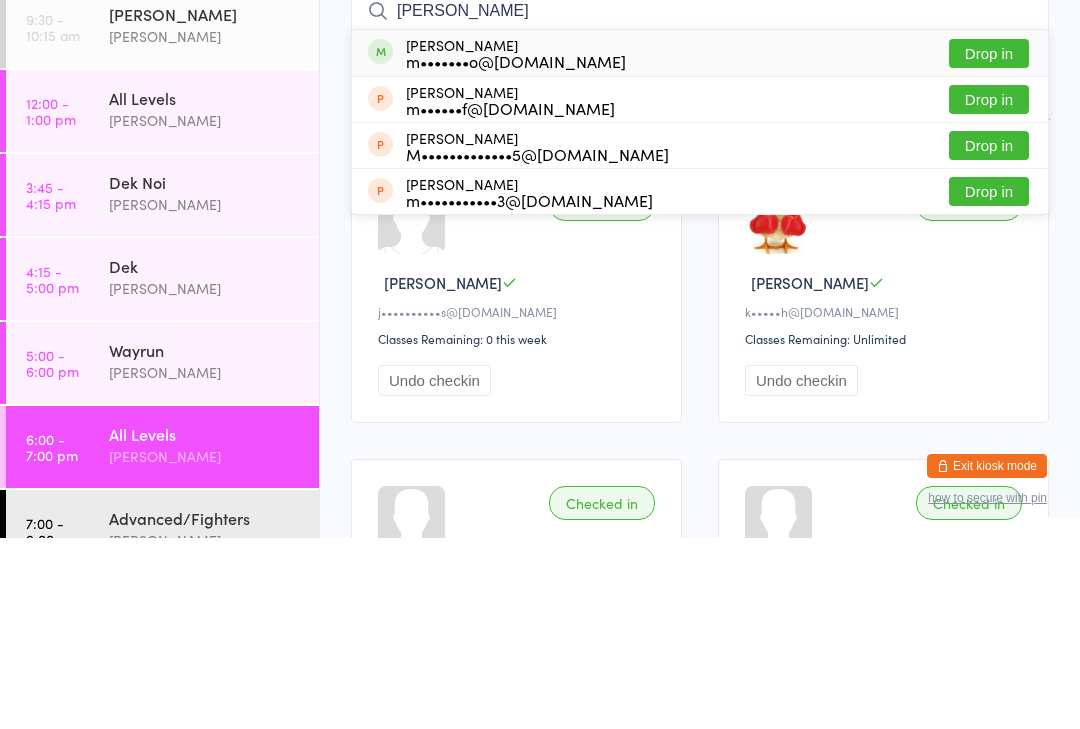 type on "Mike ma" 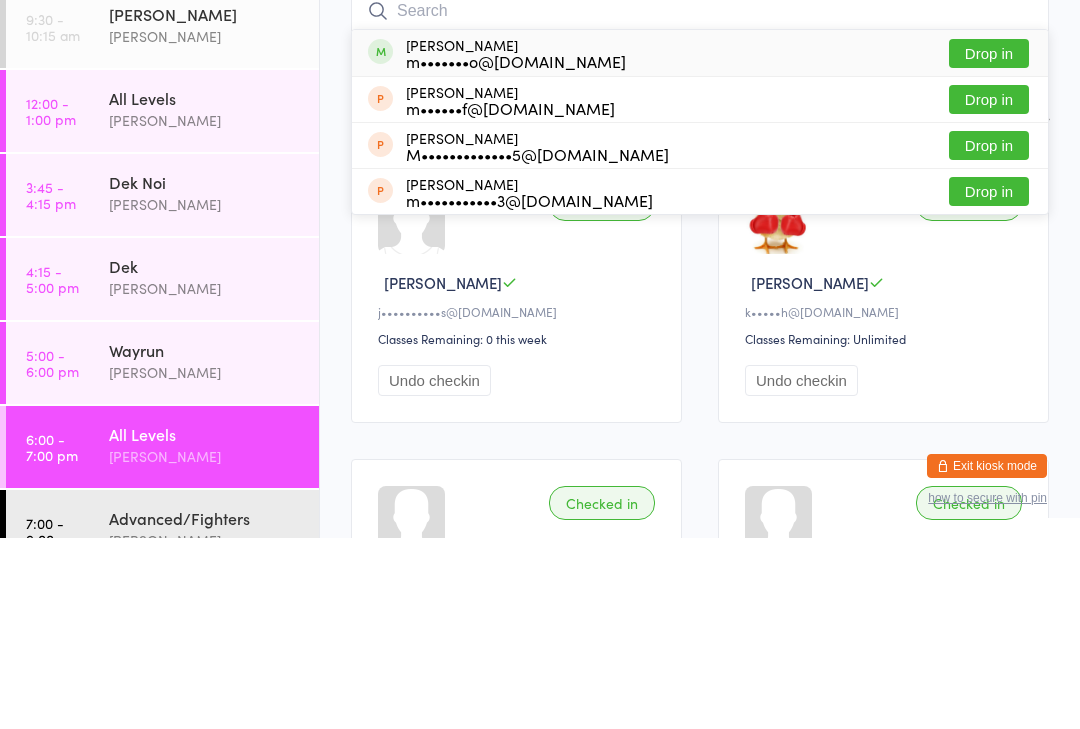 scroll, scrollTop: 191, scrollLeft: 0, axis: vertical 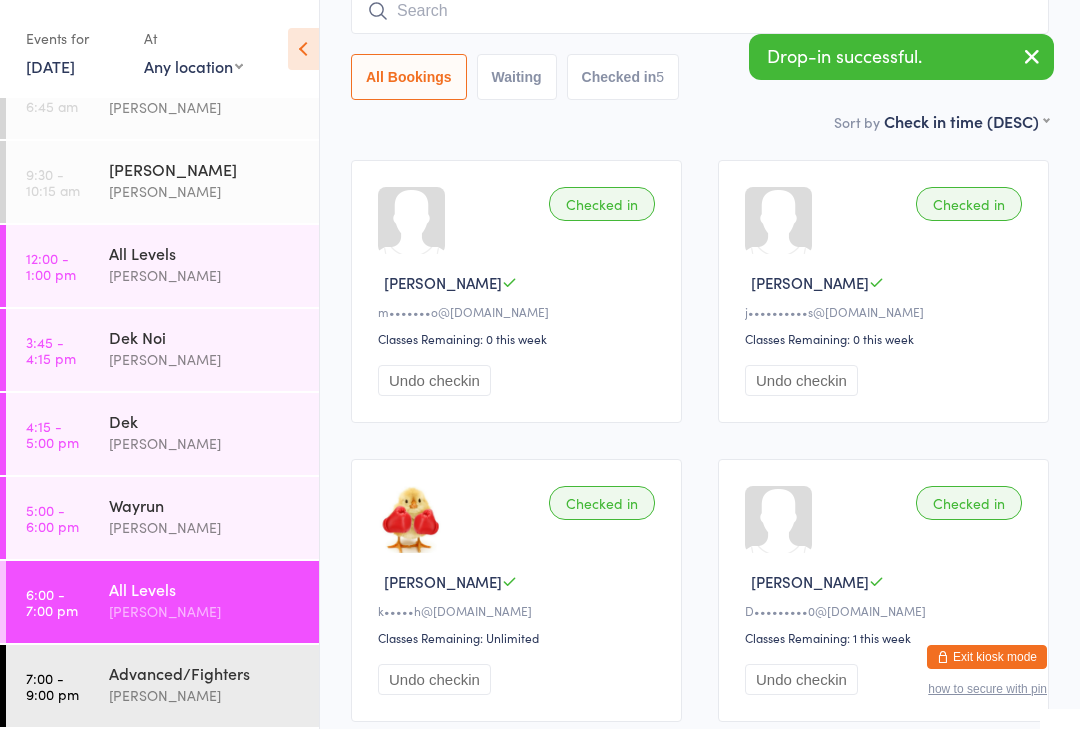 click on "Advanced/Fighters" at bounding box center [205, 673] 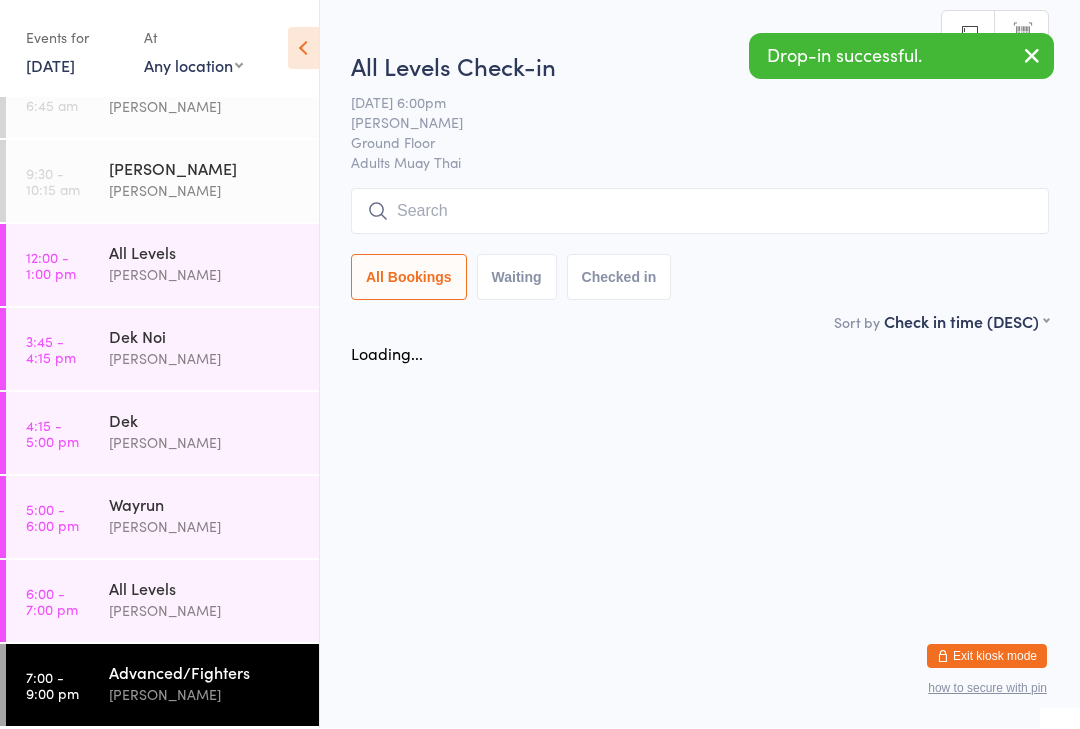 click at bounding box center [700, 212] 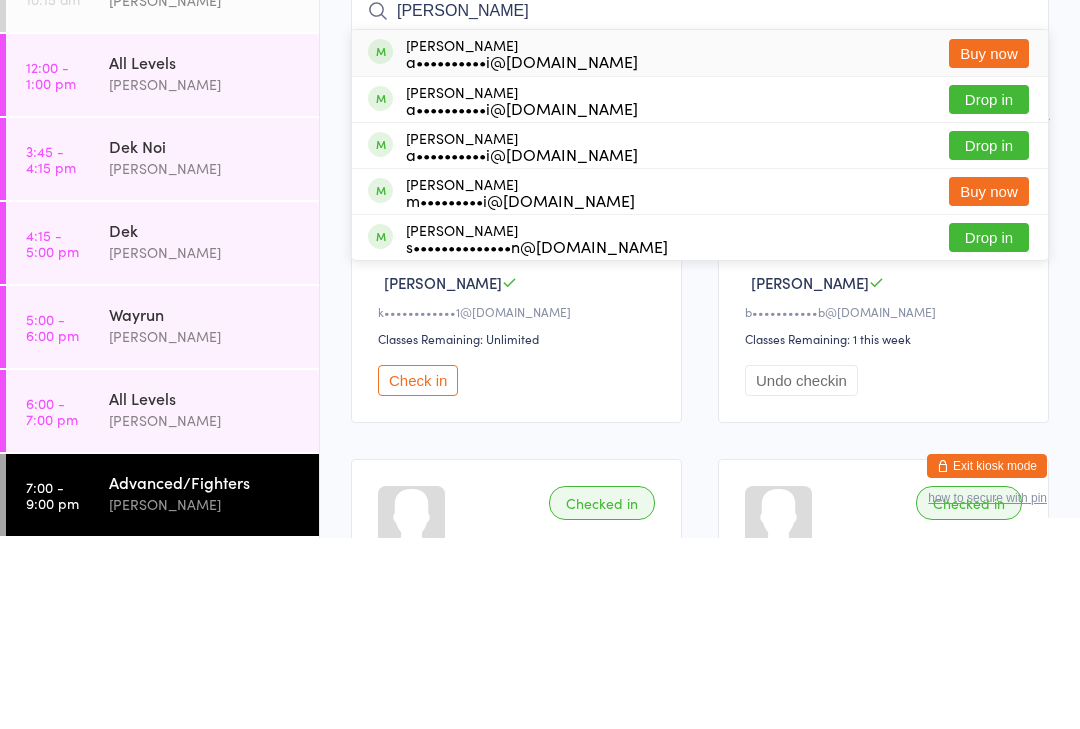 type on "Jazlyn tarei" 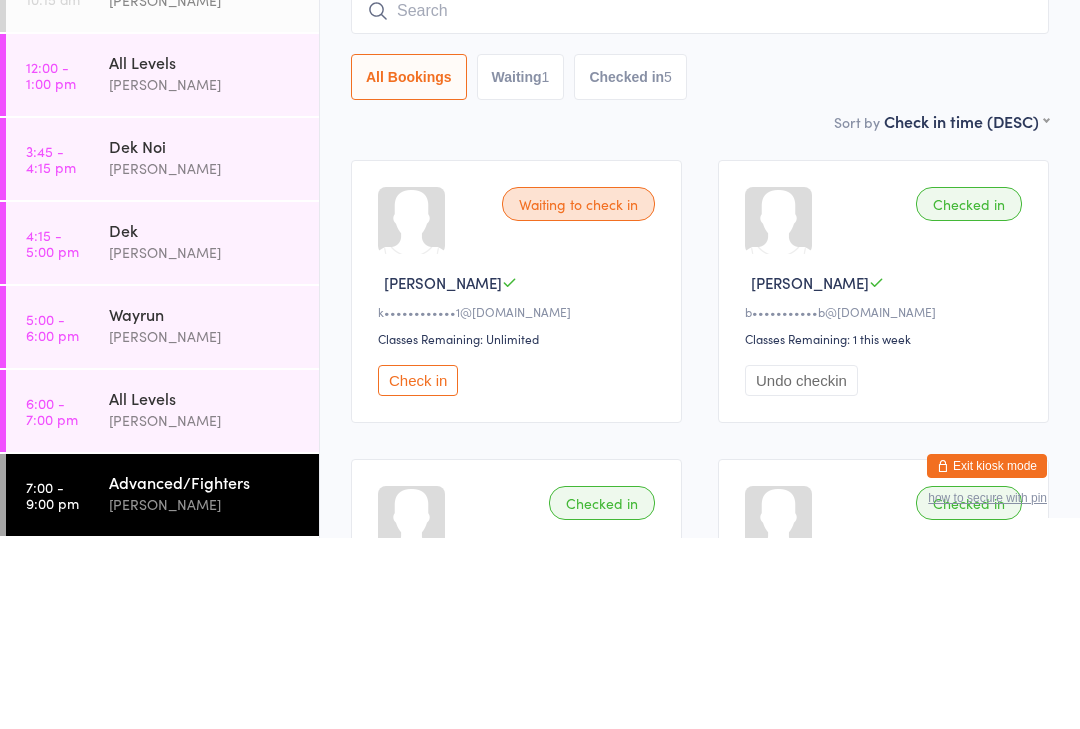 scroll, scrollTop: 191, scrollLeft: 0, axis: vertical 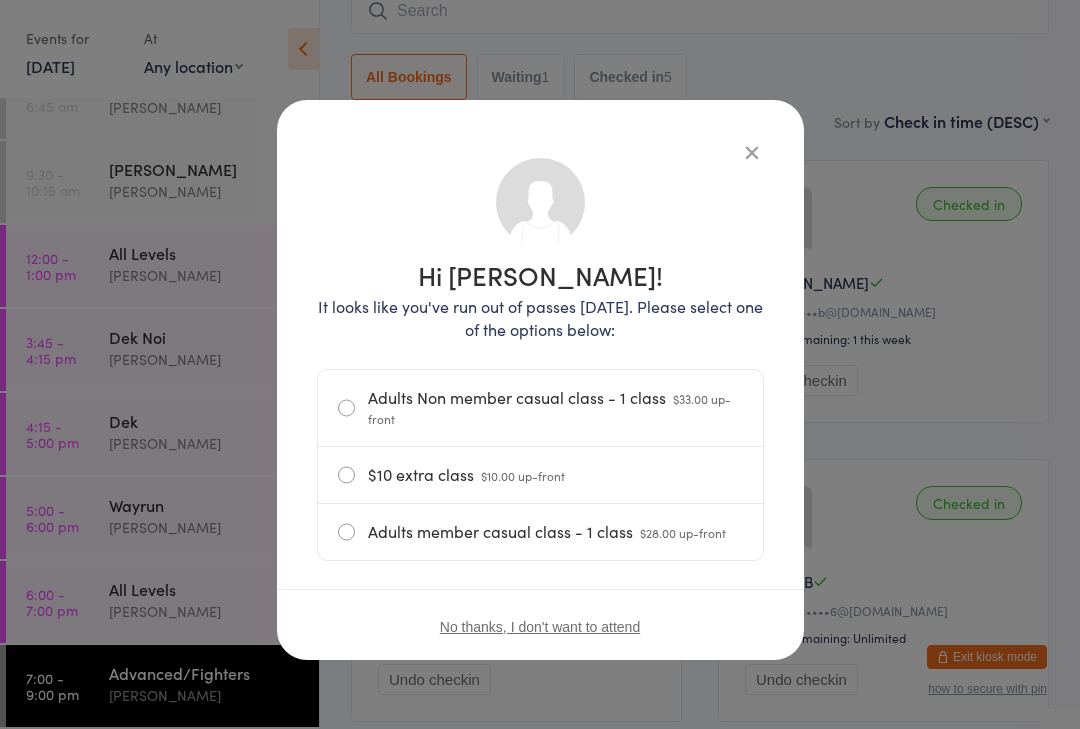 click on "It looks like you've run out of passes today. Please select one of the options below:" at bounding box center [540, 318] 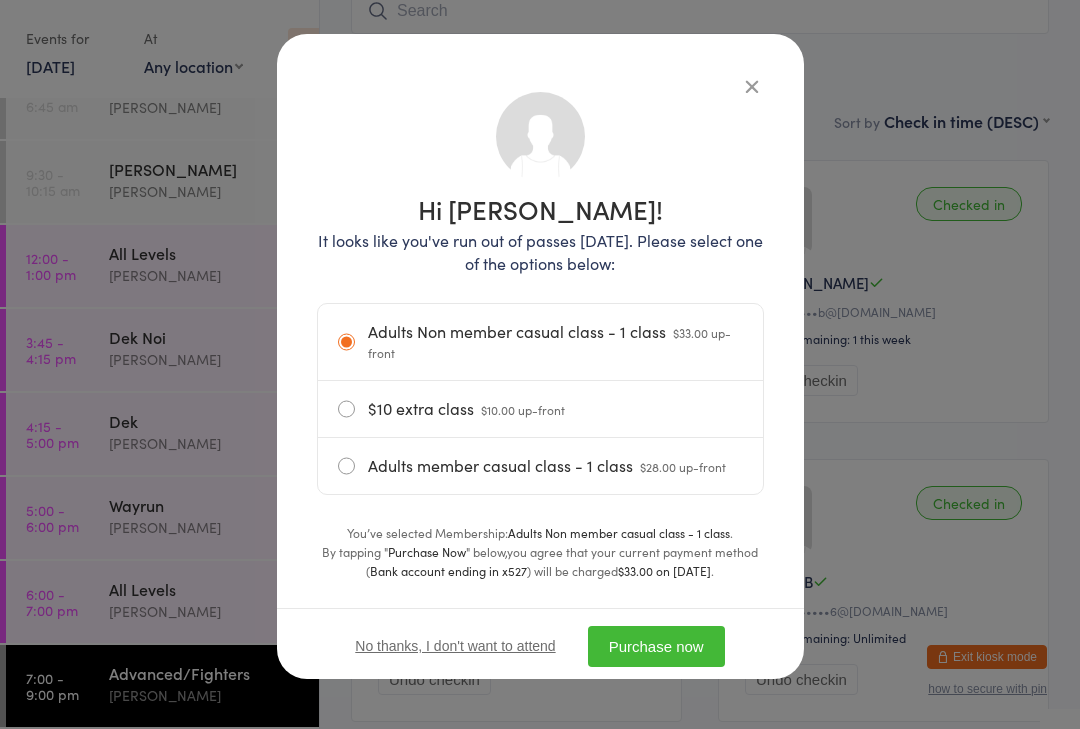 scroll, scrollTop: 70, scrollLeft: 0, axis: vertical 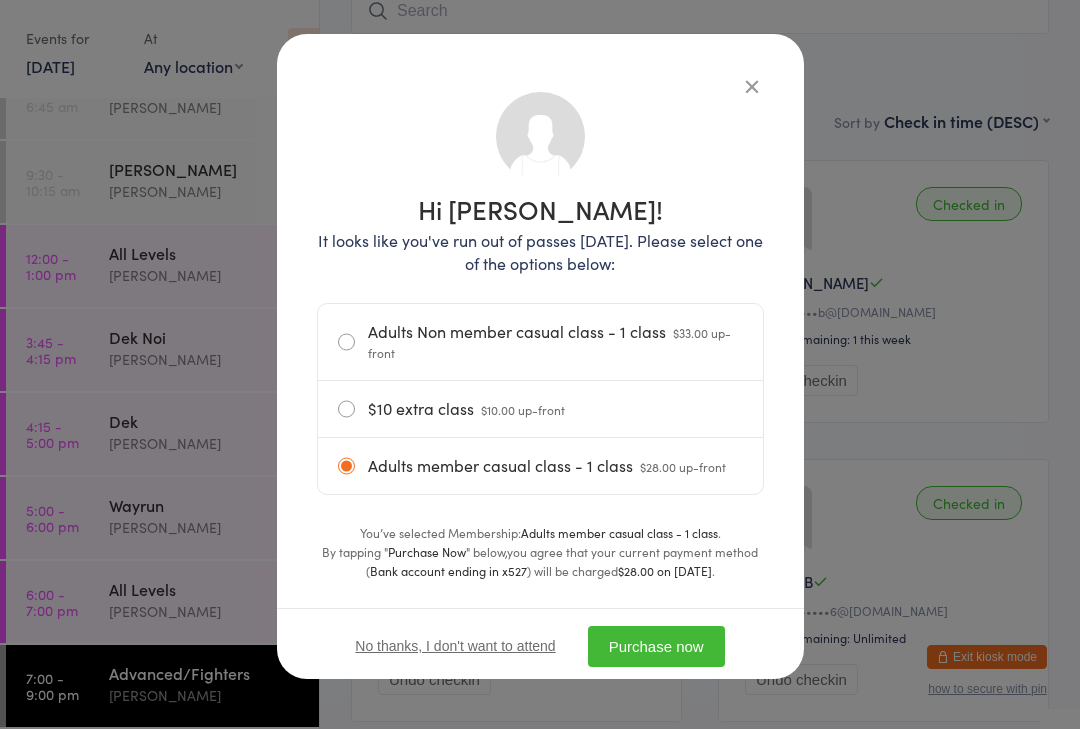 click on "Purchase now" at bounding box center [656, 646] 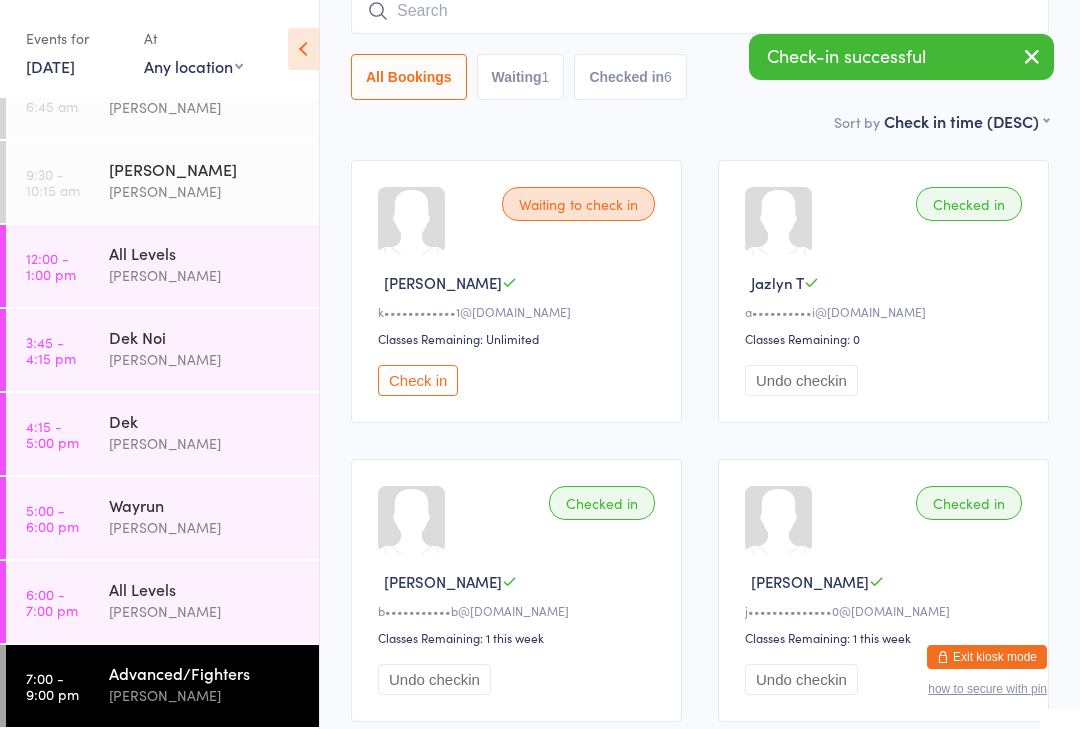 click on "[PERSON_NAME]" at bounding box center (205, 275) 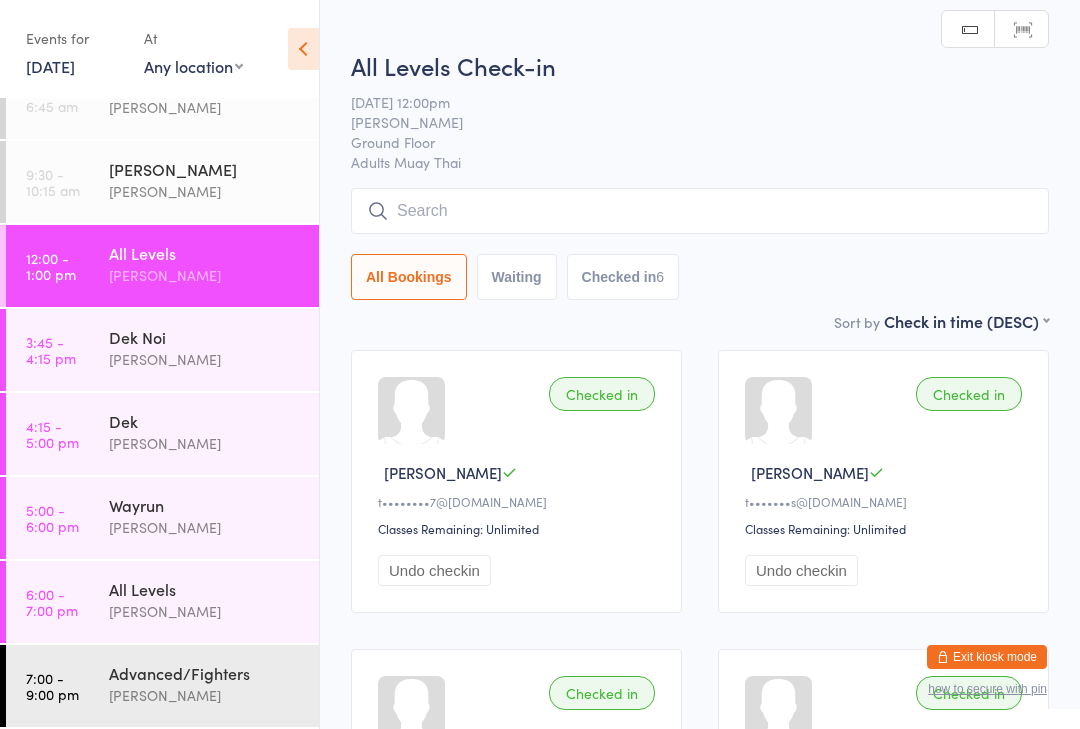 scroll, scrollTop: 55, scrollLeft: 0, axis: vertical 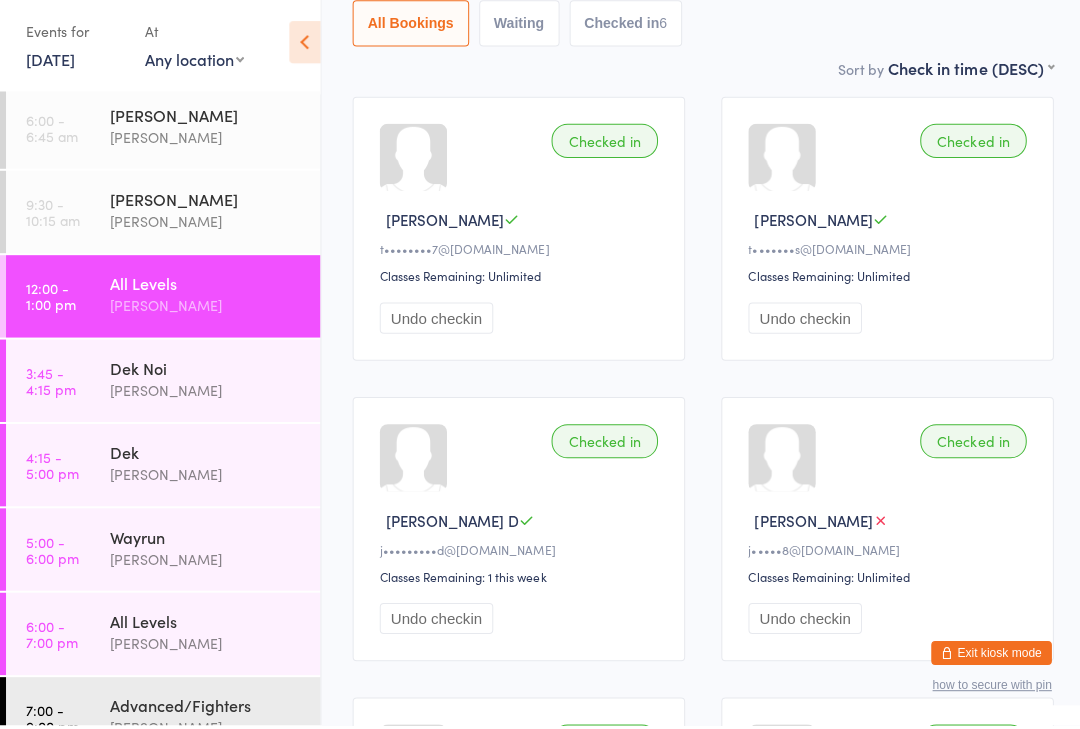 click on "6:00 - 7:00 pm" at bounding box center [52, 638] 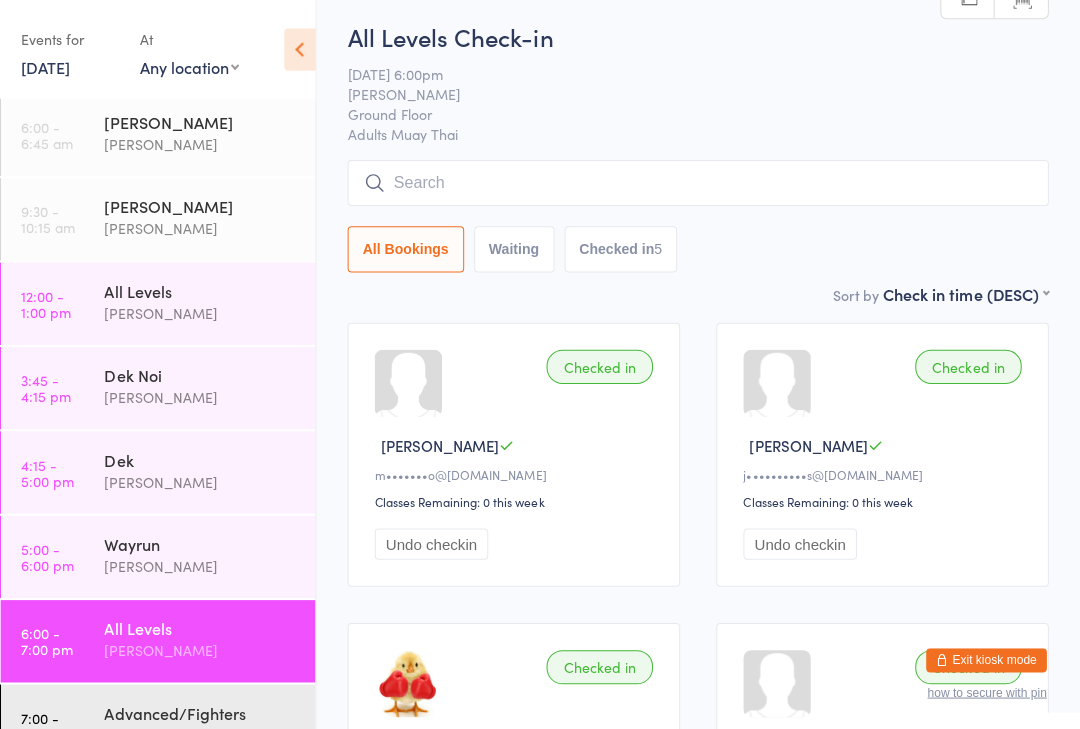 scroll, scrollTop: 0, scrollLeft: 0, axis: both 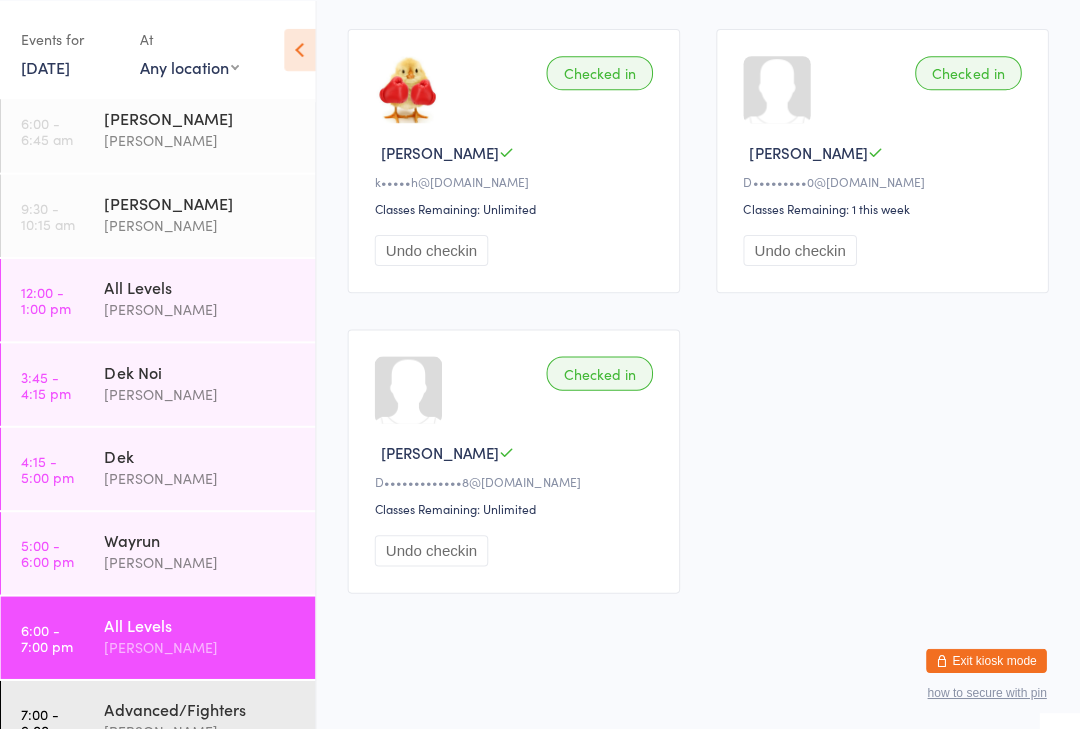 click on "Exit kiosk mode" at bounding box center (987, 657) 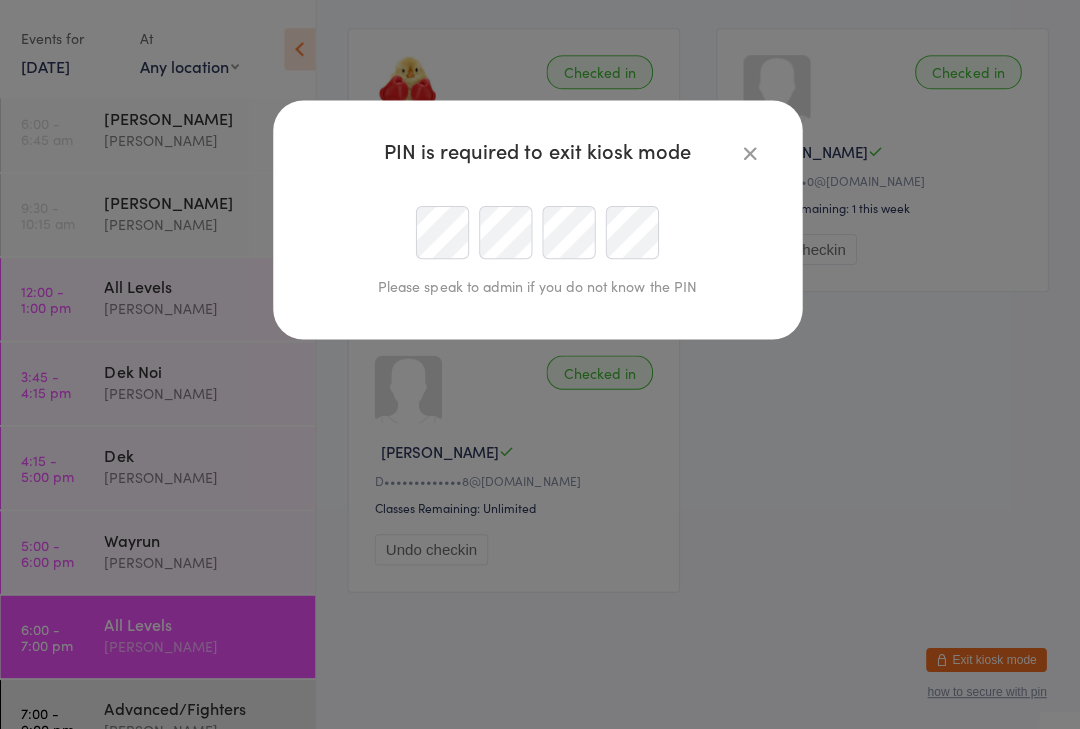 scroll, scrollTop: 626, scrollLeft: 0, axis: vertical 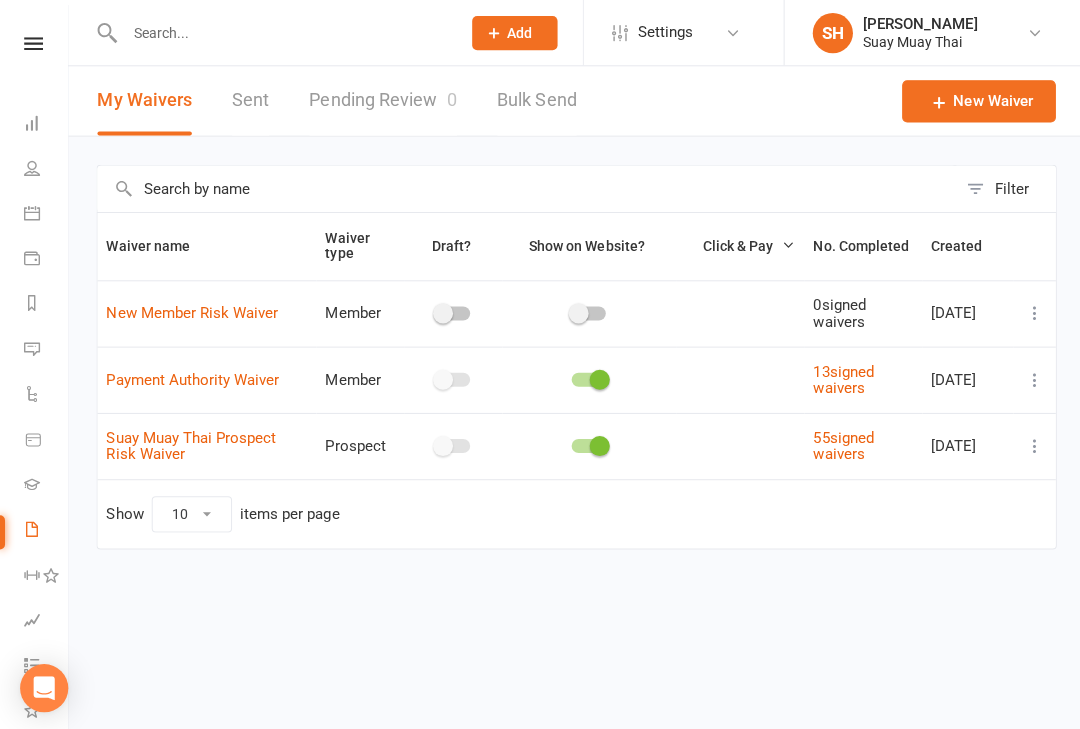 click at bounding box center (1030, 444) 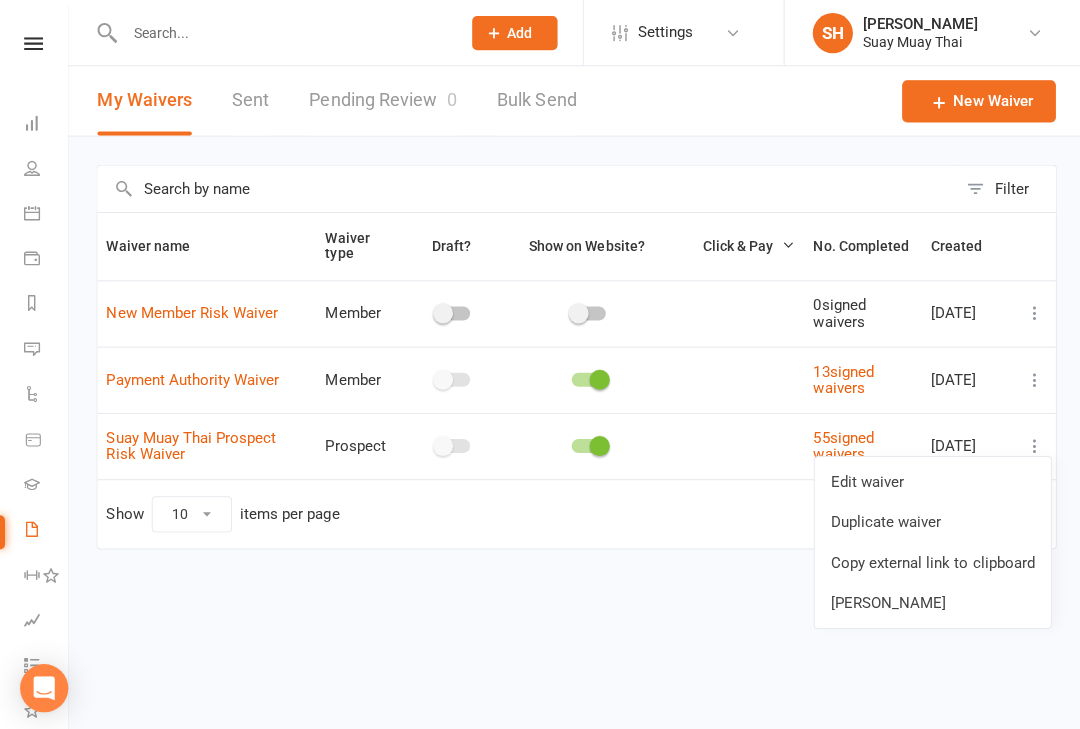 click on "Copy external link to clipboard" at bounding box center [928, 560] 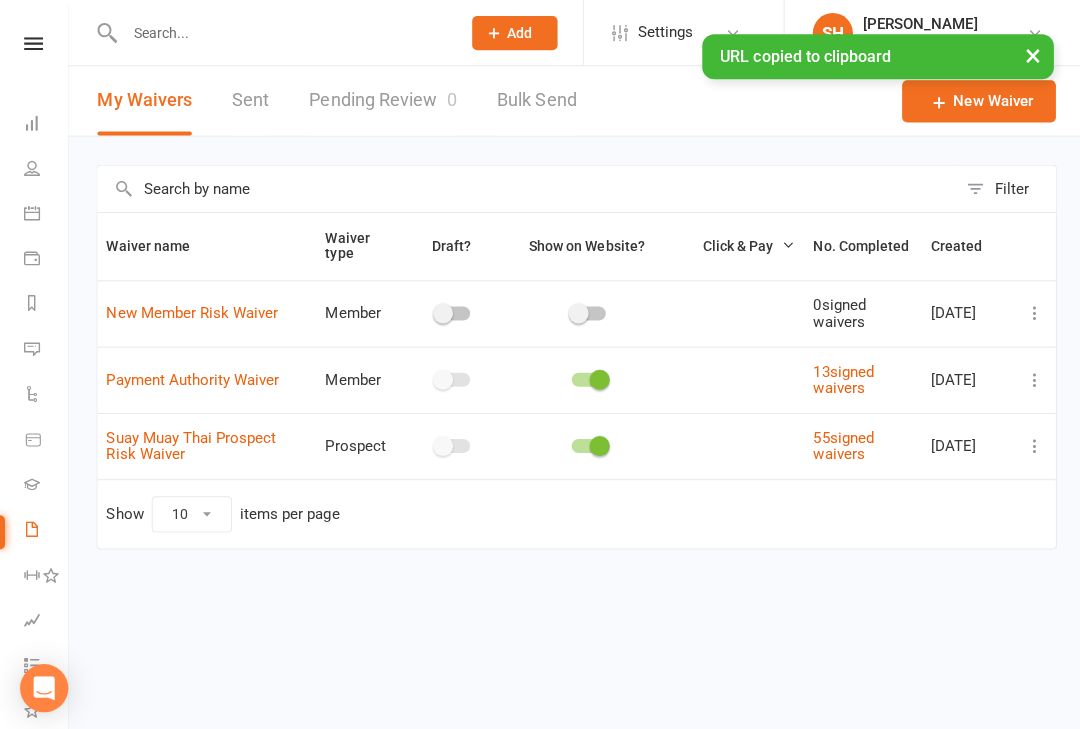 click on "× URL copied to clipboard" at bounding box center (527, 34) 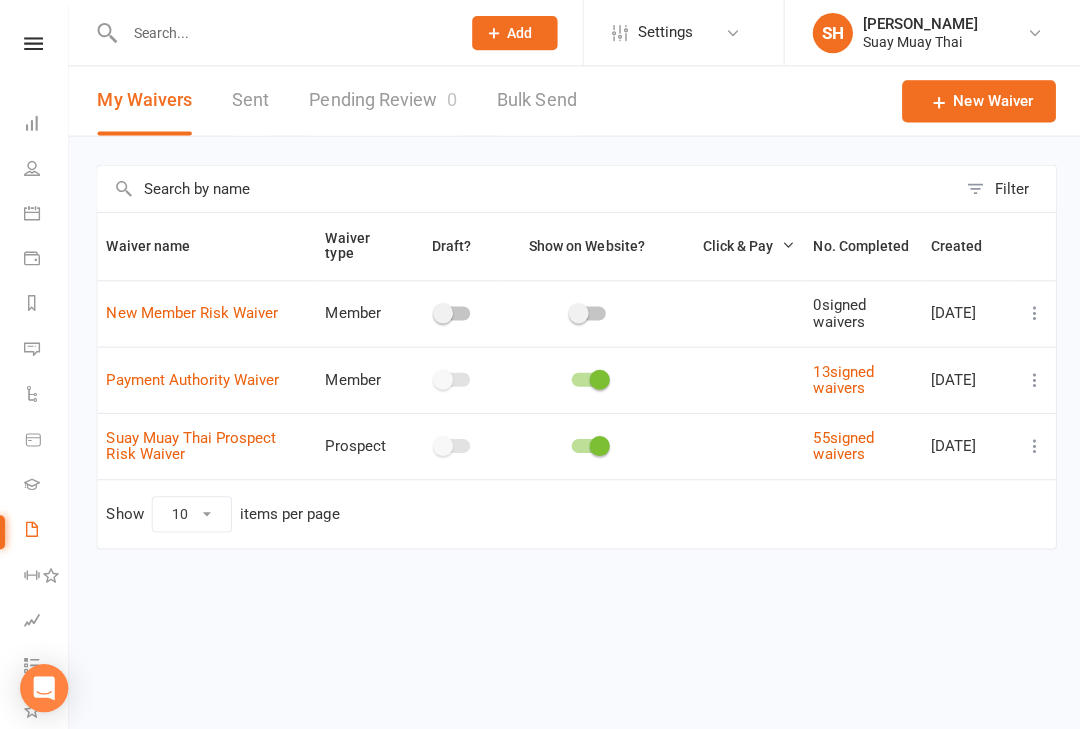 click at bounding box center (33, 43) 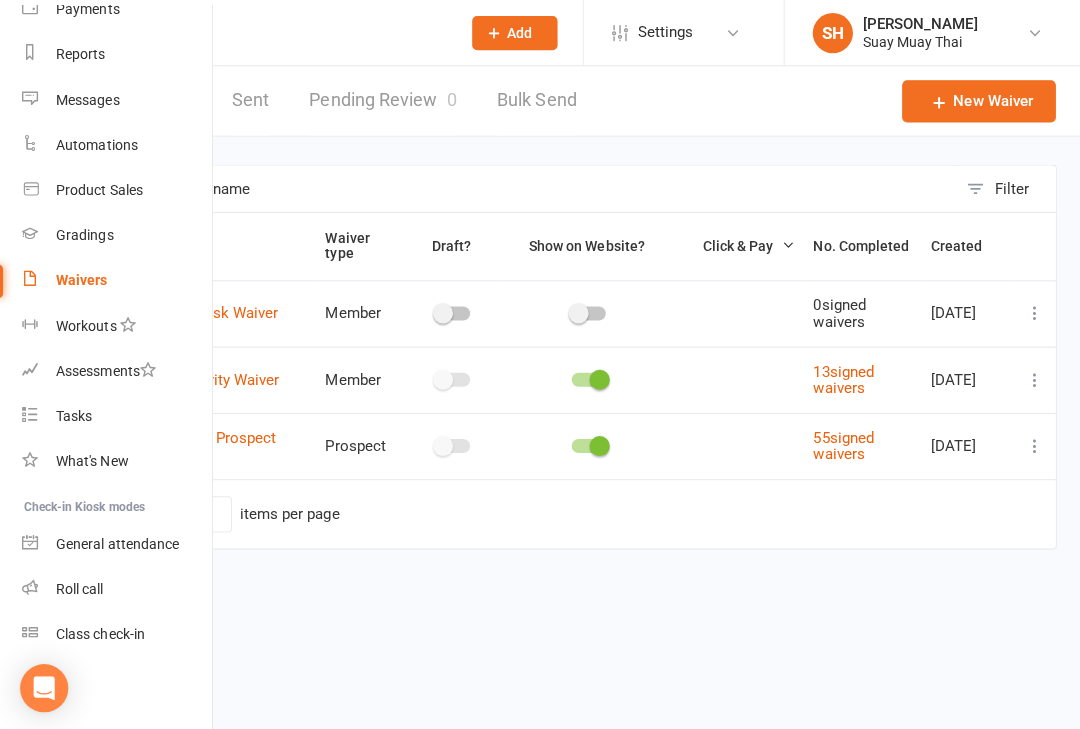 scroll, scrollTop: 233, scrollLeft: 2, axis: both 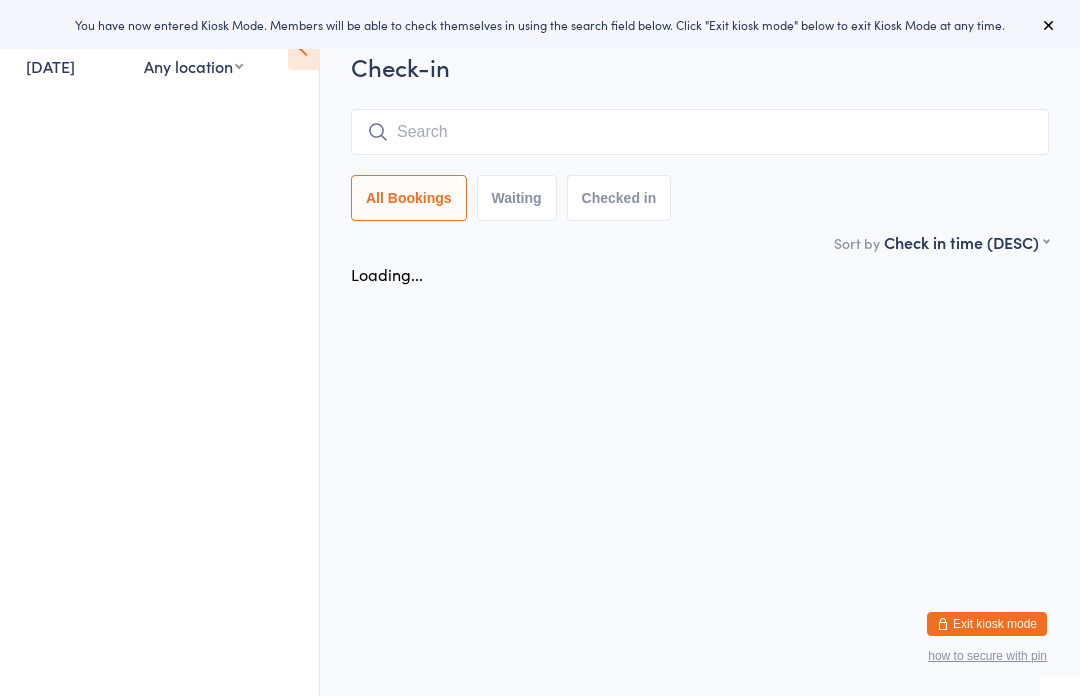 click on "You have now entered Kiosk Mode. Members will be able to check themselves in using the search field below. Click "Exit kiosk mode" below to exit Kiosk Mode at any time." at bounding box center (540, 24) 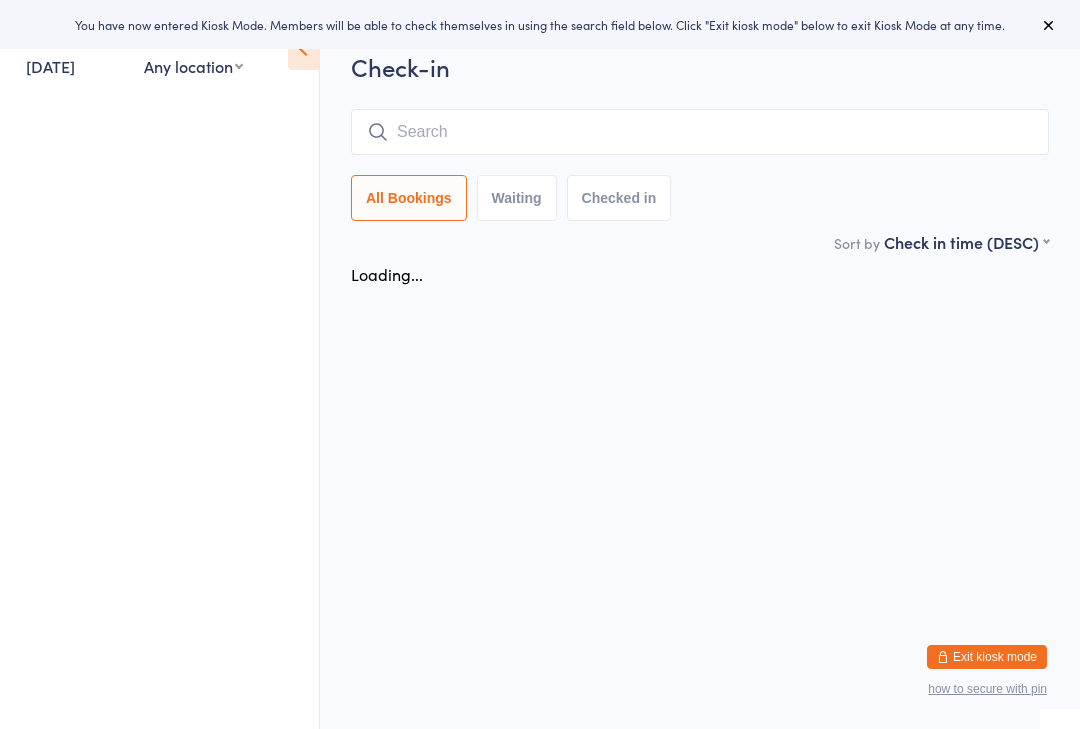 scroll, scrollTop: 0, scrollLeft: 0, axis: both 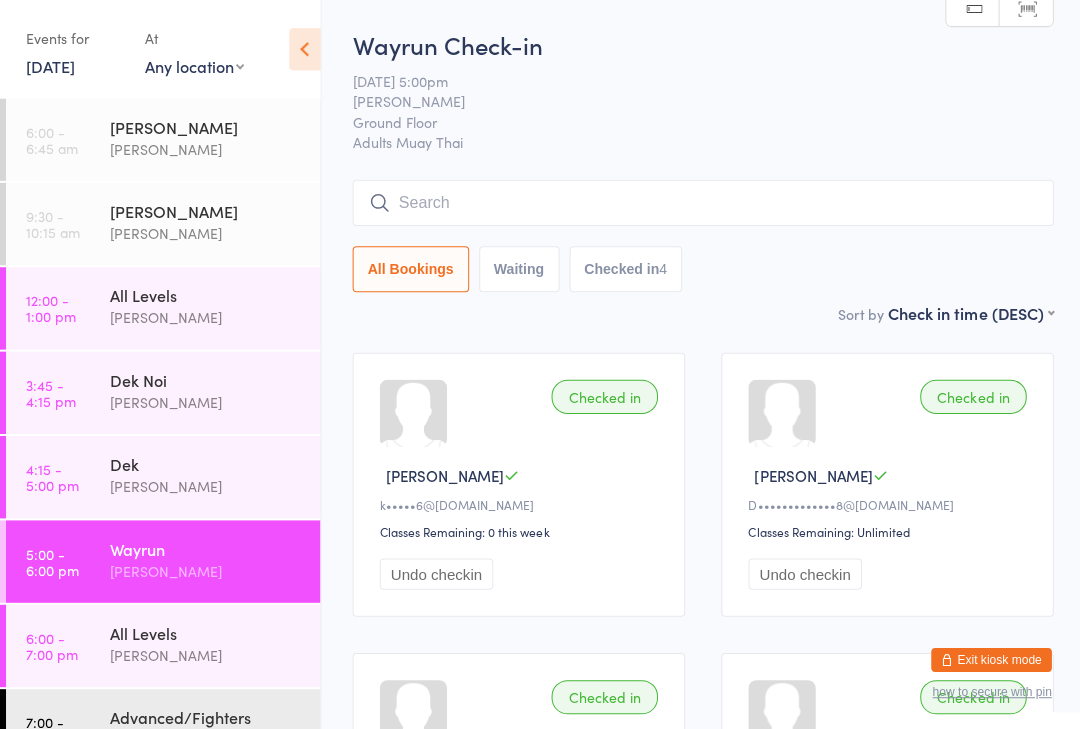 click on "Exit kiosk mode" at bounding box center [987, 657] 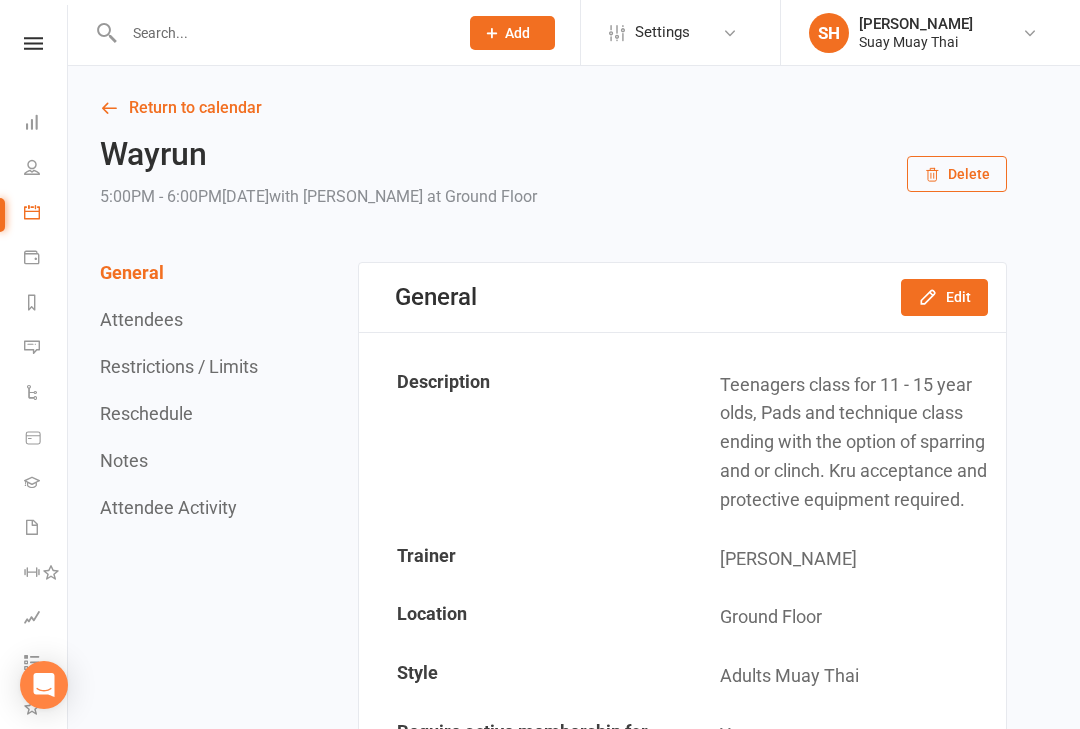 scroll, scrollTop: 0, scrollLeft: 0, axis: both 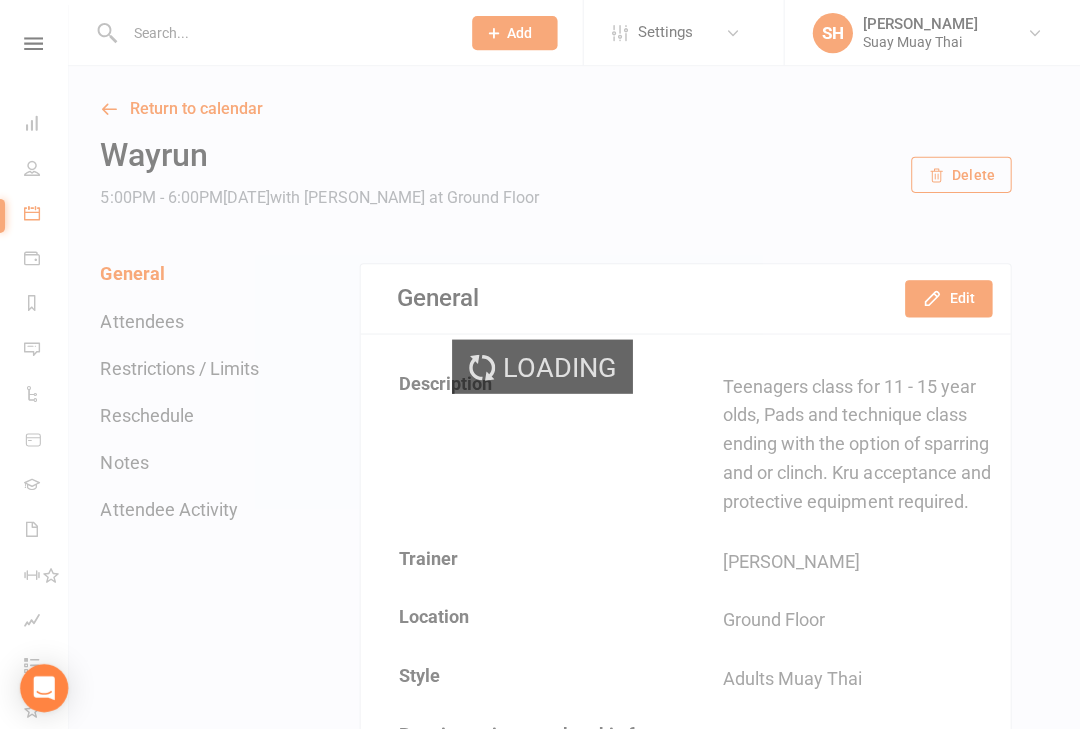 click on "Loading" at bounding box center [540, 364] 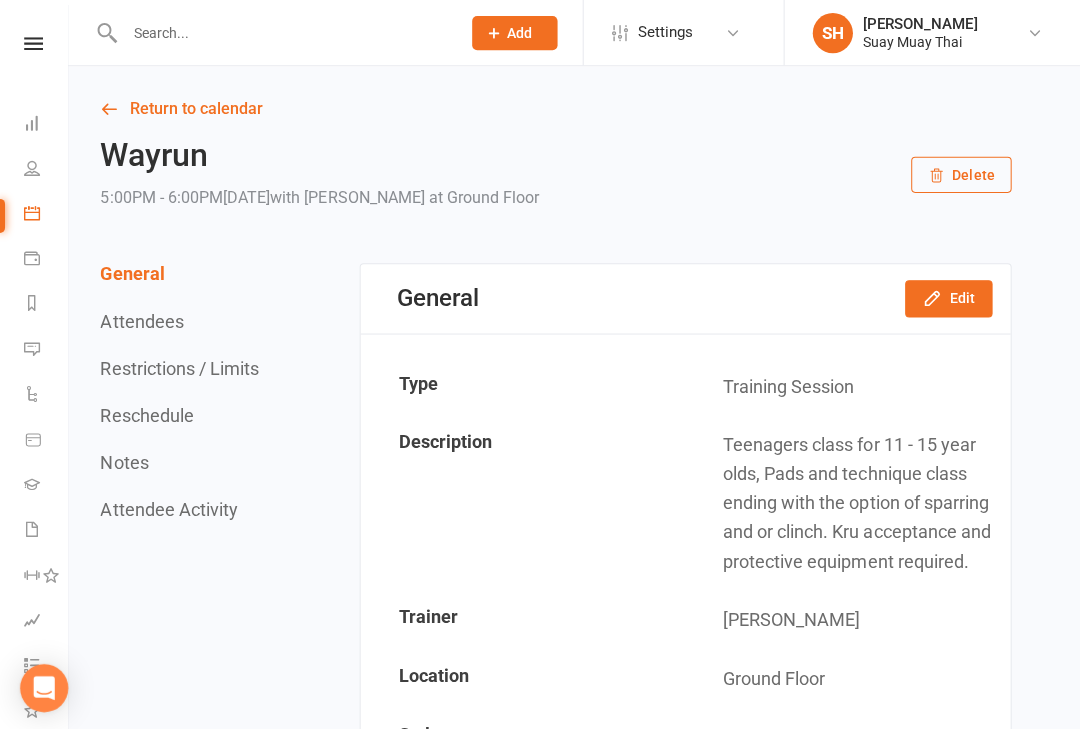 click at bounding box center (33, 43) 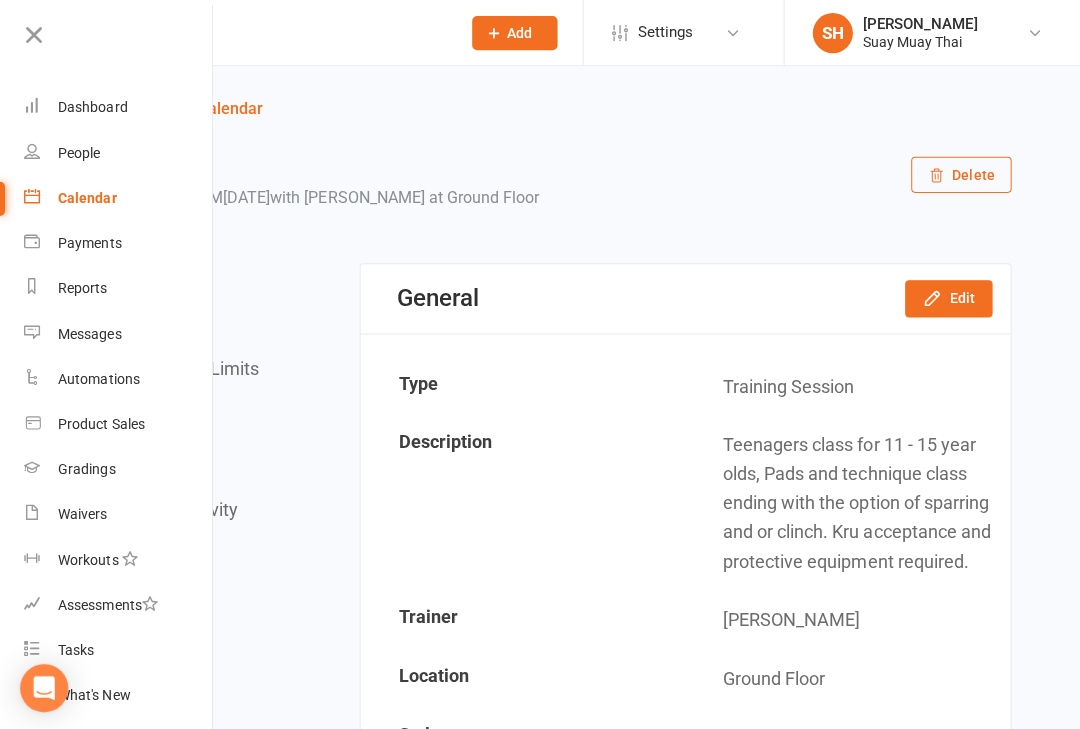 click on "Waivers" at bounding box center (82, 512) 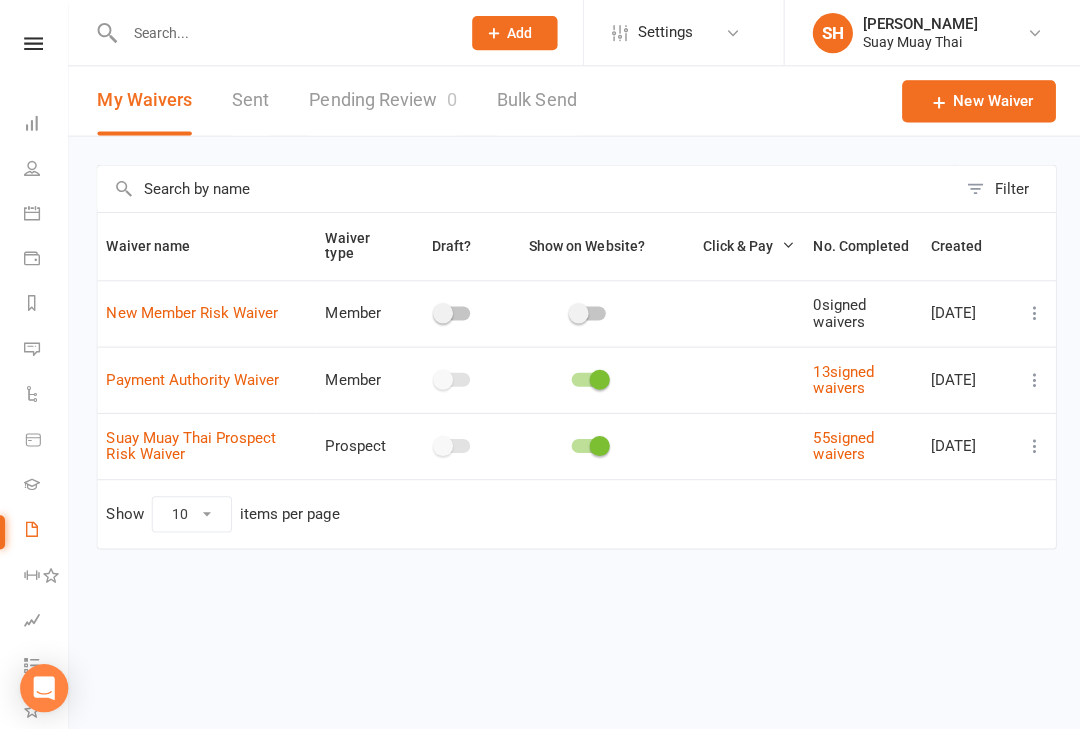 click at bounding box center [1030, 444] 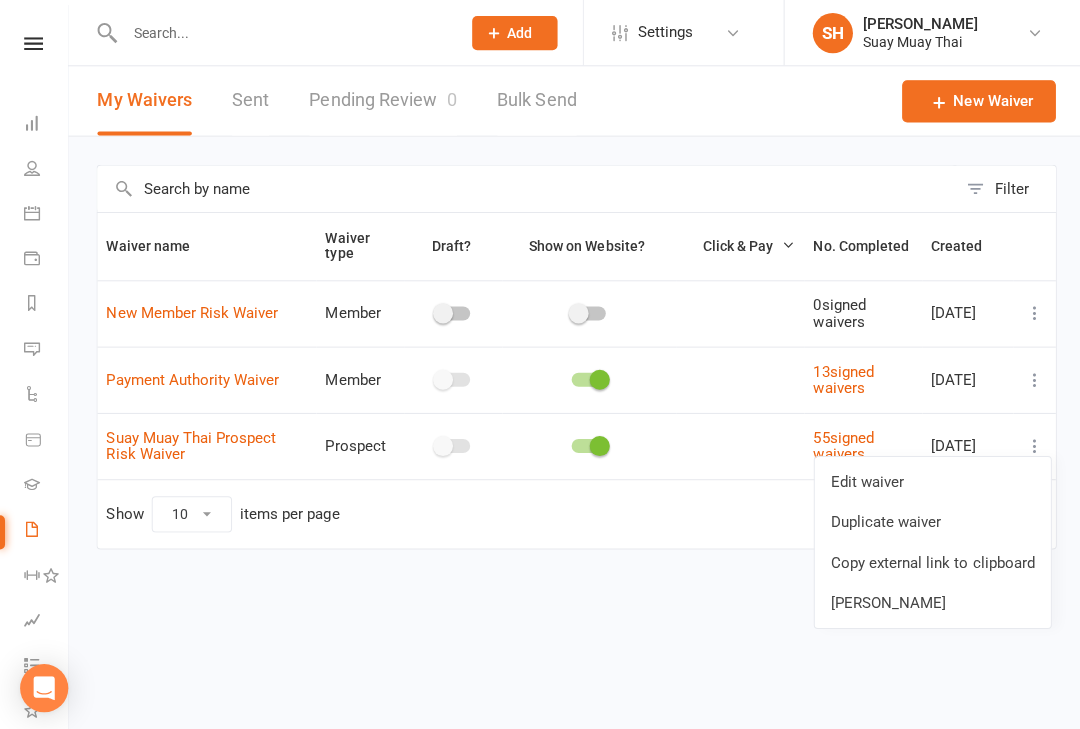 click on "Copy external link to clipboard" at bounding box center [928, 560] 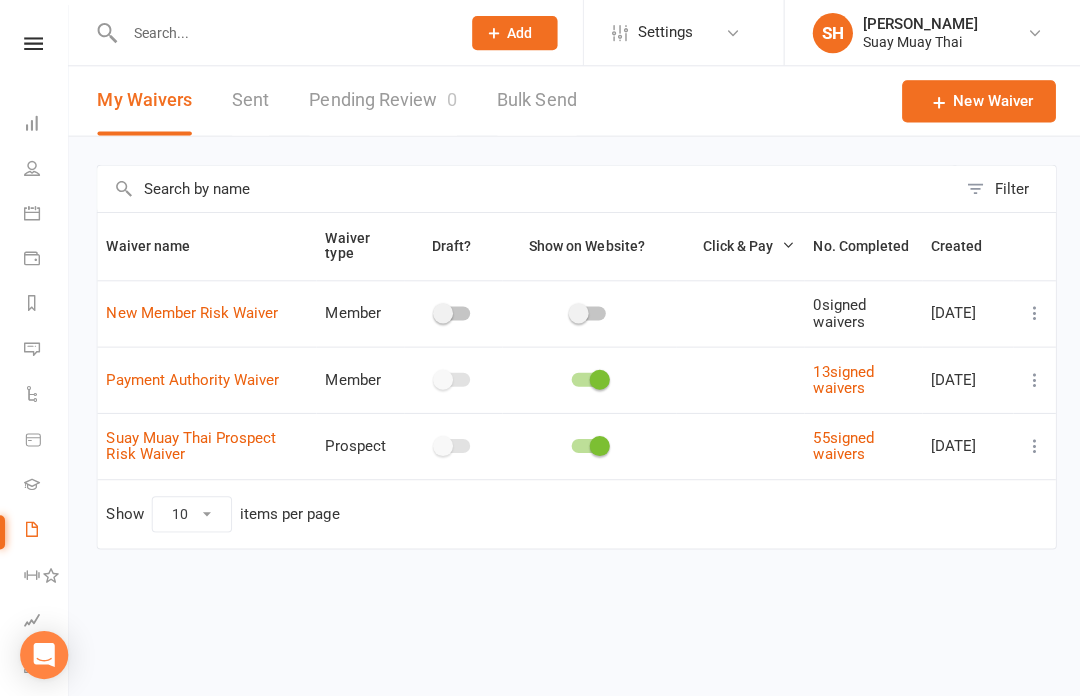 click at bounding box center [33, 43] 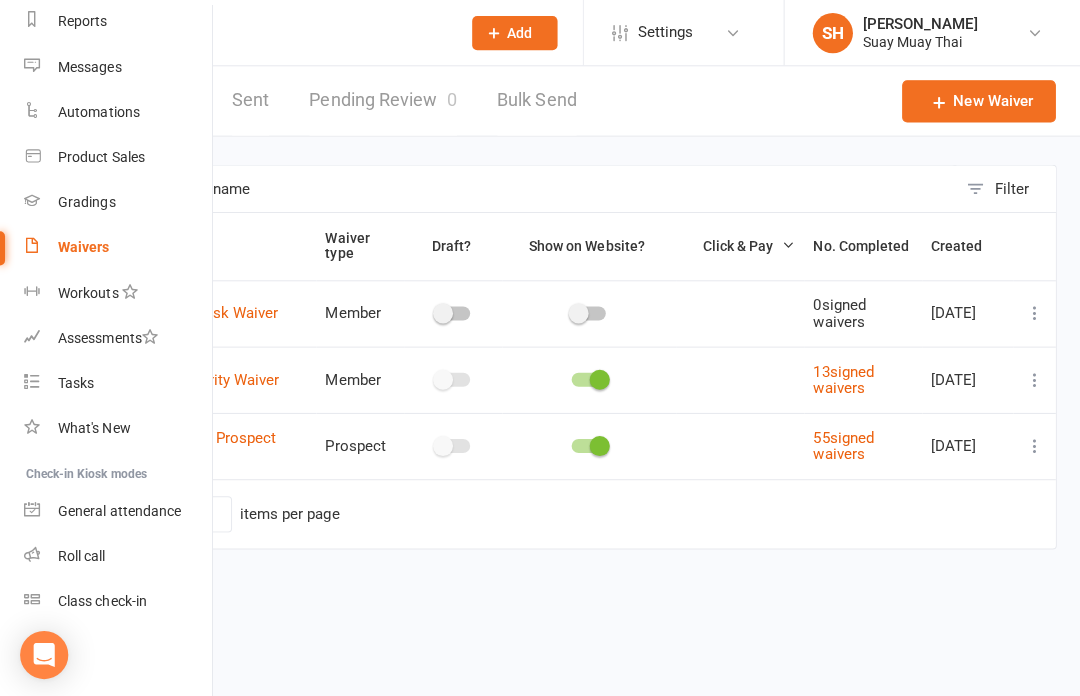 scroll, scrollTop: 266, scrollLeft: 0, axis: vertical 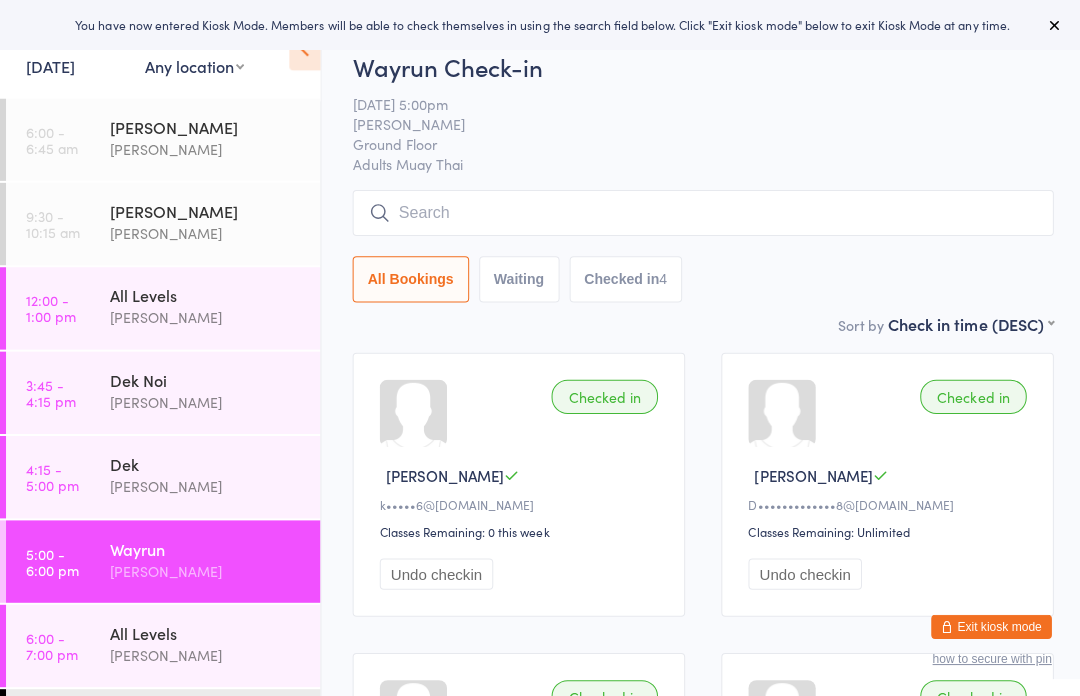 click on "All Levels" at bounding box center [205, 630] 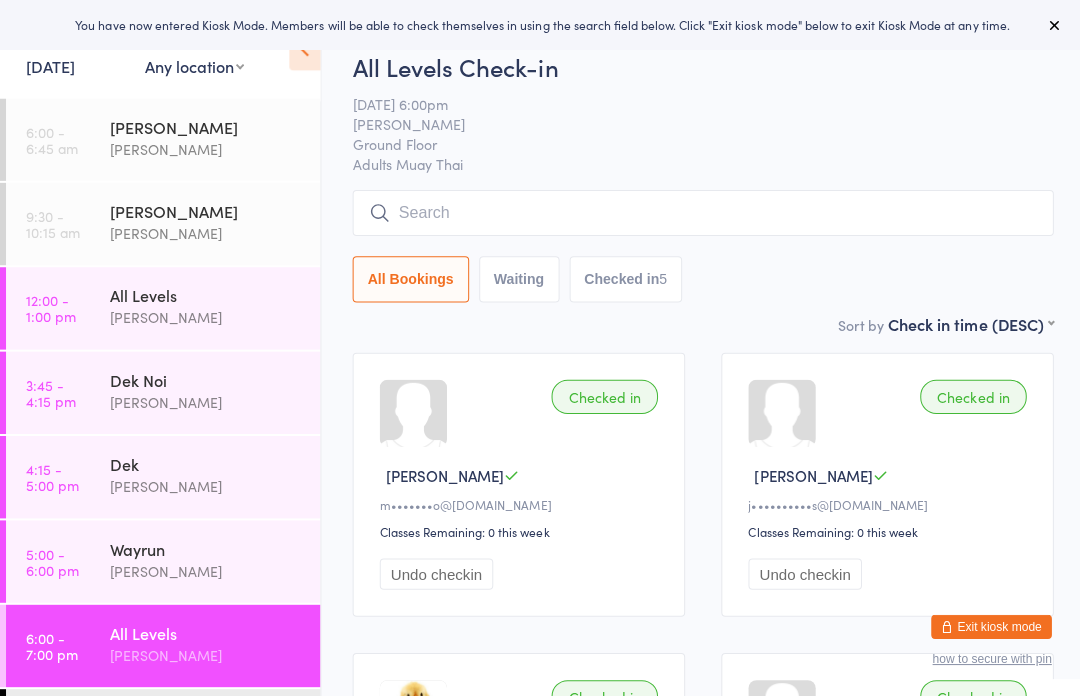 click at bounding box center [700, 212] 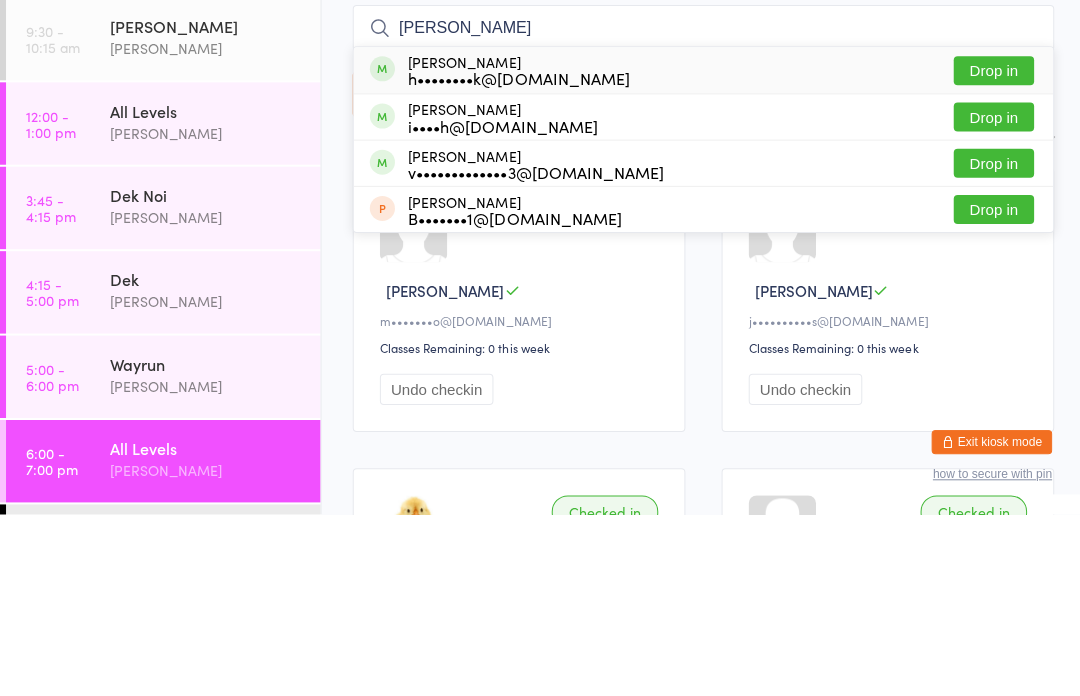 type on "[PERSON_NAME]" 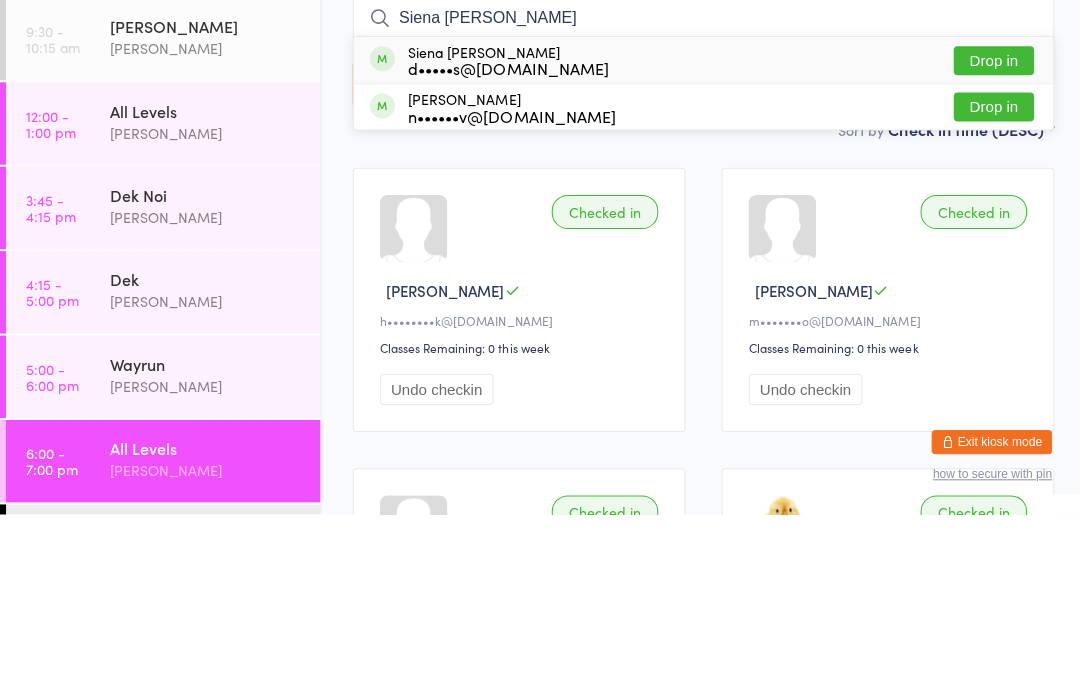 type on "Siena [PERSON_NAME]" 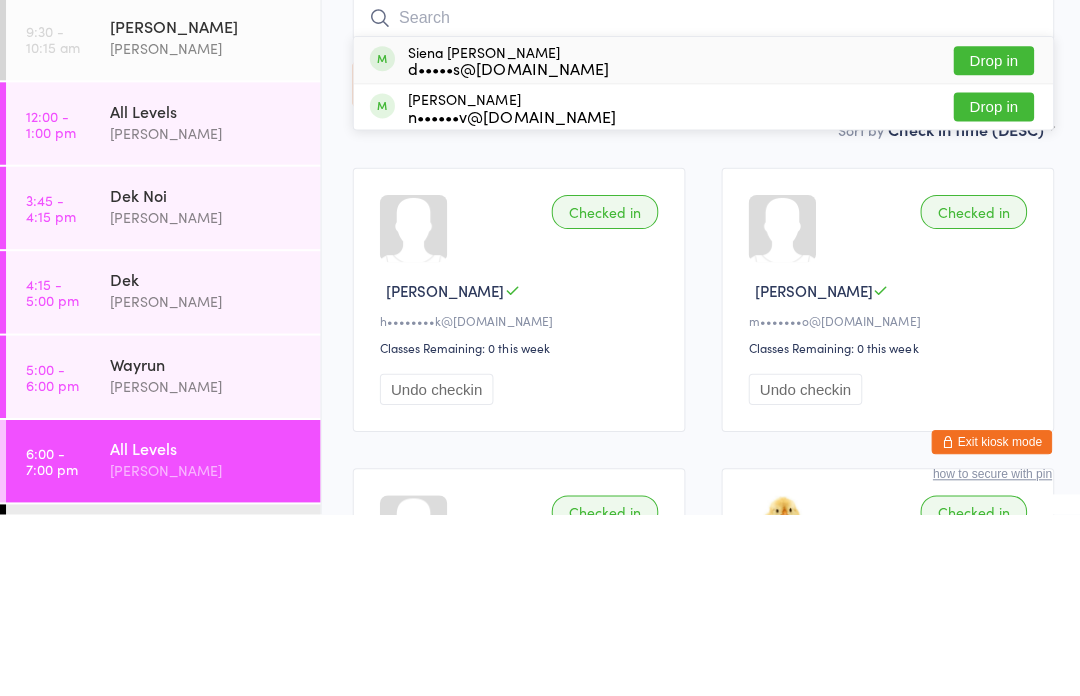 scroll, scrollTop: 180, scrollLeft: 0, axis: vertical 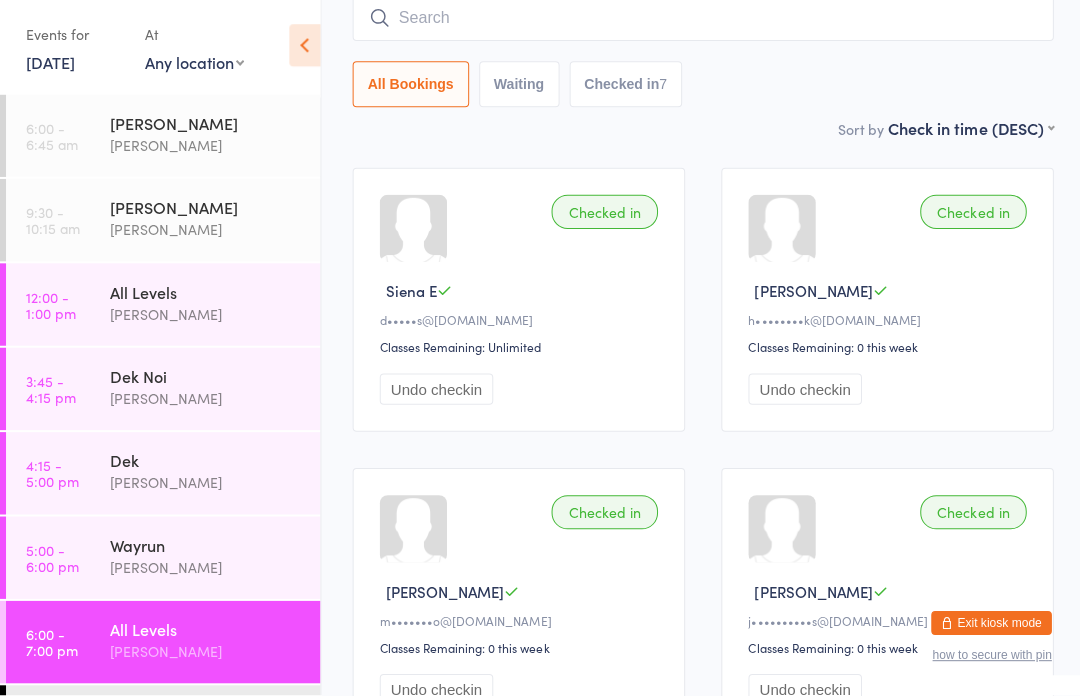 click at bounding box center [700, 22] 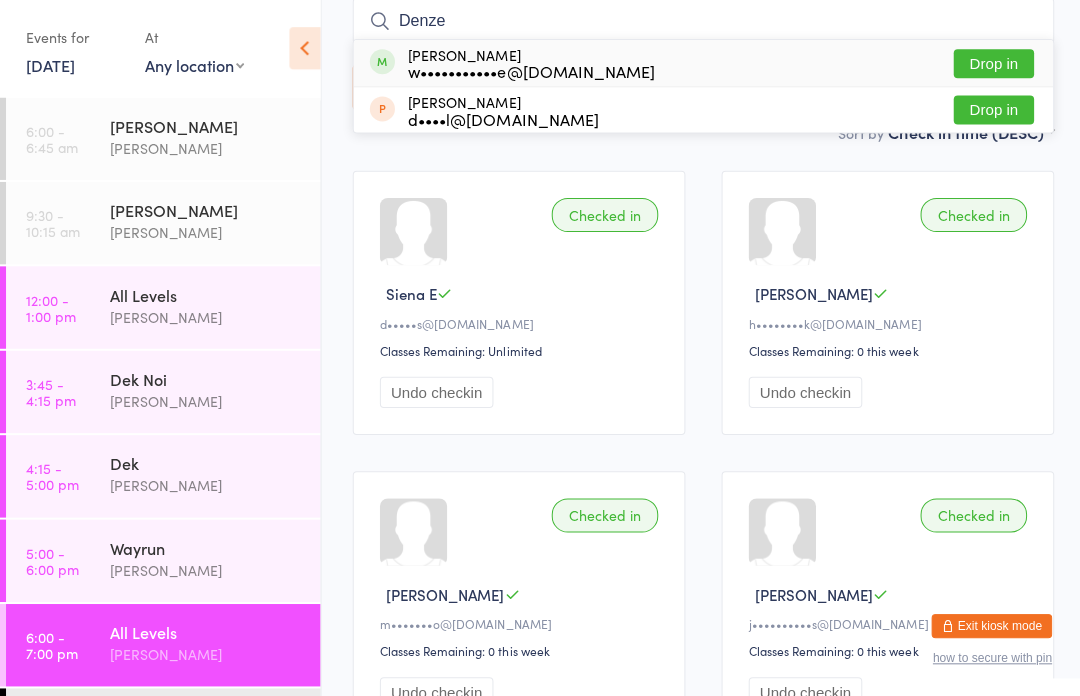 type on "Denze" 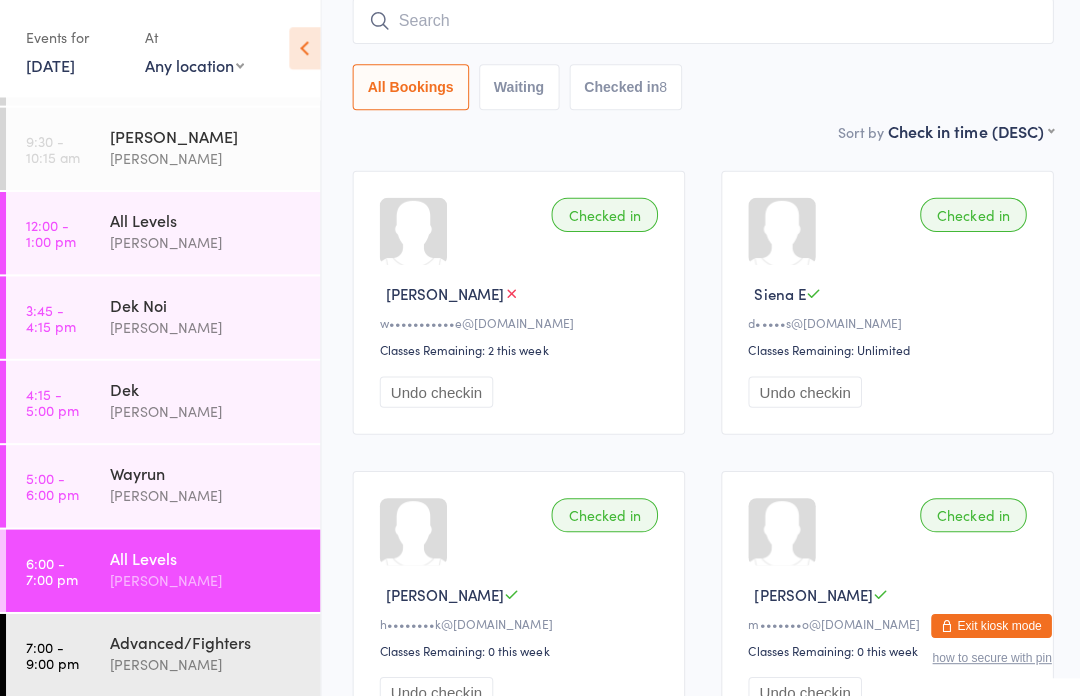 scroll, scrollTop: 74, scrollLeft: 0, axis: vertical 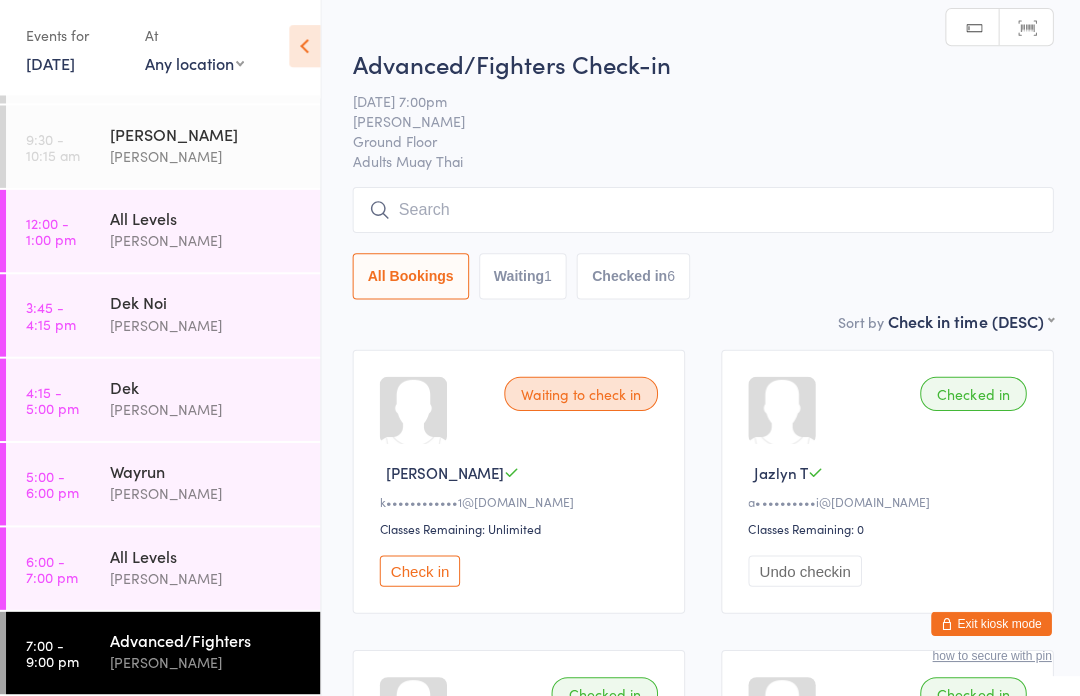 click on "[PERSON_NAME]" at bounding box center (205, 578) 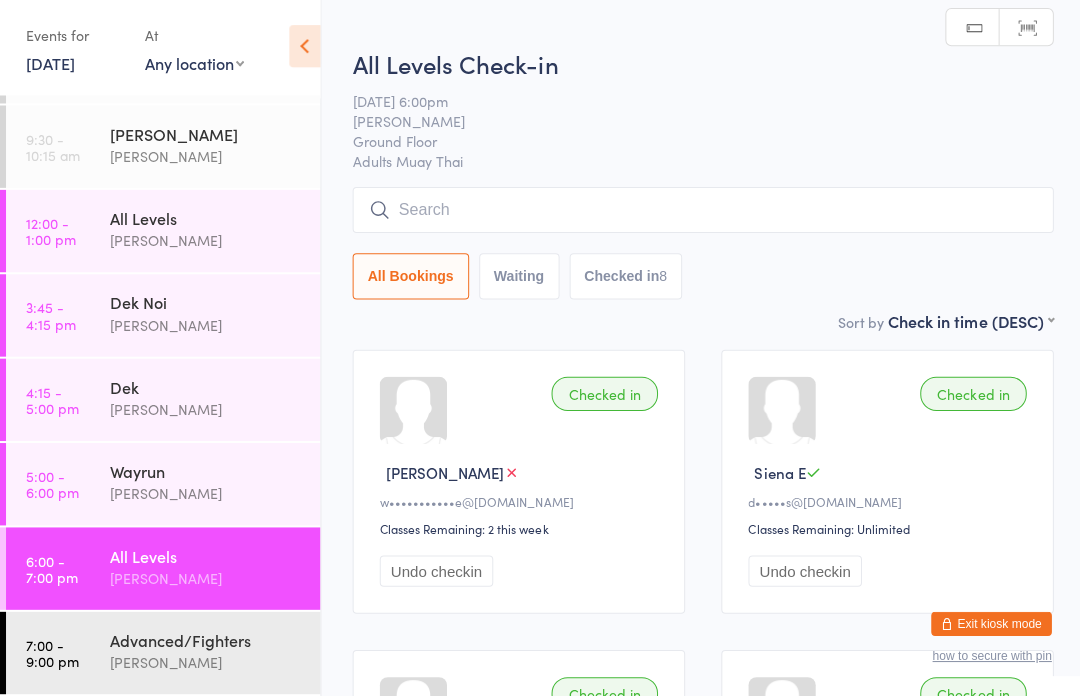 click at bounding box center (700, 212) 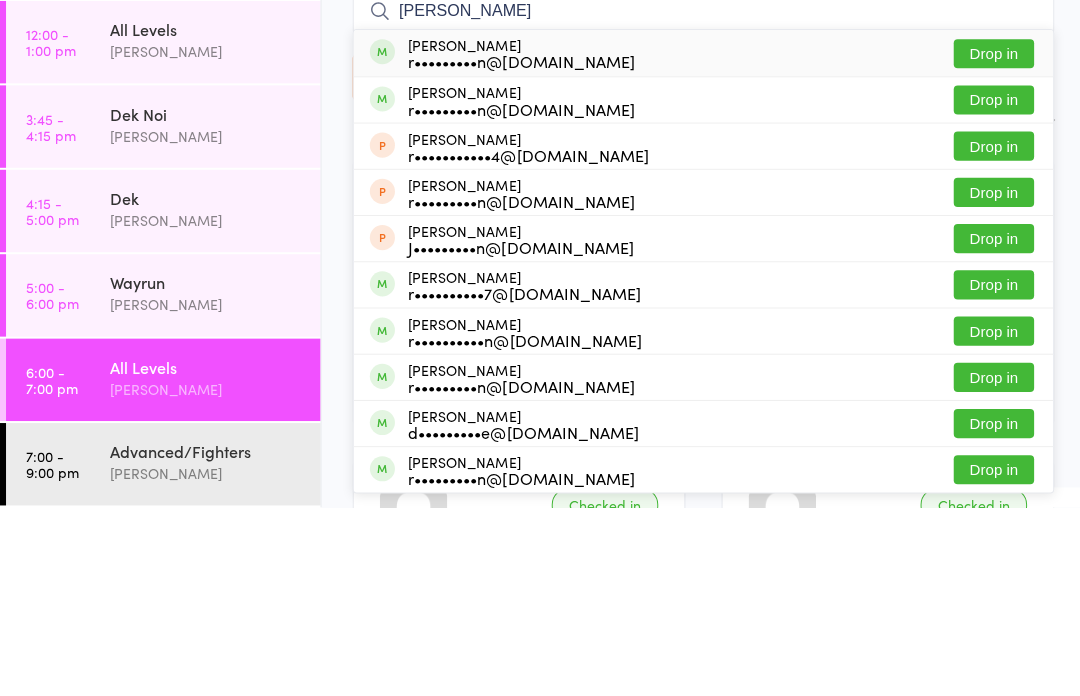 type on "[PERSON_NAME]" 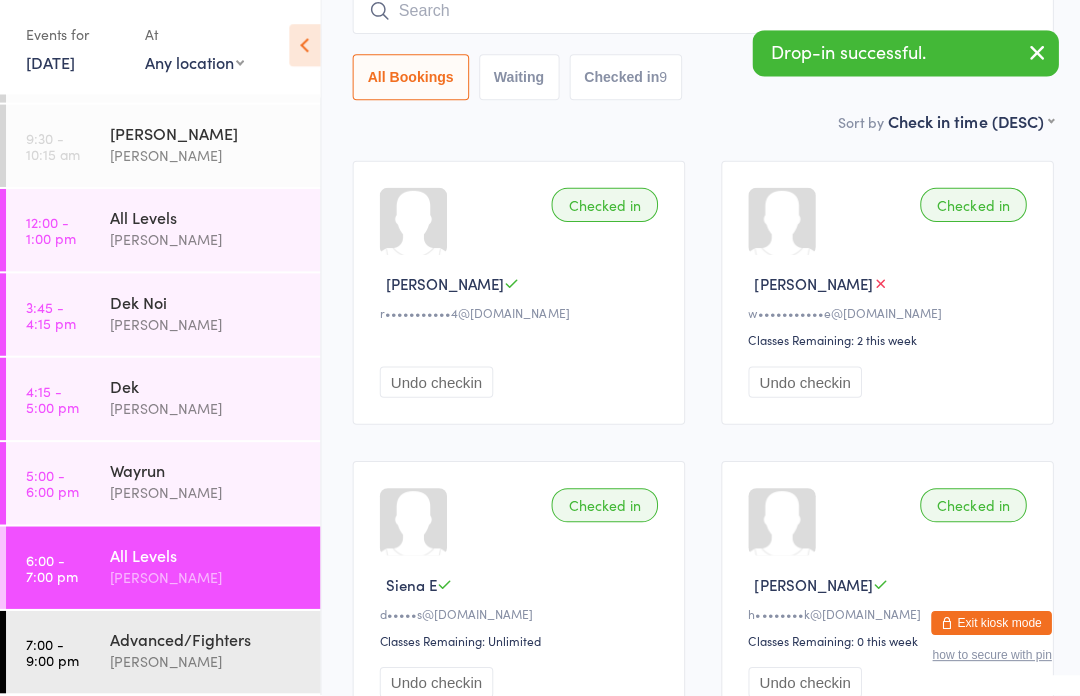 scroll, scrollTop: 217, scrollLeft: 0, axis: vertical 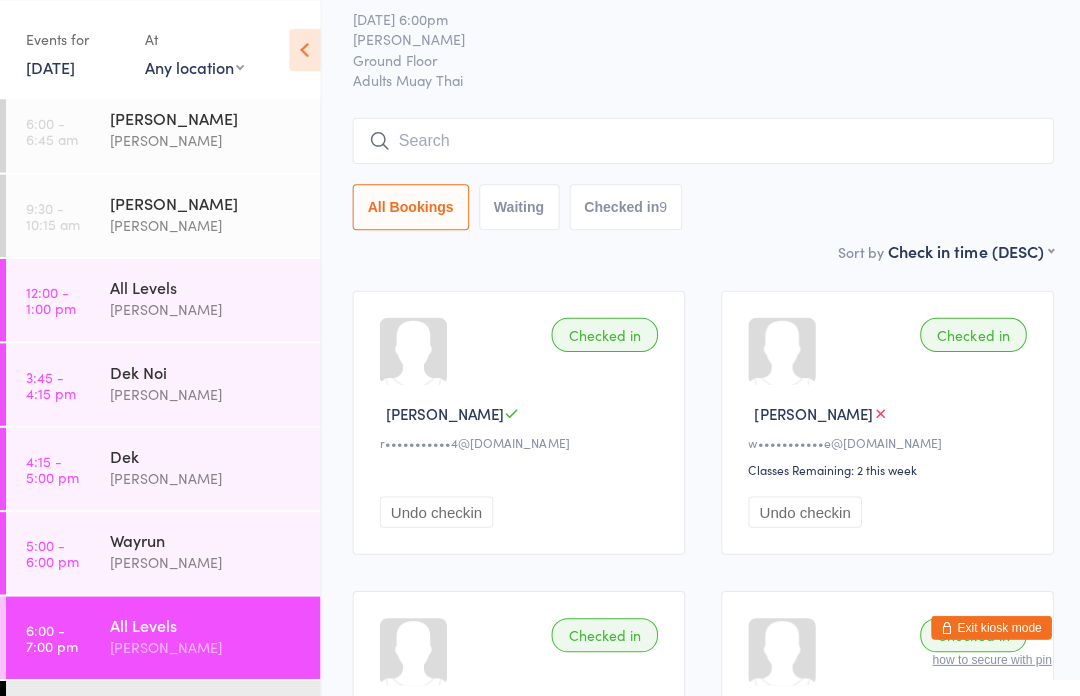 click at bounding box center [700, 139] 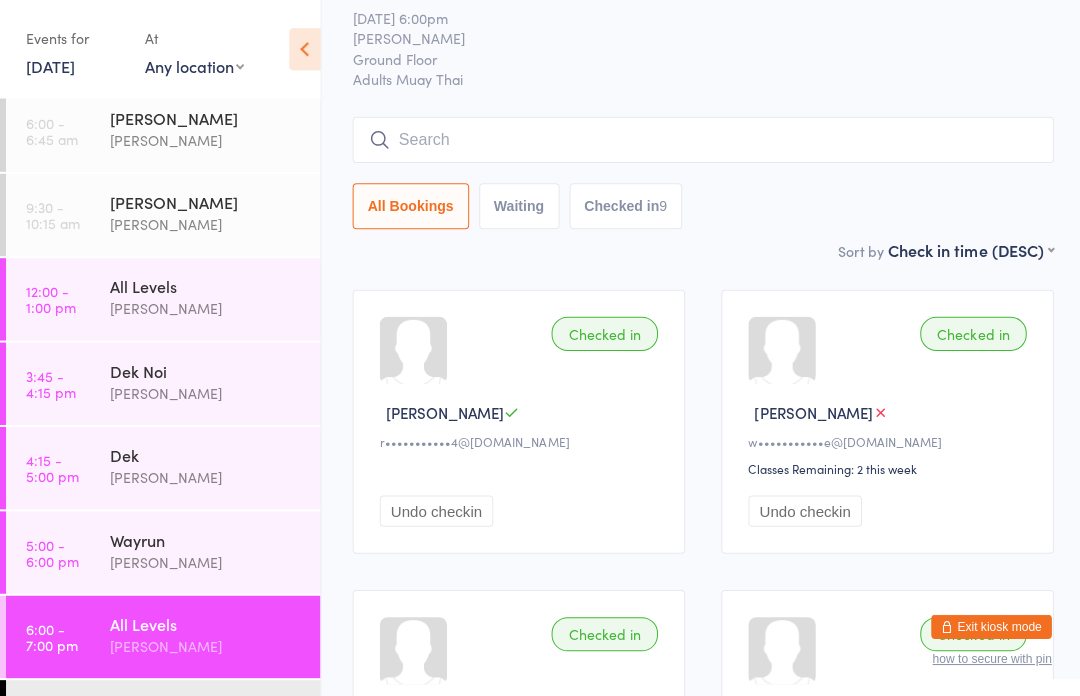 scroll, scrollTop: 63, scrollLeft: 0, axis: vertical 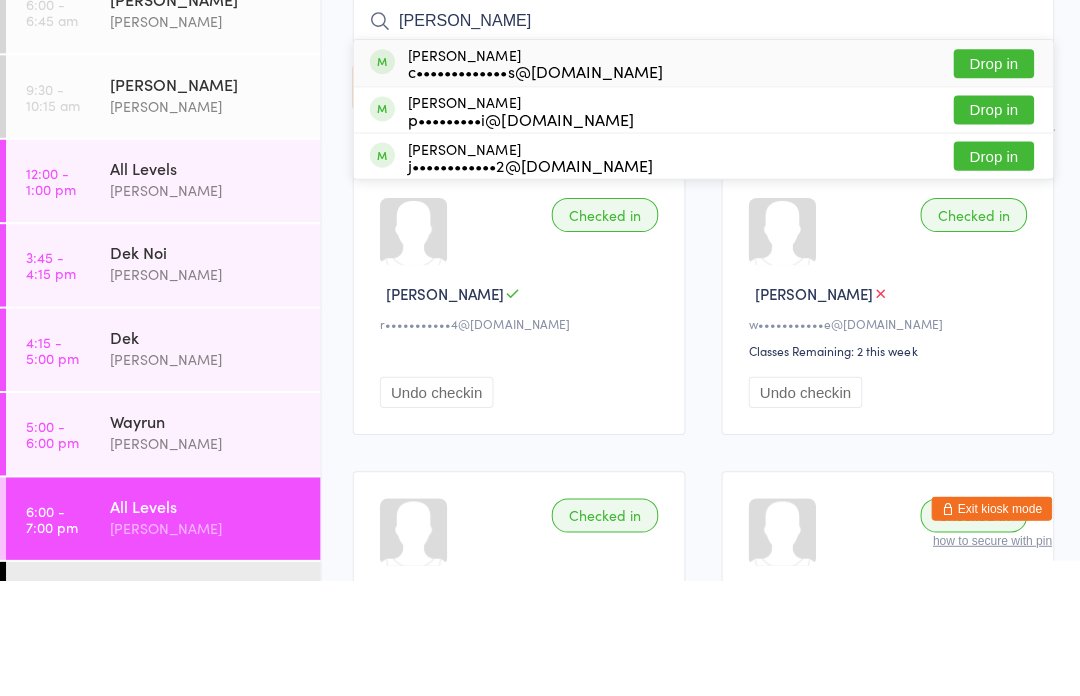 type on "[PERSON_NAME]" 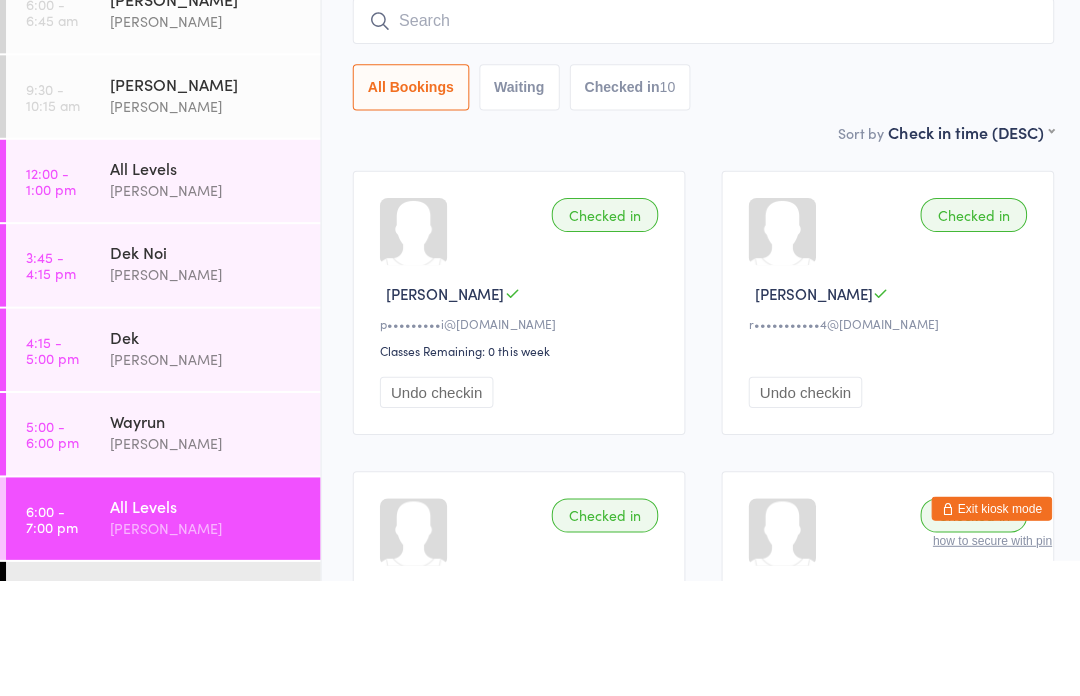 scroll, scrollTop: 181, scrollLeft: 0, axis: vertical 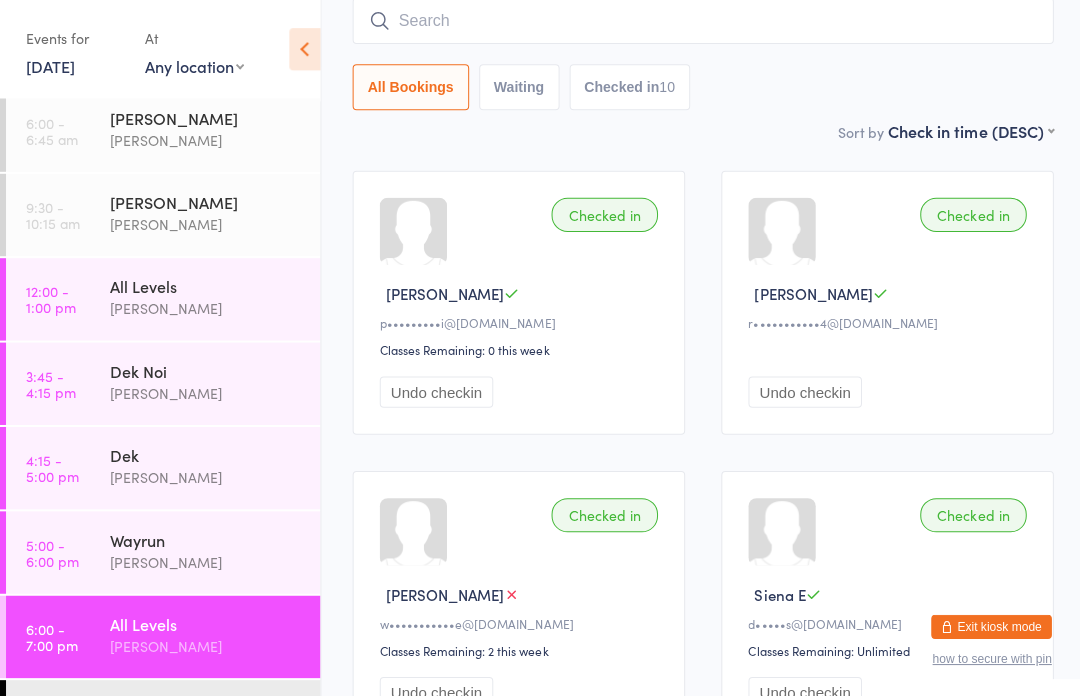 click at bounding box center [700, 21] 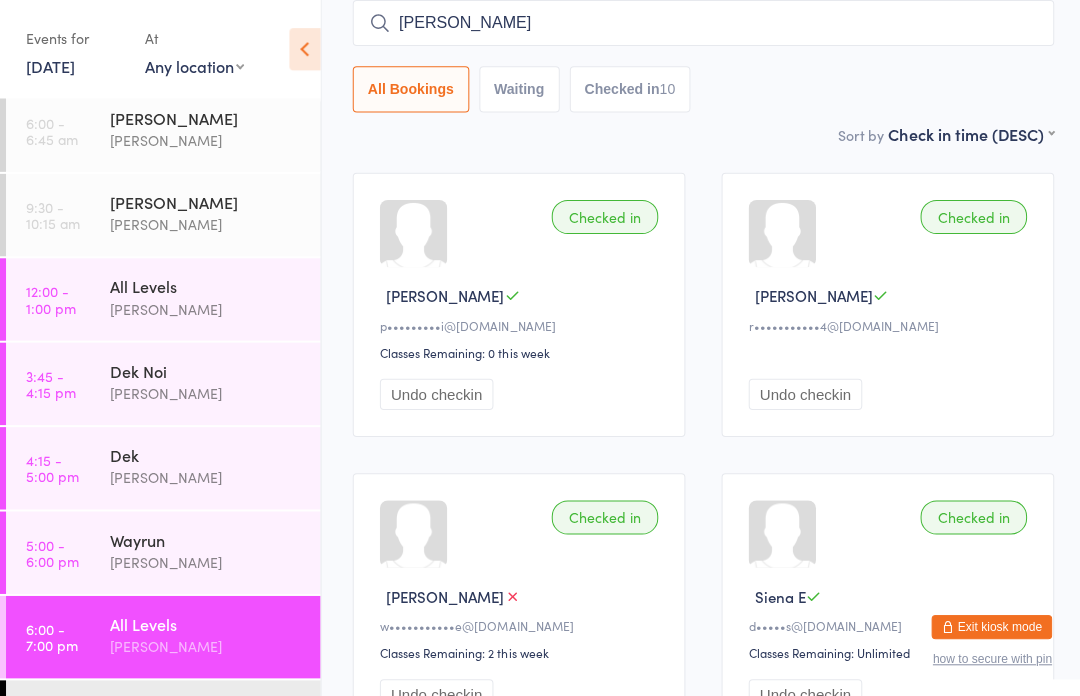 scroll, scrollTop: 0, scrollLeft: 0, axis: both 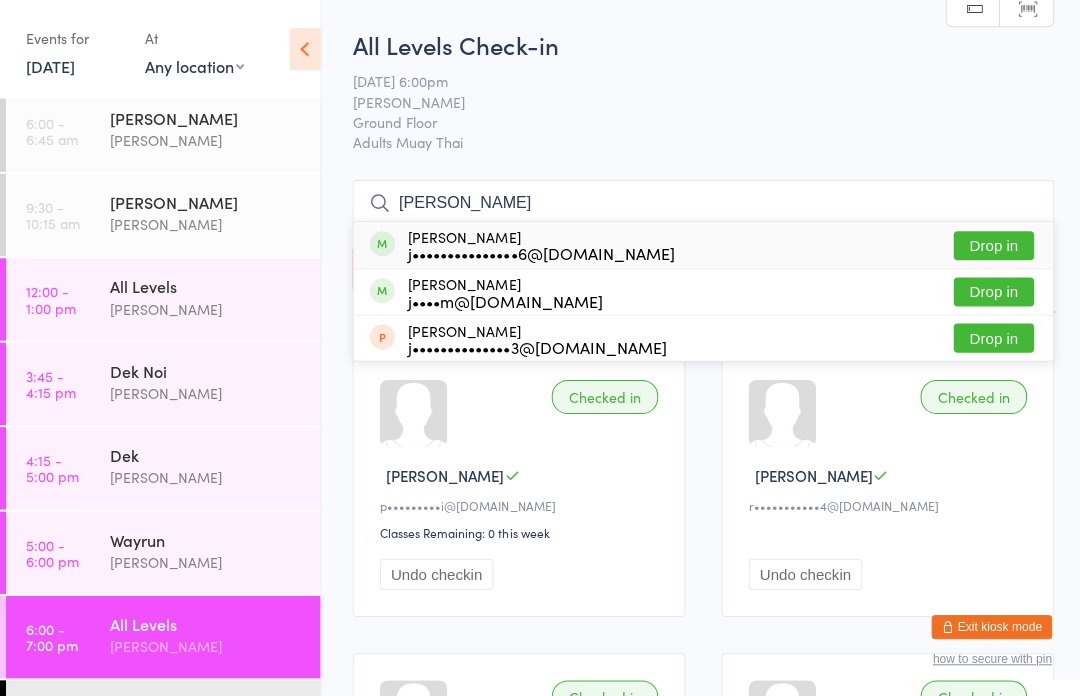 type on "[PERSON_NAME]" 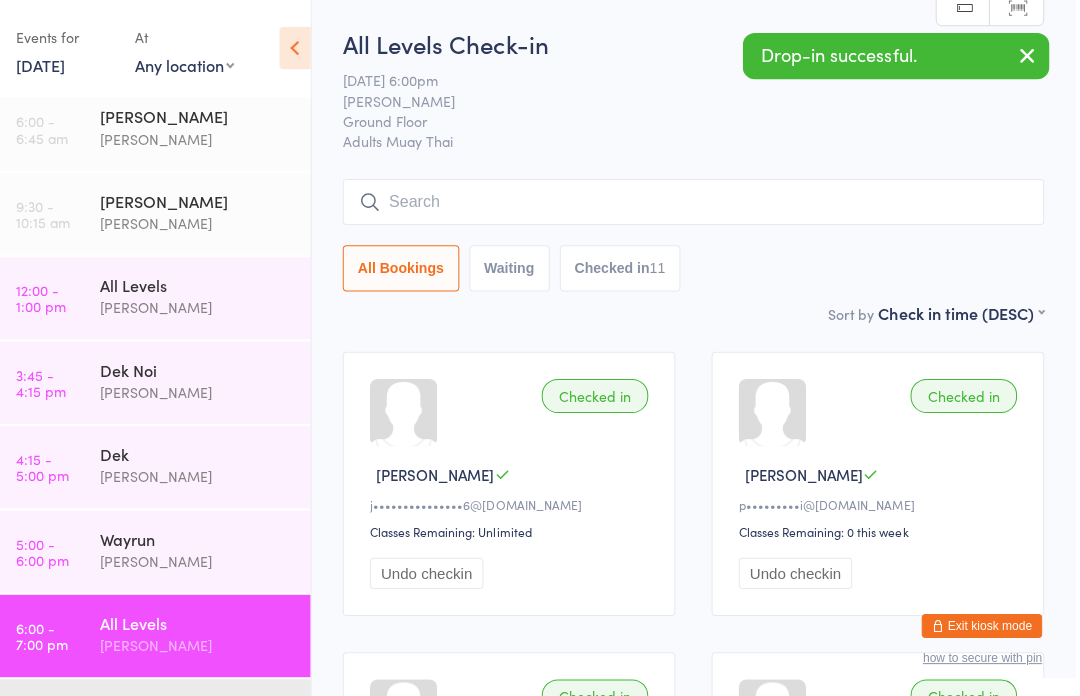 scroll, scrollTop: 0, scrollLeft: 0, axis: both 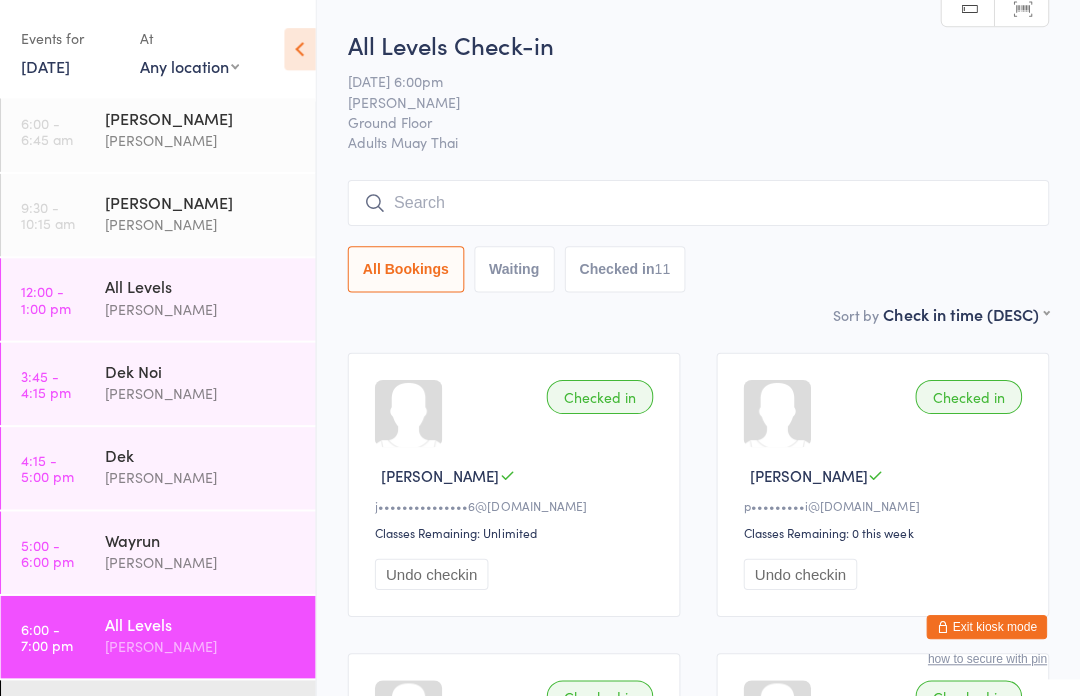 click at bounding box center (700, 202) 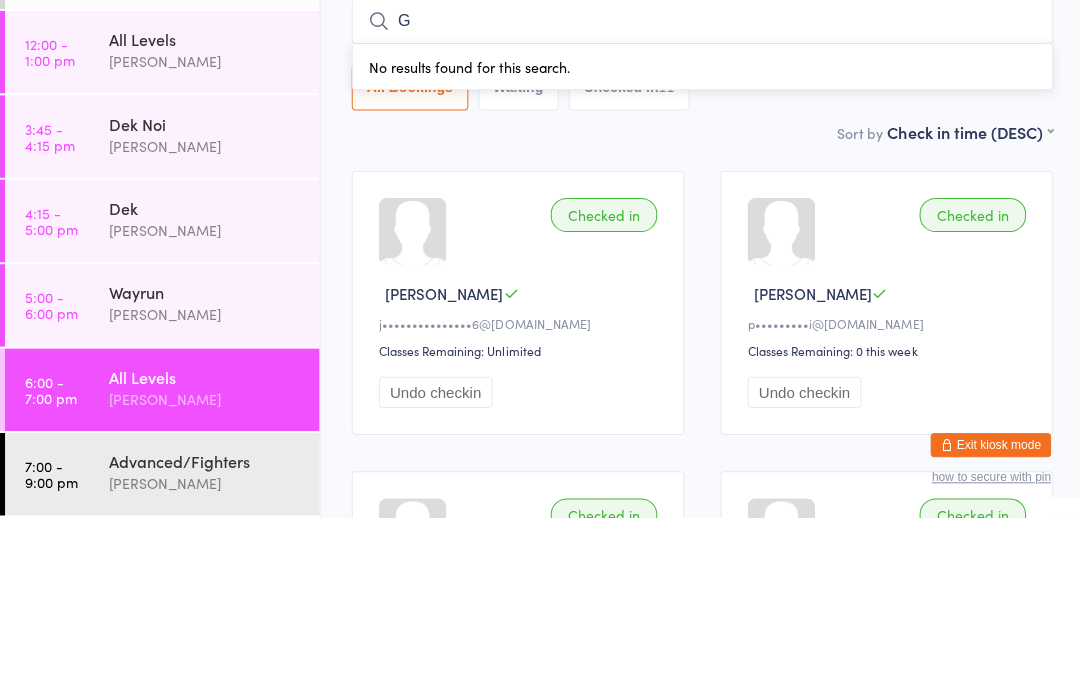 scroll, scrollTop: 74, scrollLeft: 0, axis: vertical 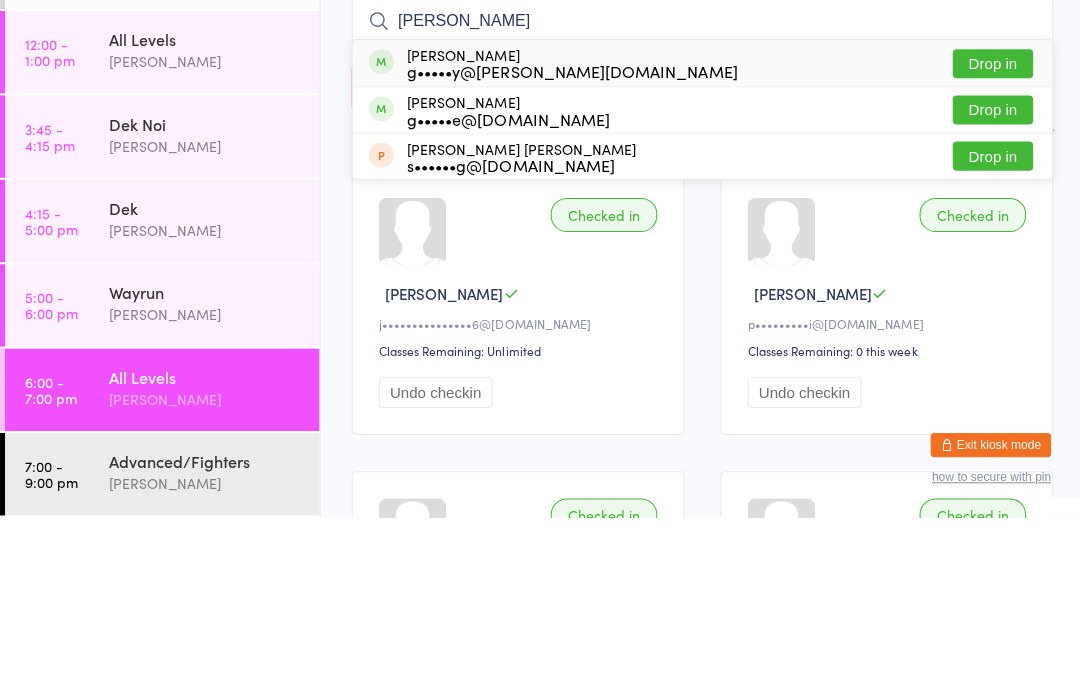 type on "[PERSON_NAME]" 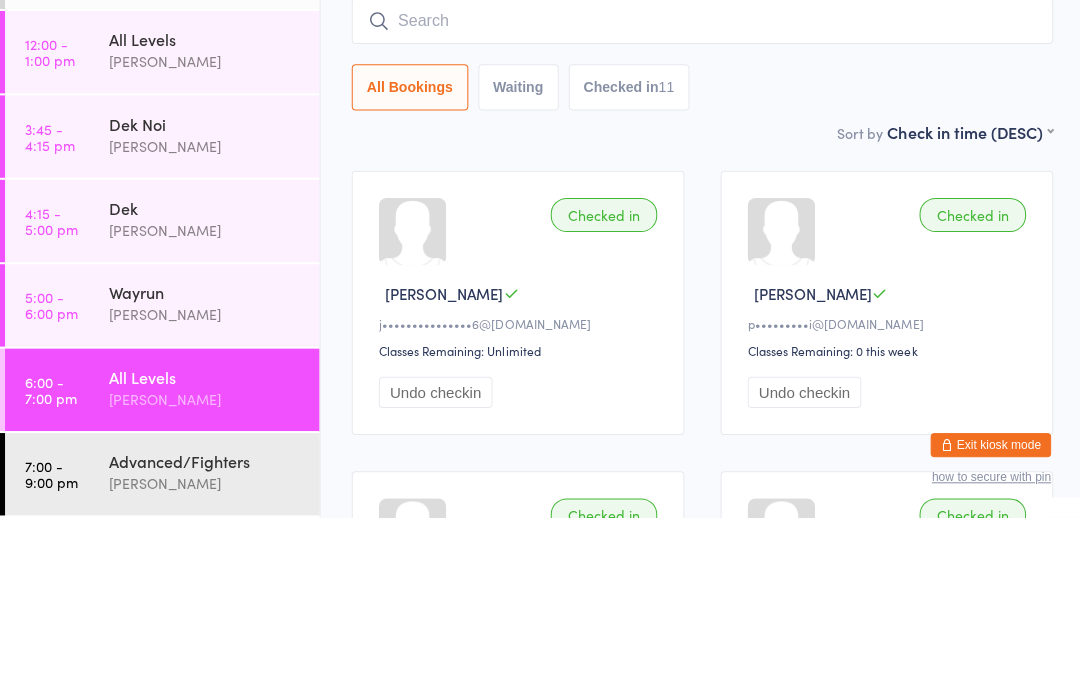 scroll, scrollTop: 177, scrollLeft: 0, axis: vertical 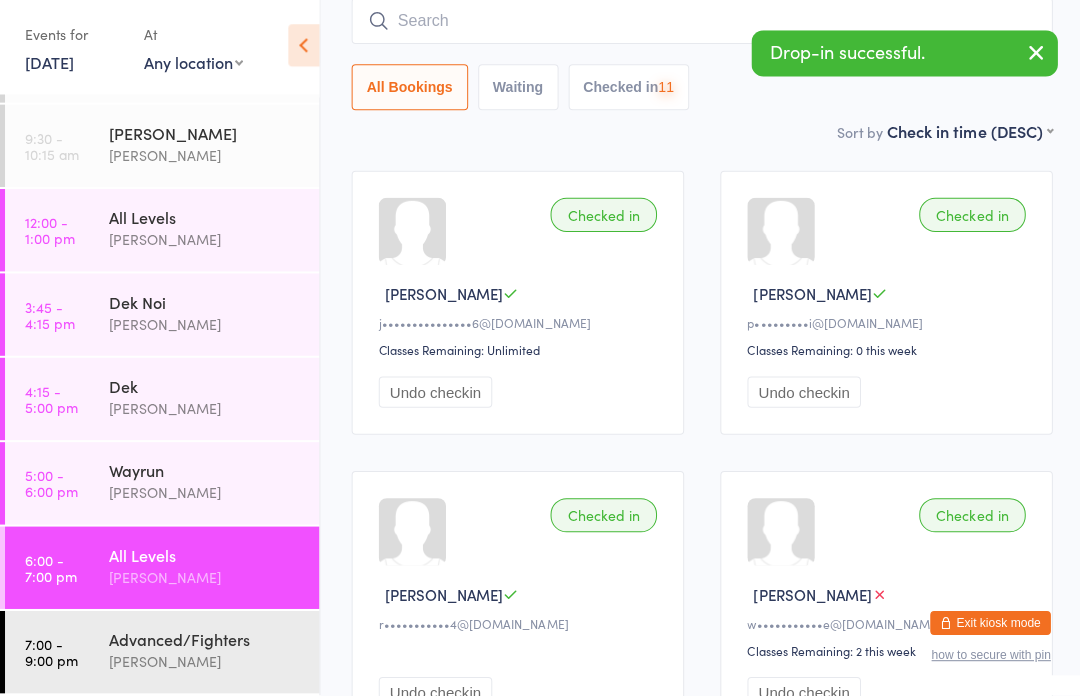 click on "Advanced/Fighters" at bounding box center [205, 640] 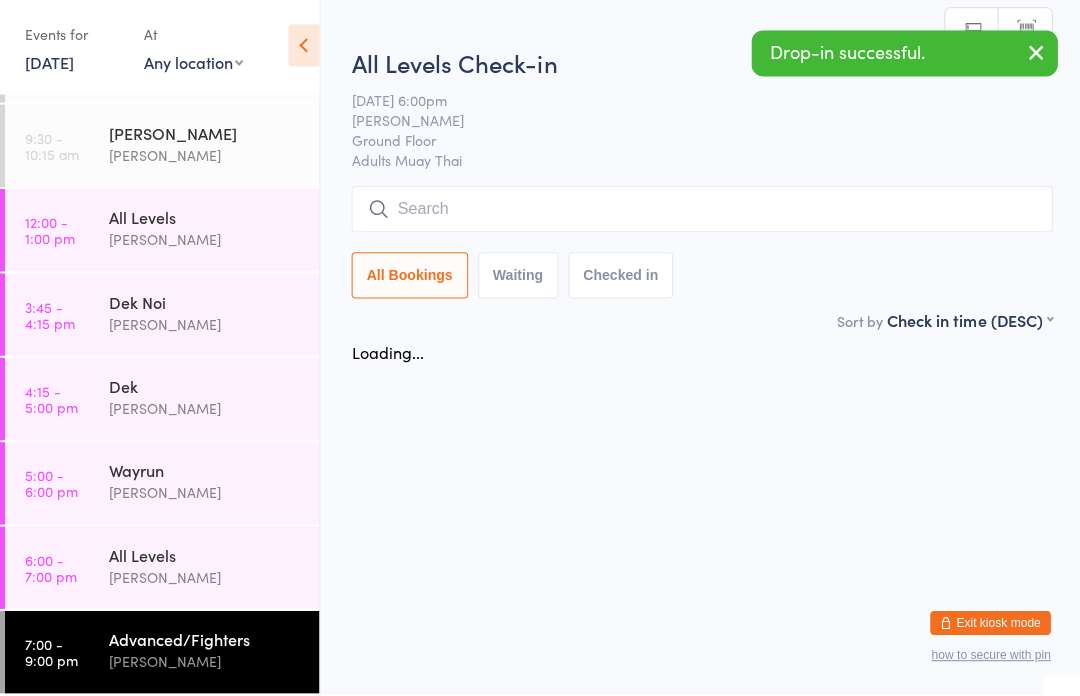 scroll, scrollTop: 0, scrollLeft: 0, axis: both 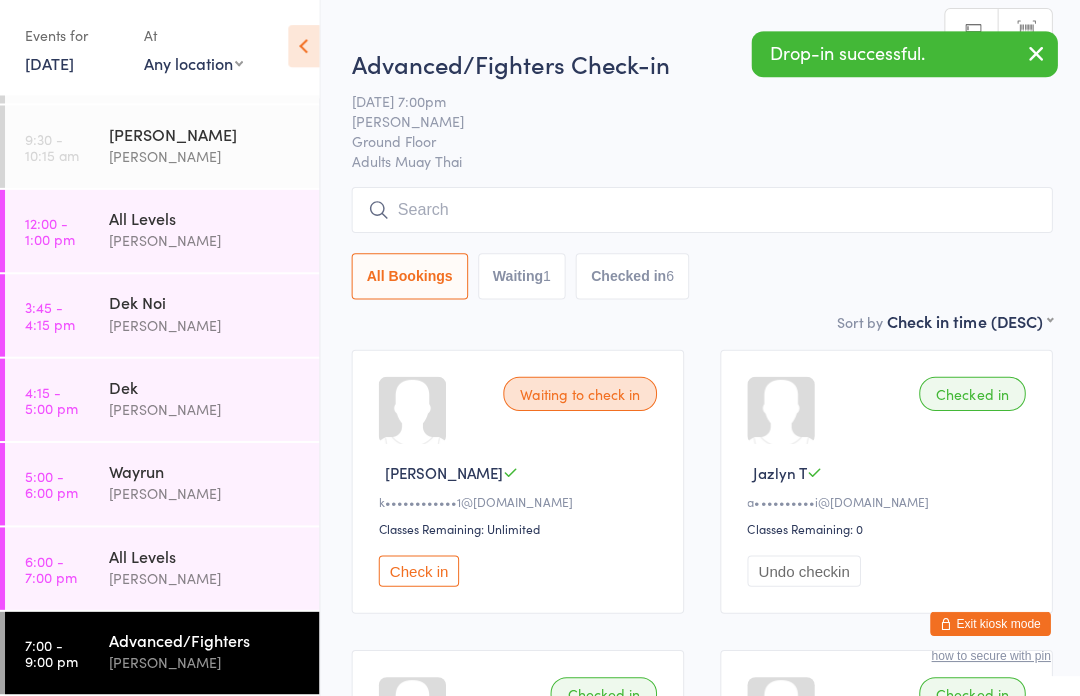 click at bounding box center (700, 212) 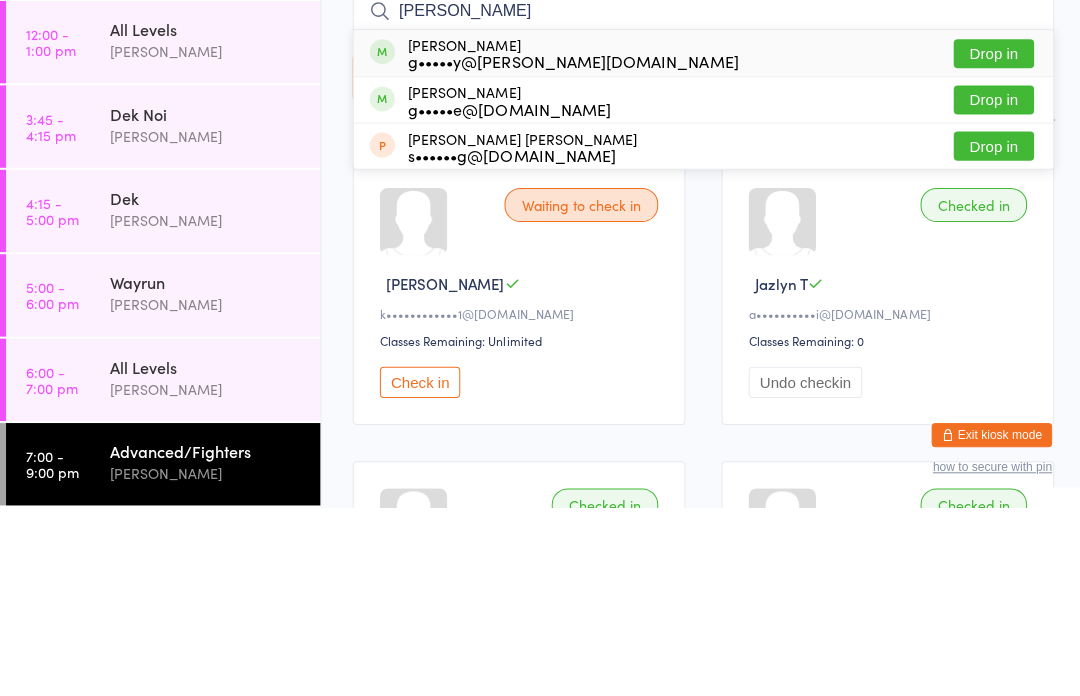 type on "[PERSON_NAME]" 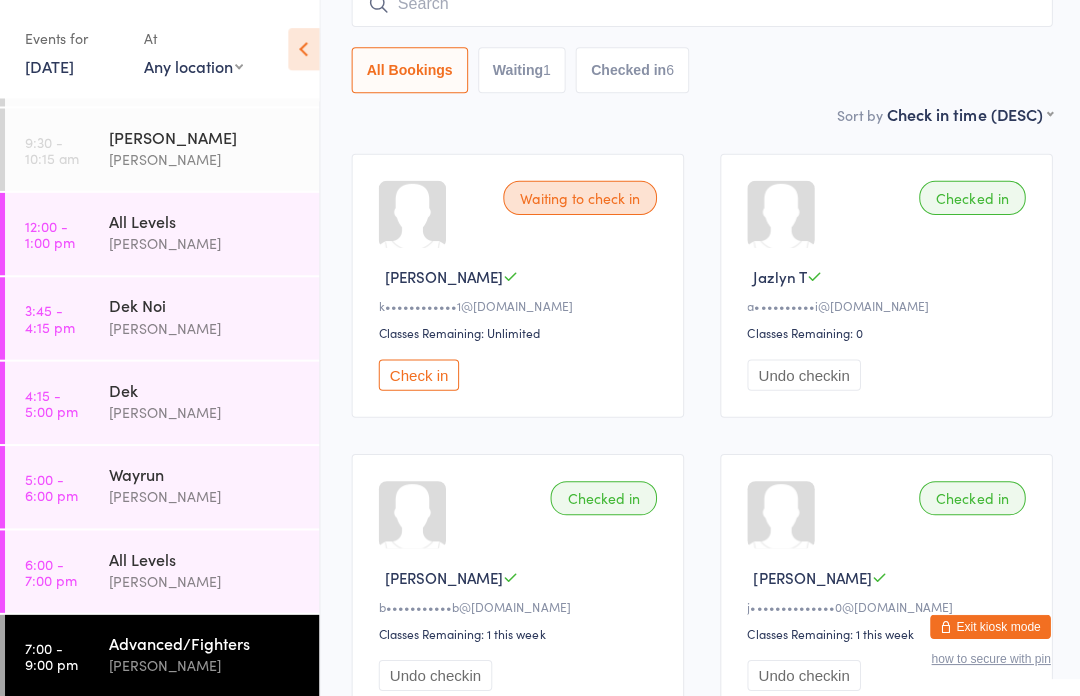 scroll, scrollTop: 280, scrollLeft: 0, axis: vertical 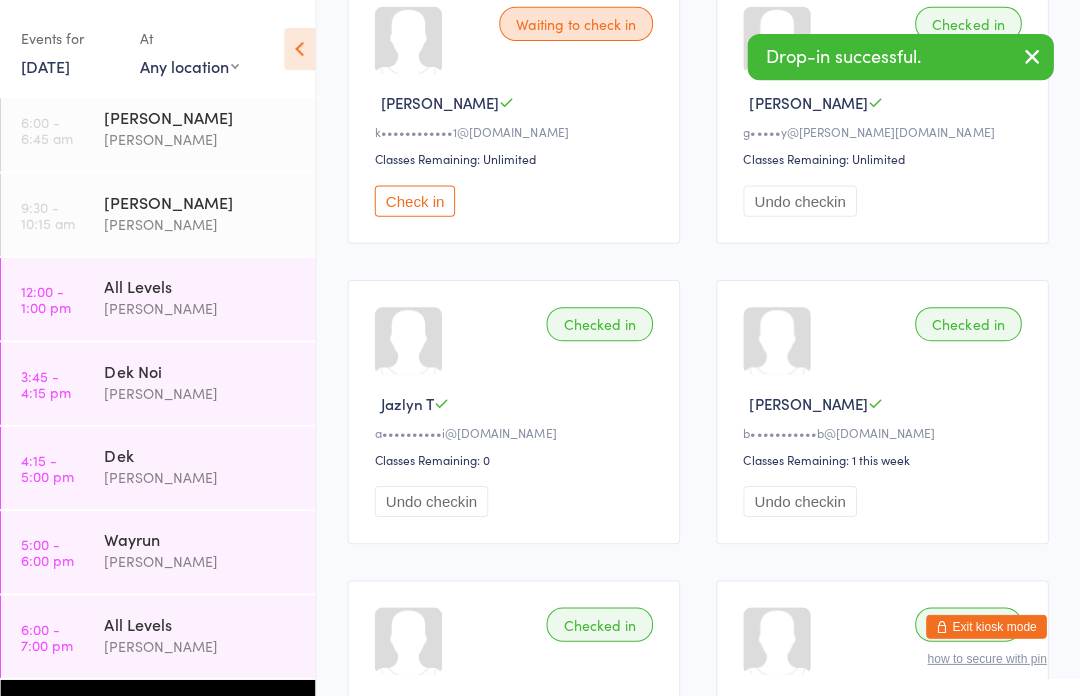 click on "All Levels" at bounding box center (205, 621) 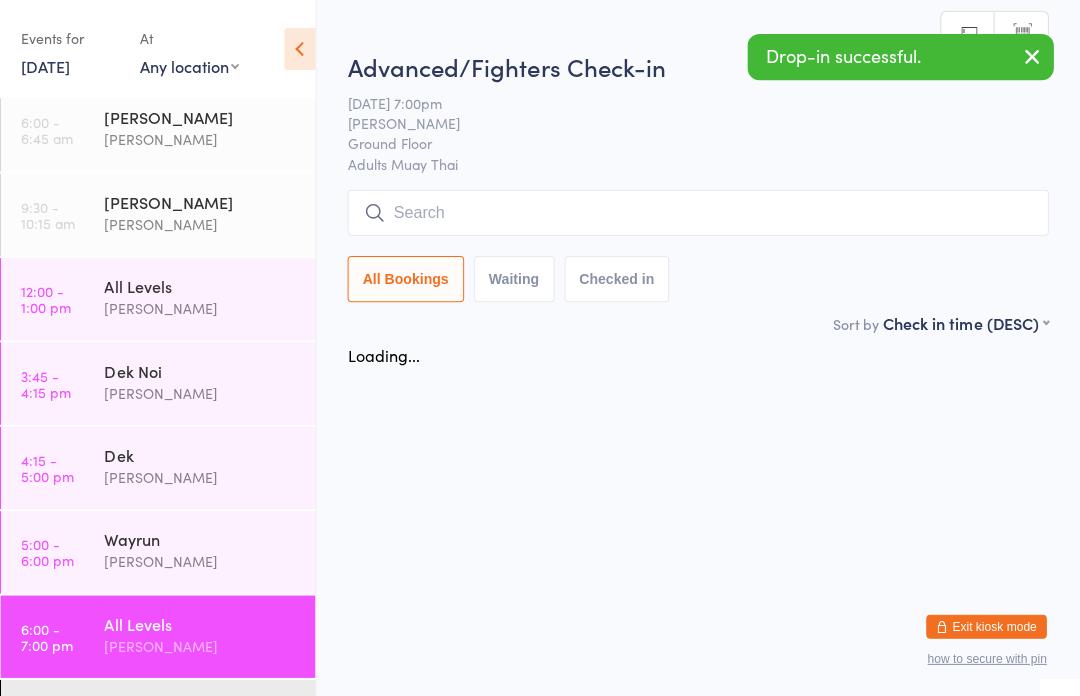 scroll, scrollTop: 0, scrollLeft: 0, axis: both 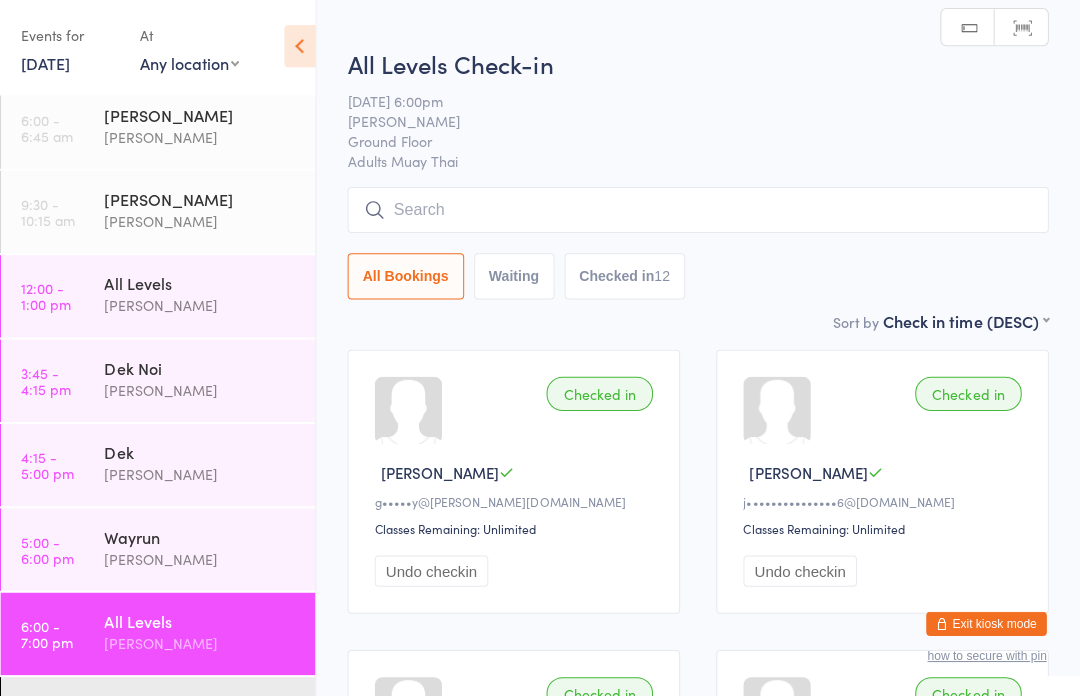 click on "Undo checkin" at bounding box center (434, 571) 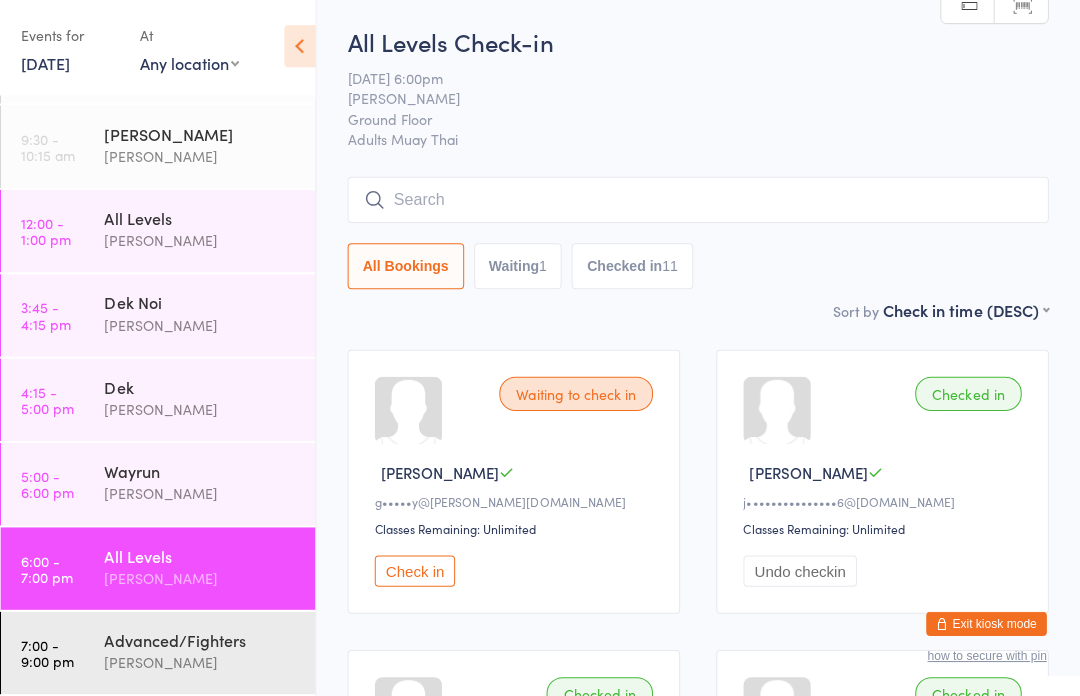 scroll, scrollTop: 74, scrollLeft: 0, axis: vertical 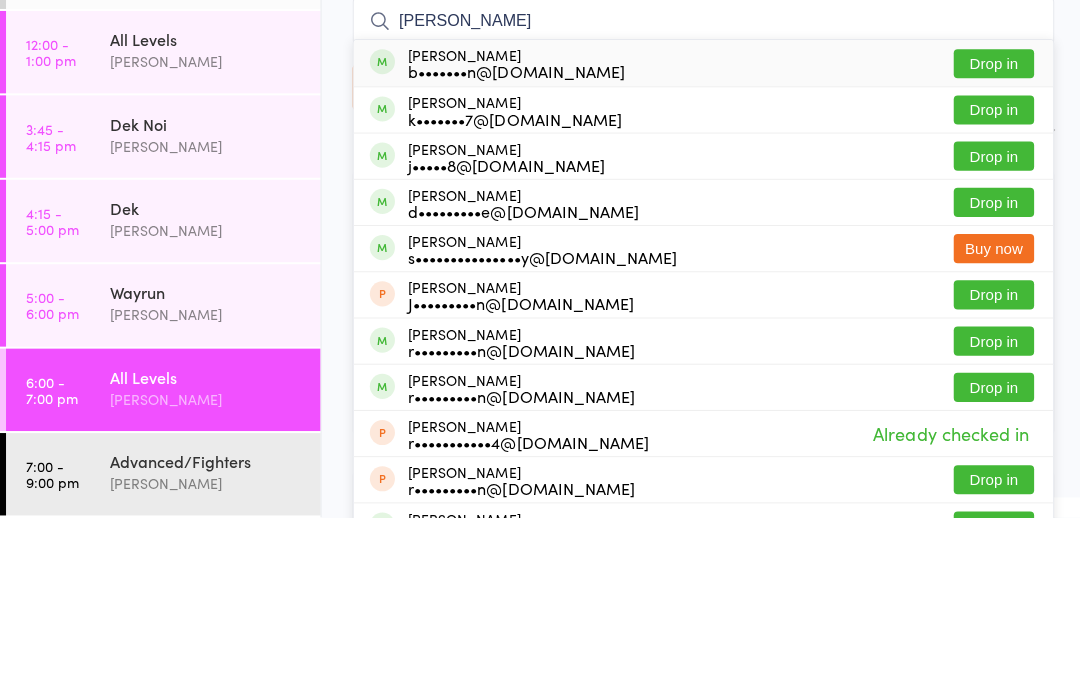 type on "[PERSON_NAME]" 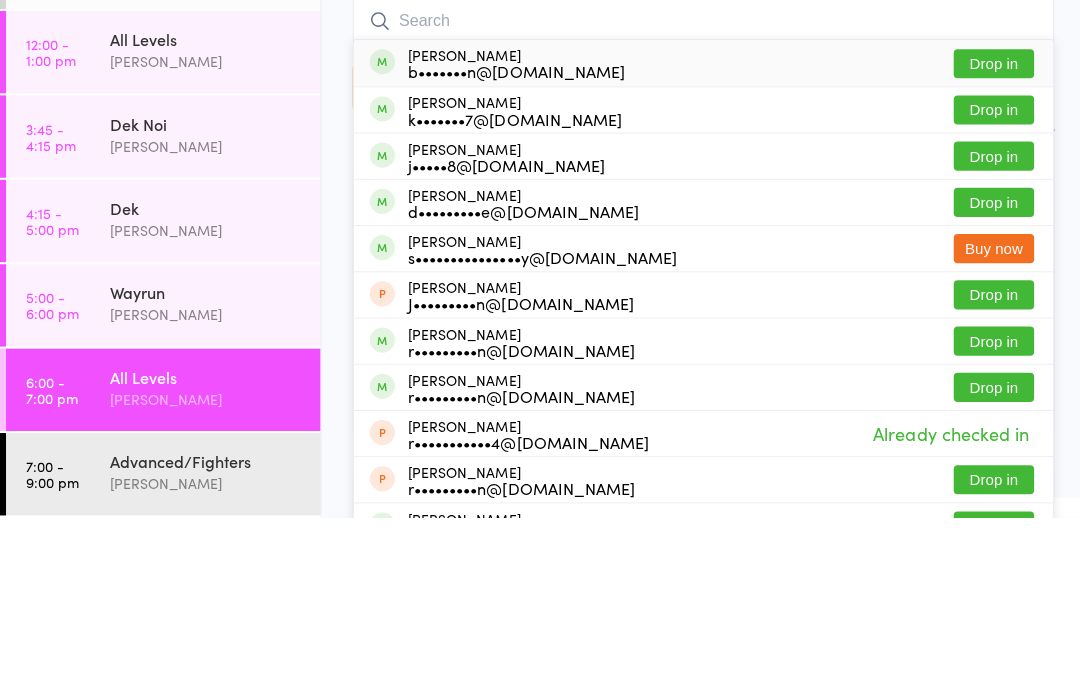 scroll, scrollTop: 177, scrollLeft: 0, axis: vertical 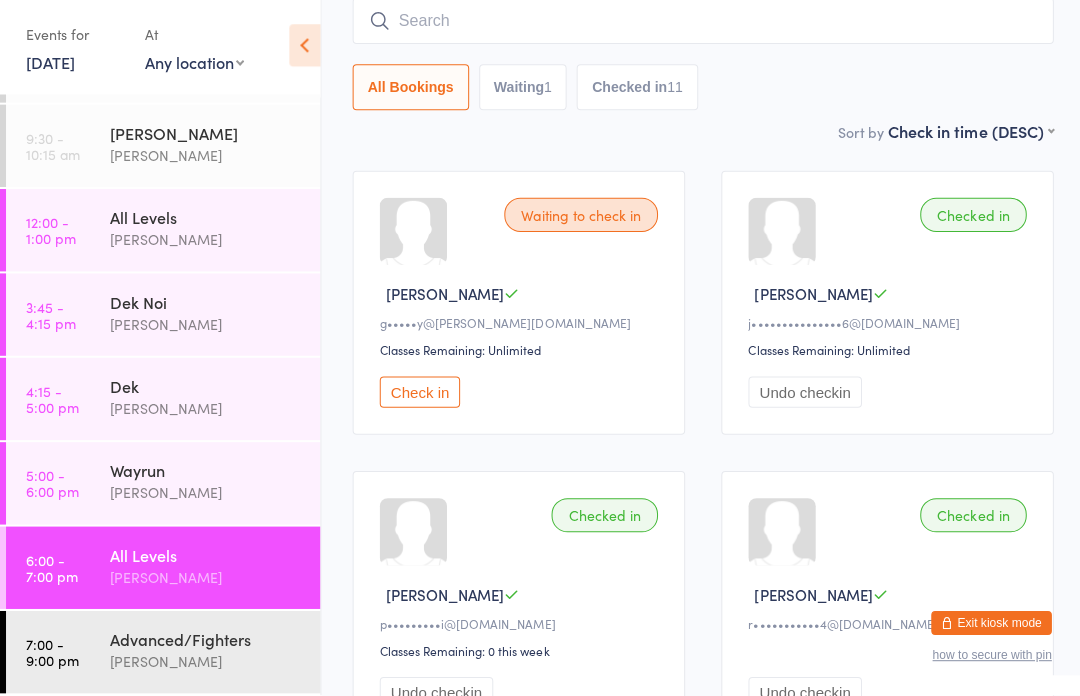 click at bounding box center (700, 25) 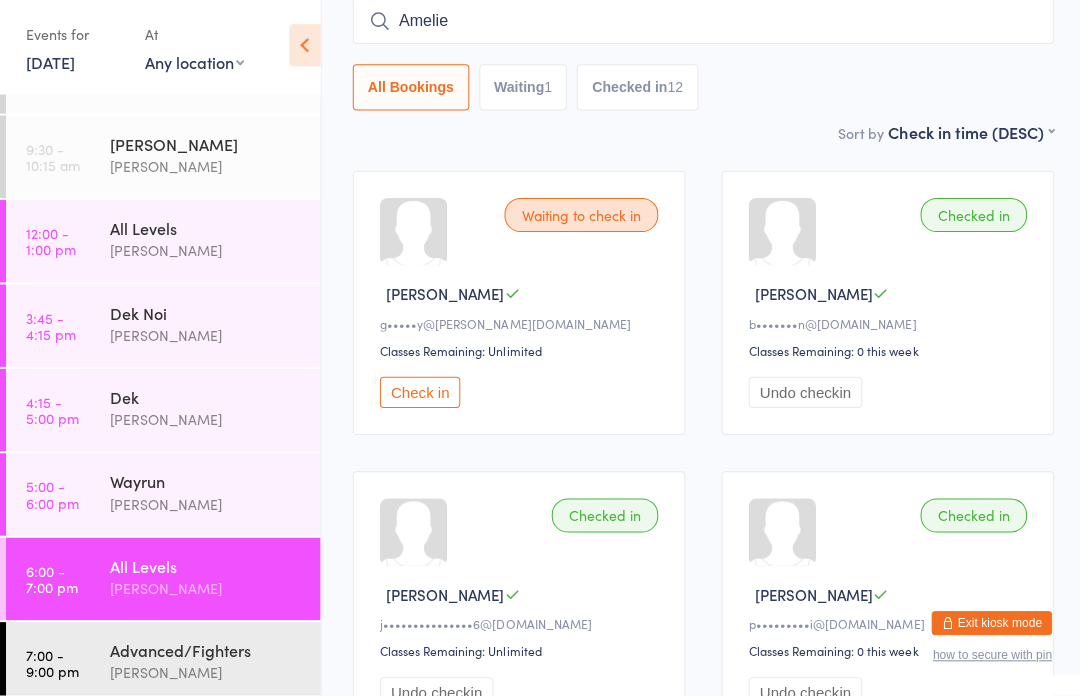 scroll, scrollTop: 60, scrollLeft: 0, axis: vertical 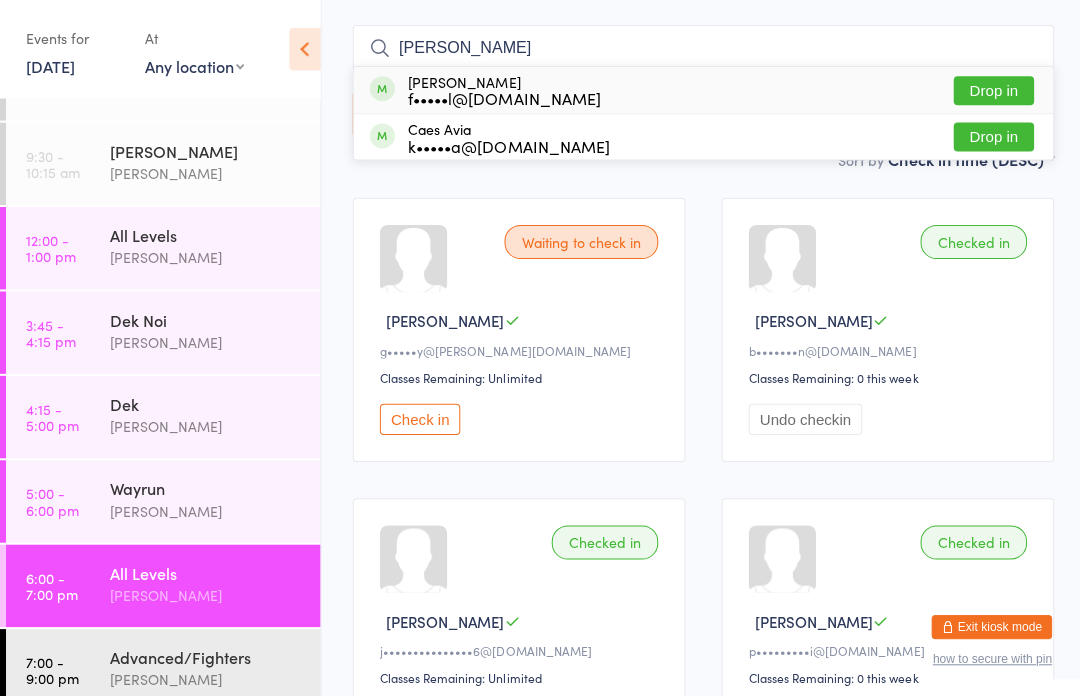 type on "[PERSON_NAME]" 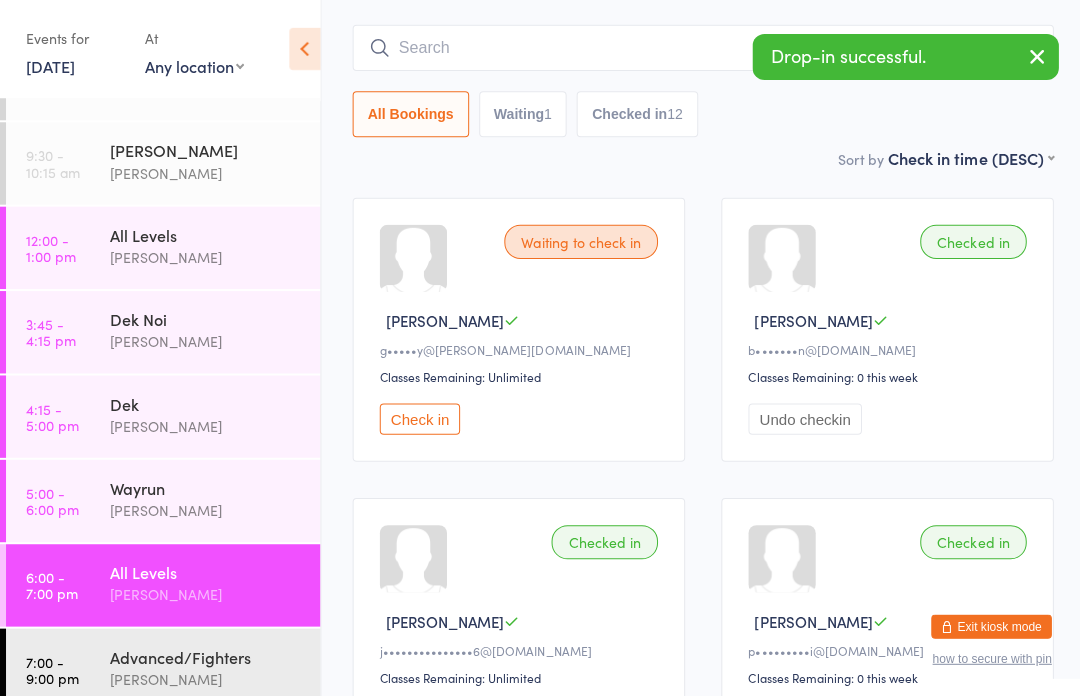 click at bounding box center (1032, 58) 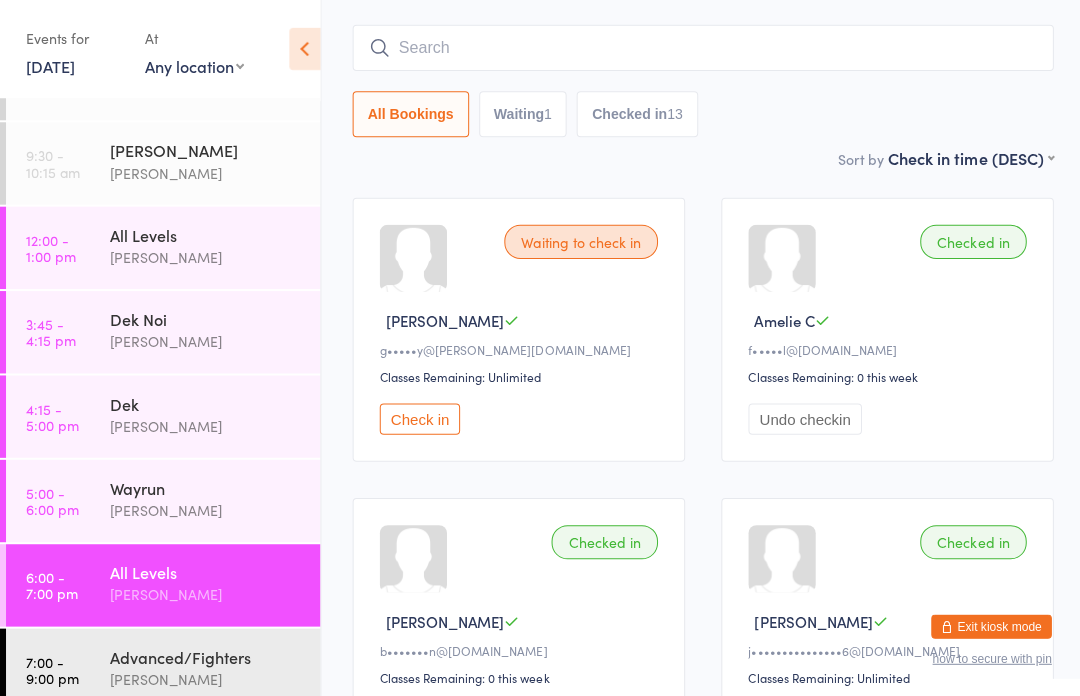 click at bounding box center [700, 48] 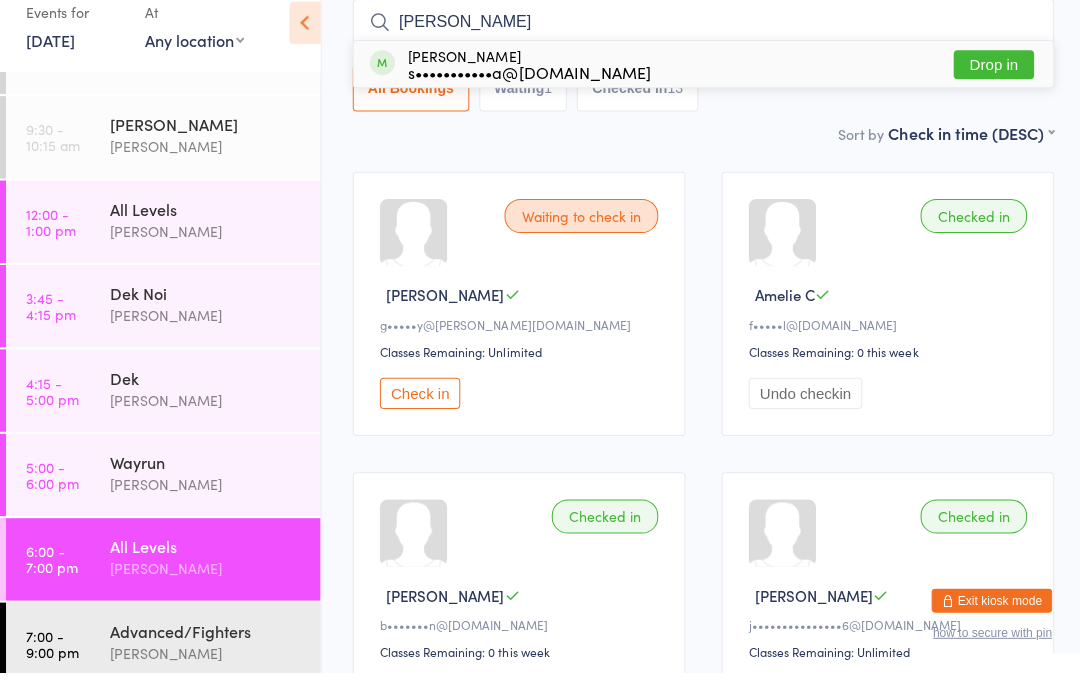 type on "[PERSON_NAME]" 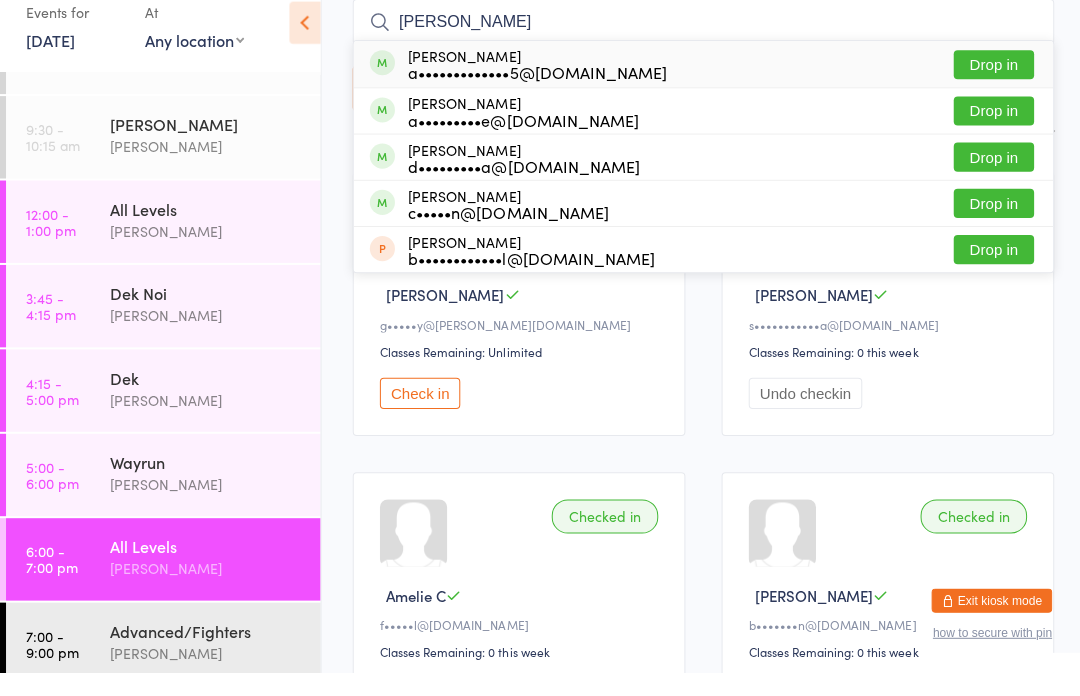 type on "[PERSON_NAME]" 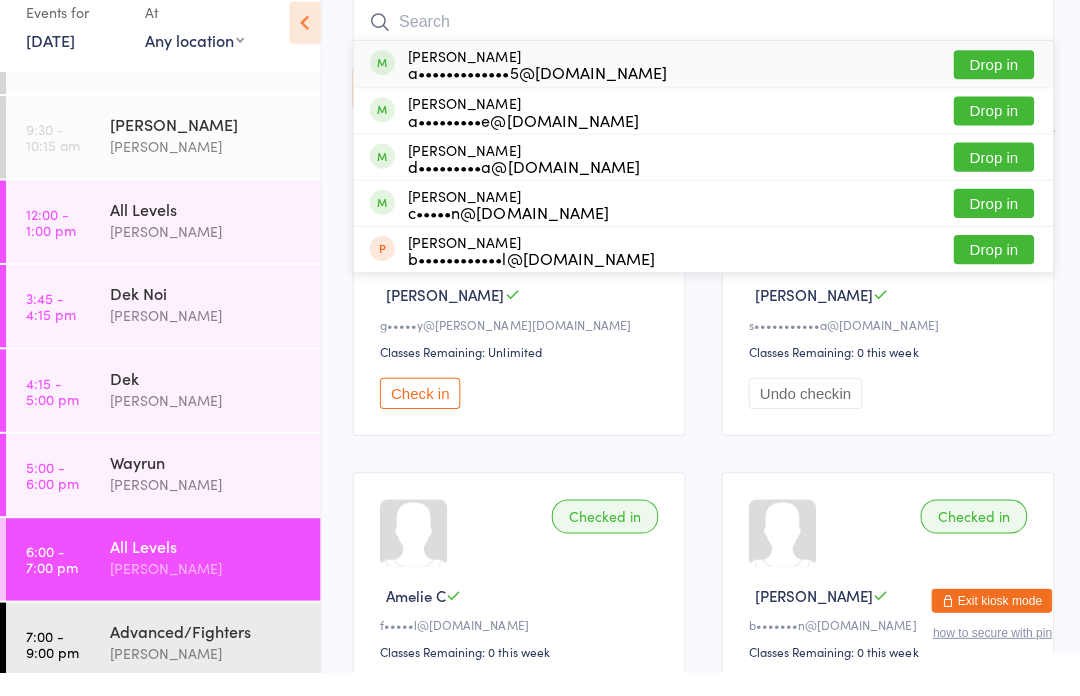 scroll, scrollTop: 177, scrollLeft: 0, axis: vertical 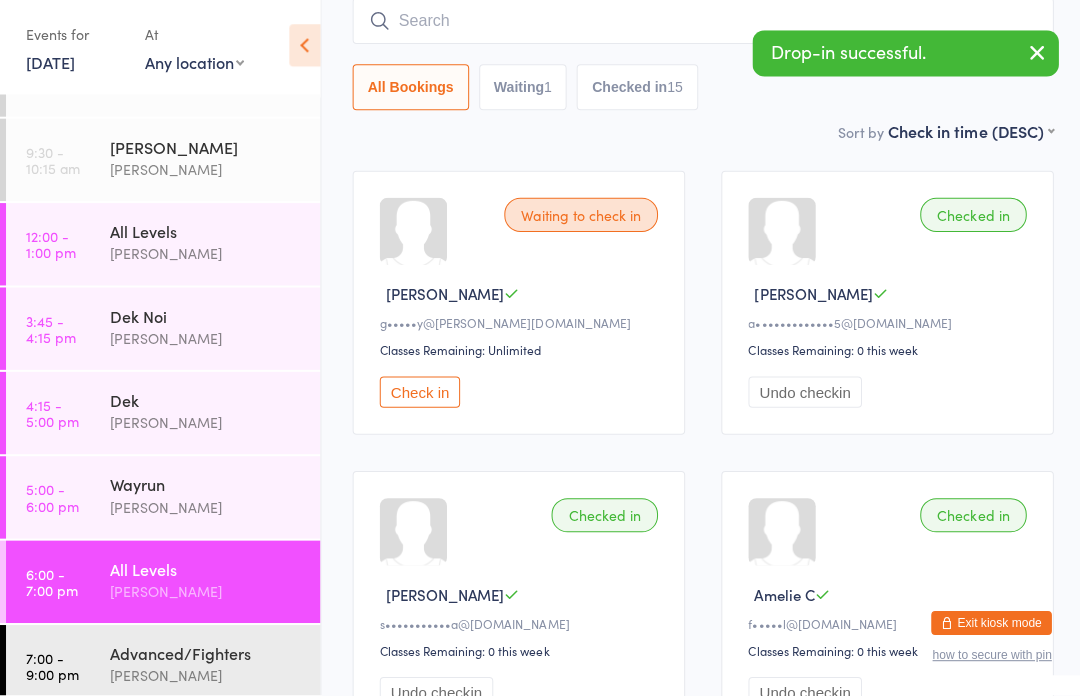 click at bounding box center (700, 25) 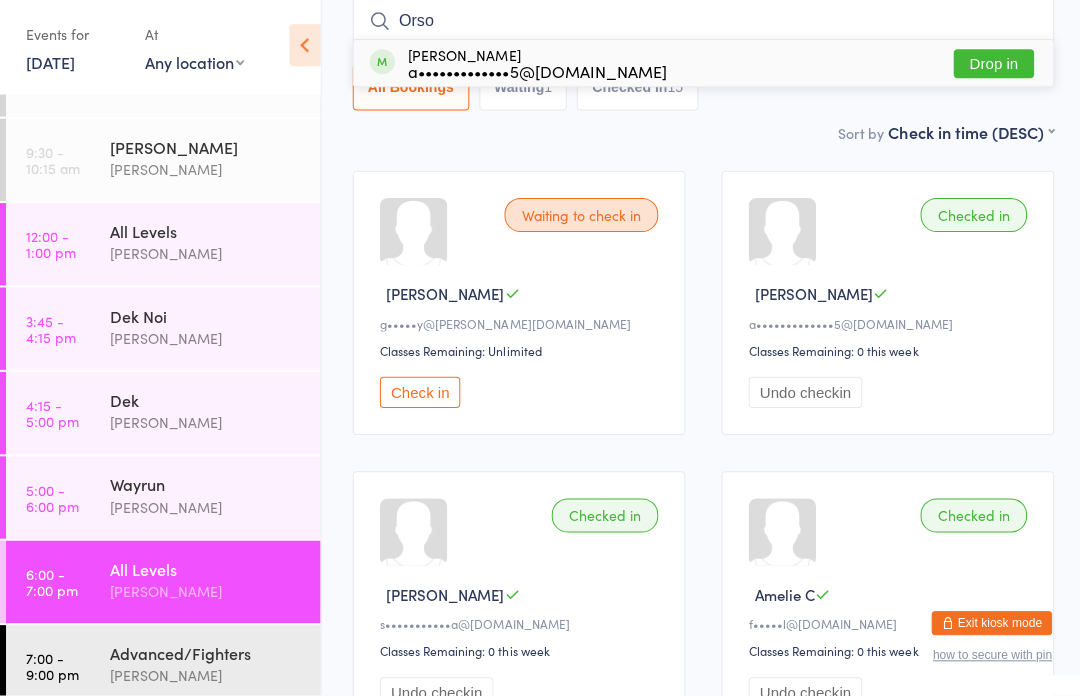 type on "Orso" 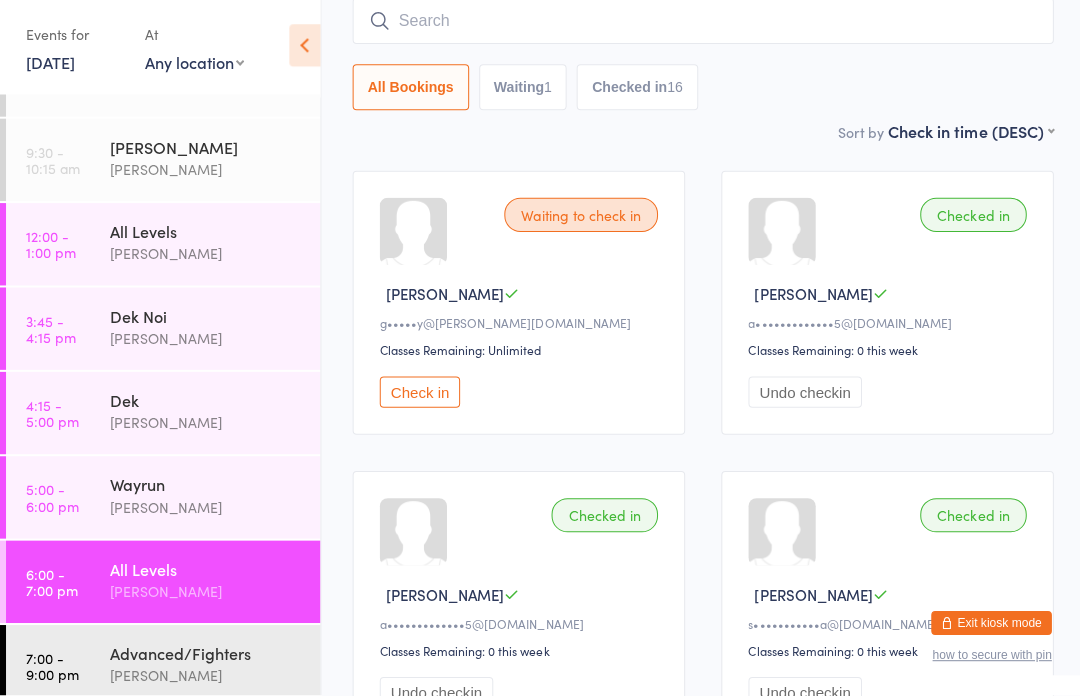 click on "5:00 - 6:00 pm Wayrun [PERSON_NAME]" at bounding box center (162, 499) 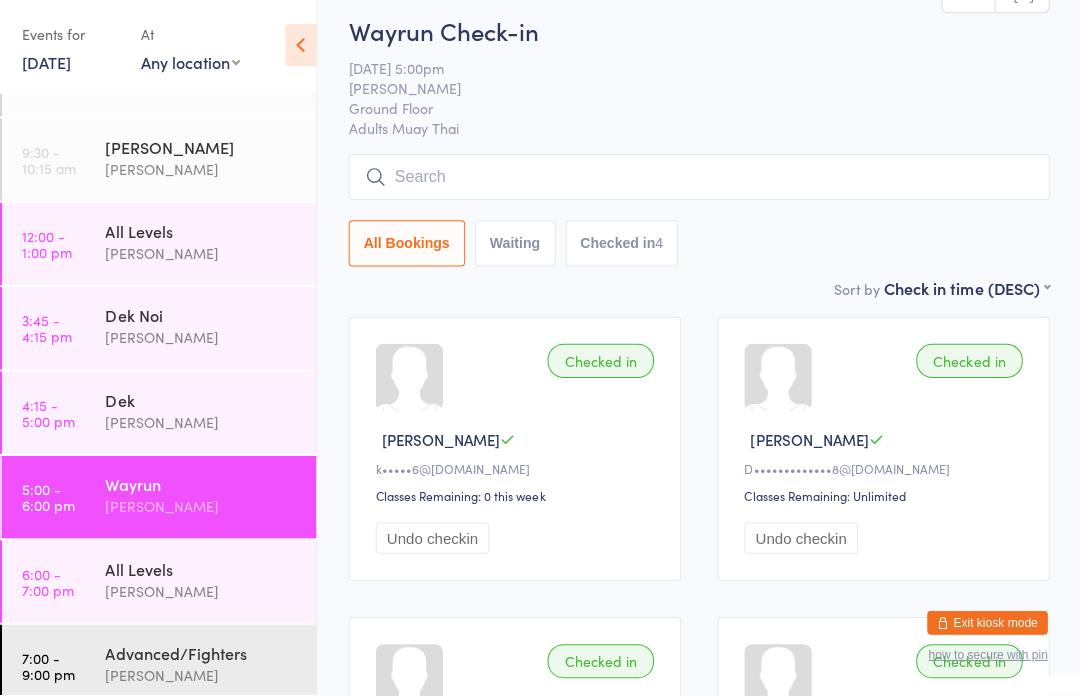 scroll, scrollTop: 41, scrollLeft: 0, axis: vertical 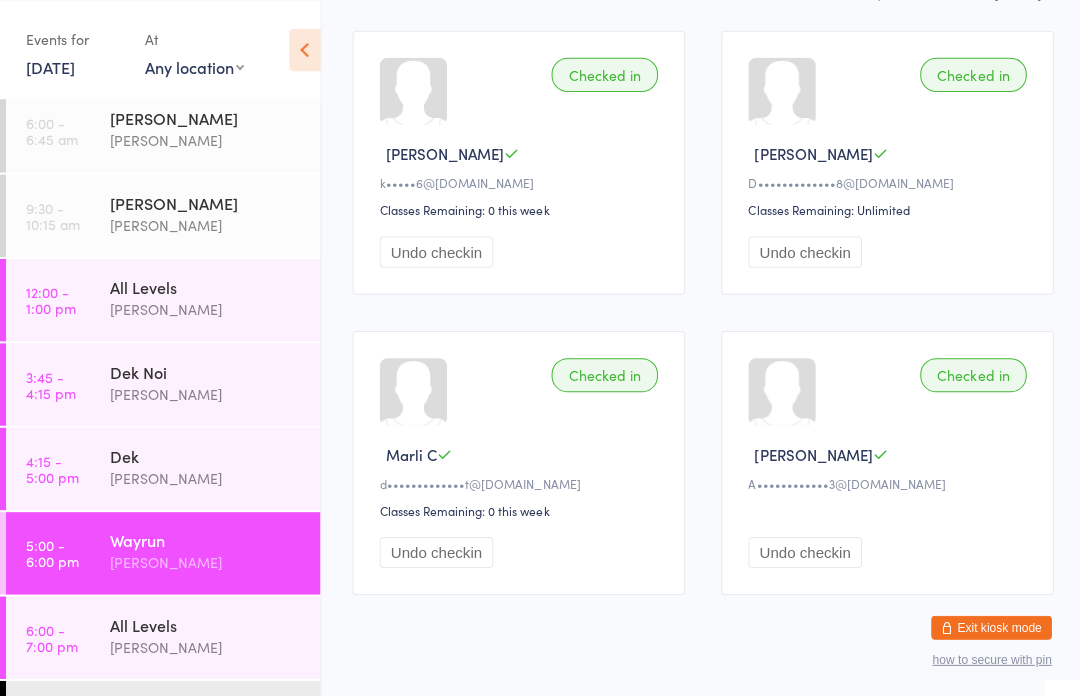 click on "All Levels" at bounding box center [205, 621] 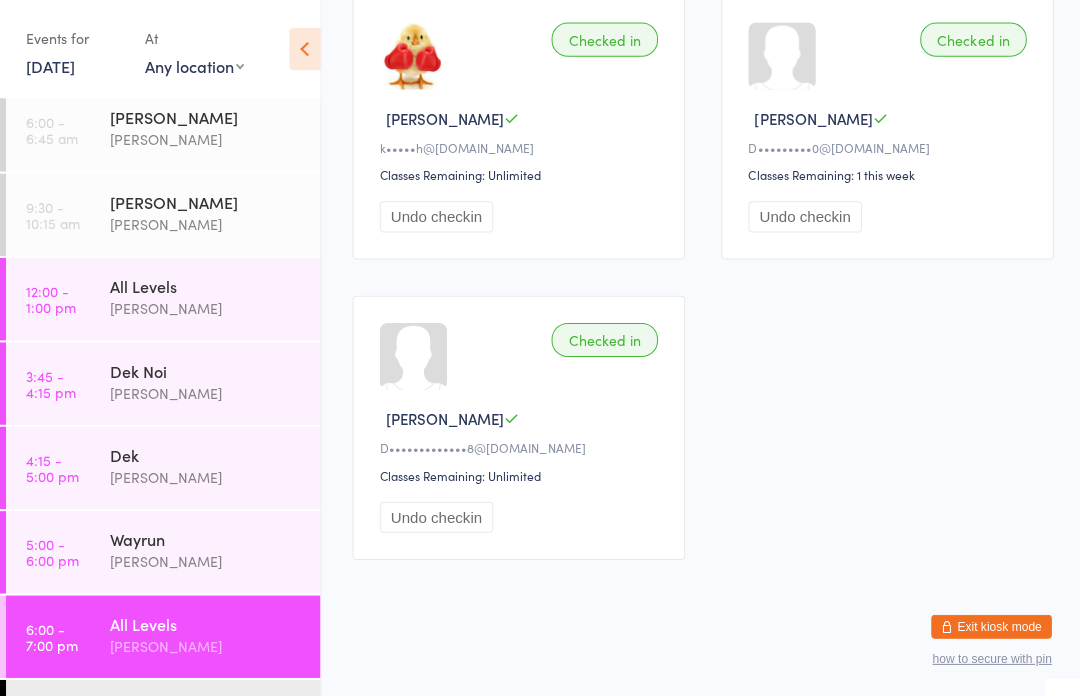 scroll, scrollTop: 2456, scrollLeft: 0, axis: vertical 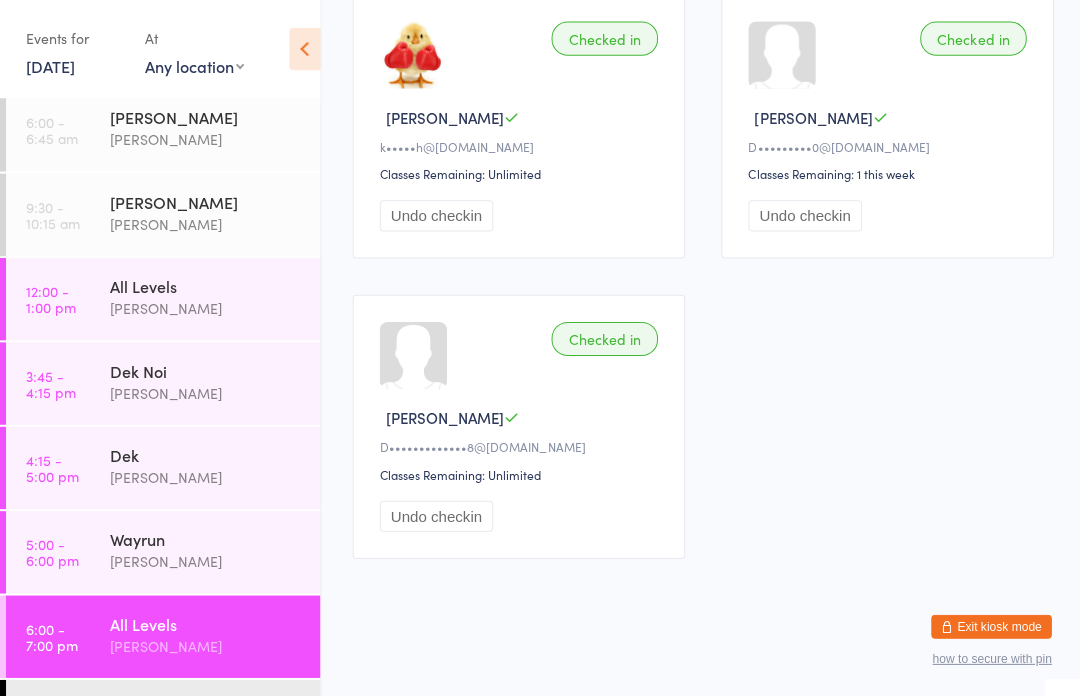 click on "[PERSON_NAME]" at bounding box center [205, 727] 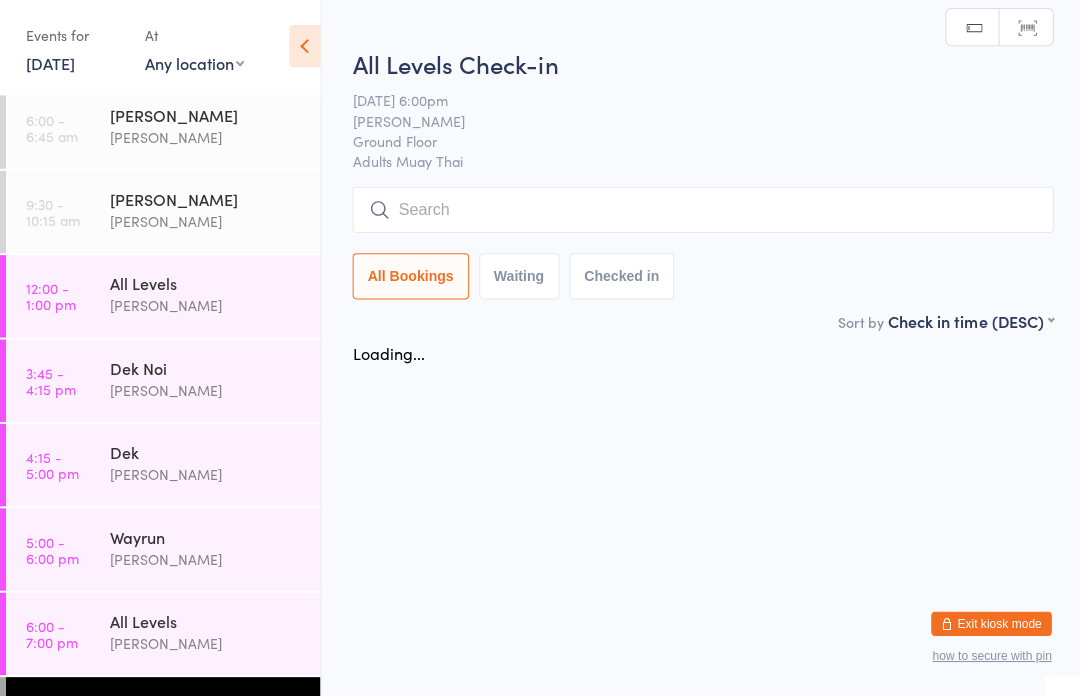 click at bounding box center (700, 212) 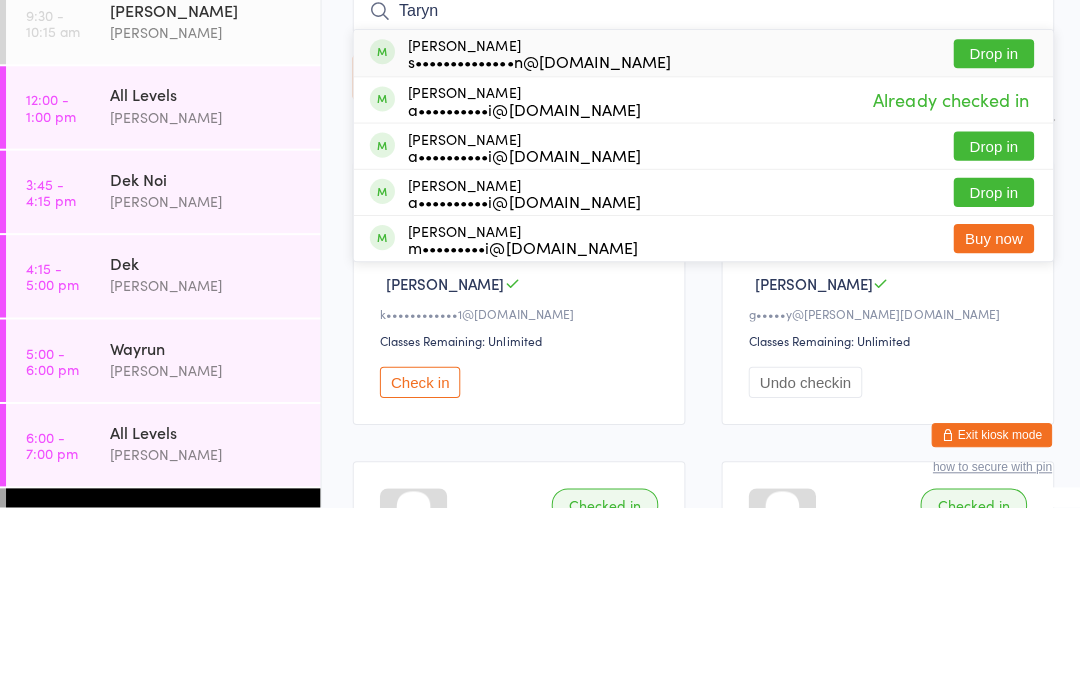 type on "Taryn" 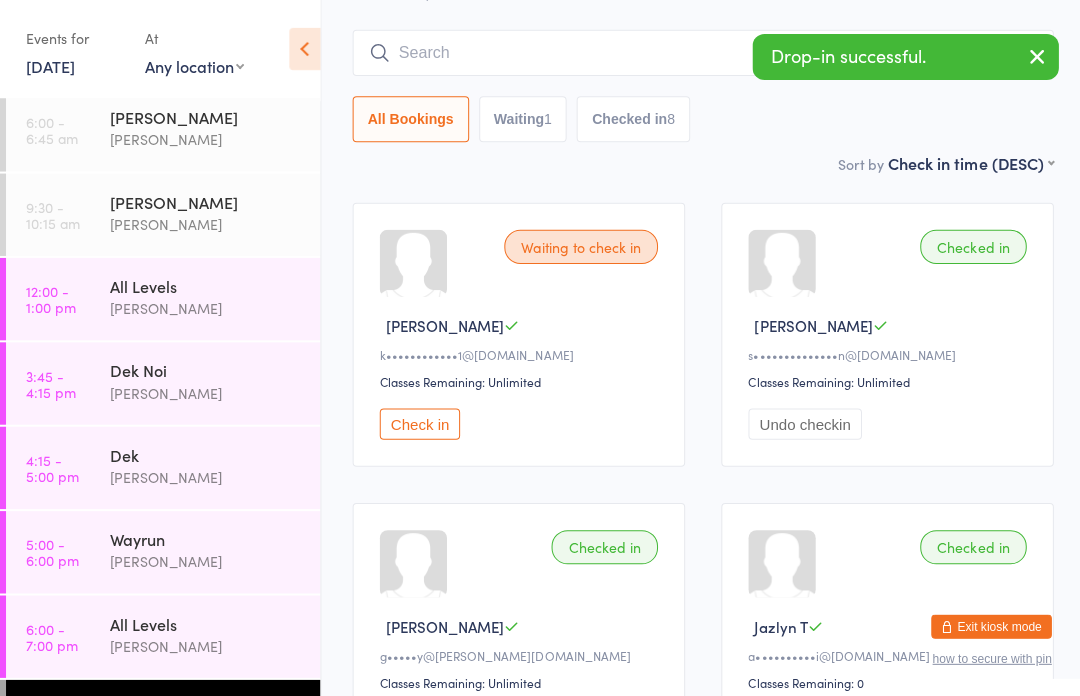 scroll, scrollTop: 0, scrollLeft: 0, axis: both 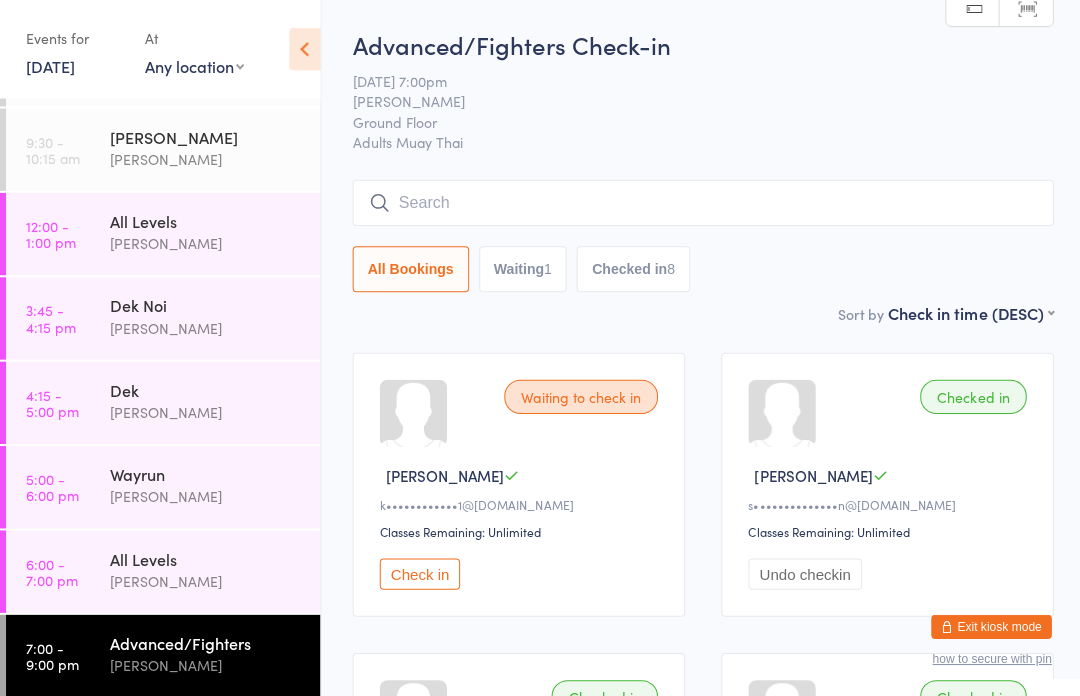 click at bounding box center [700, 202] 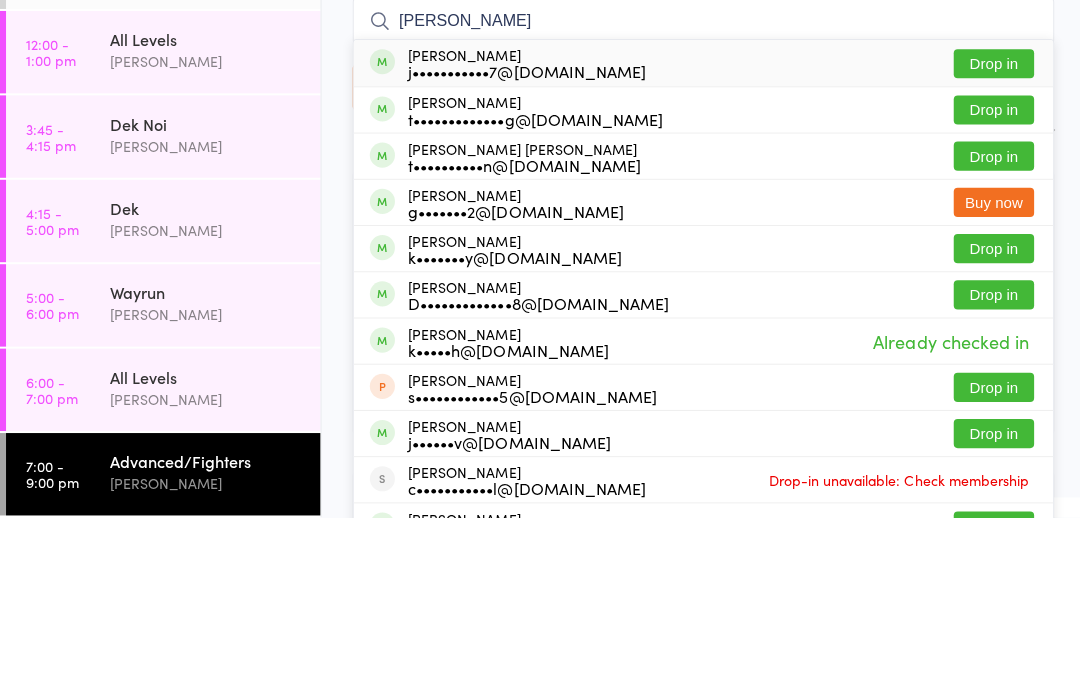 type on "[PERSON_NAME]" 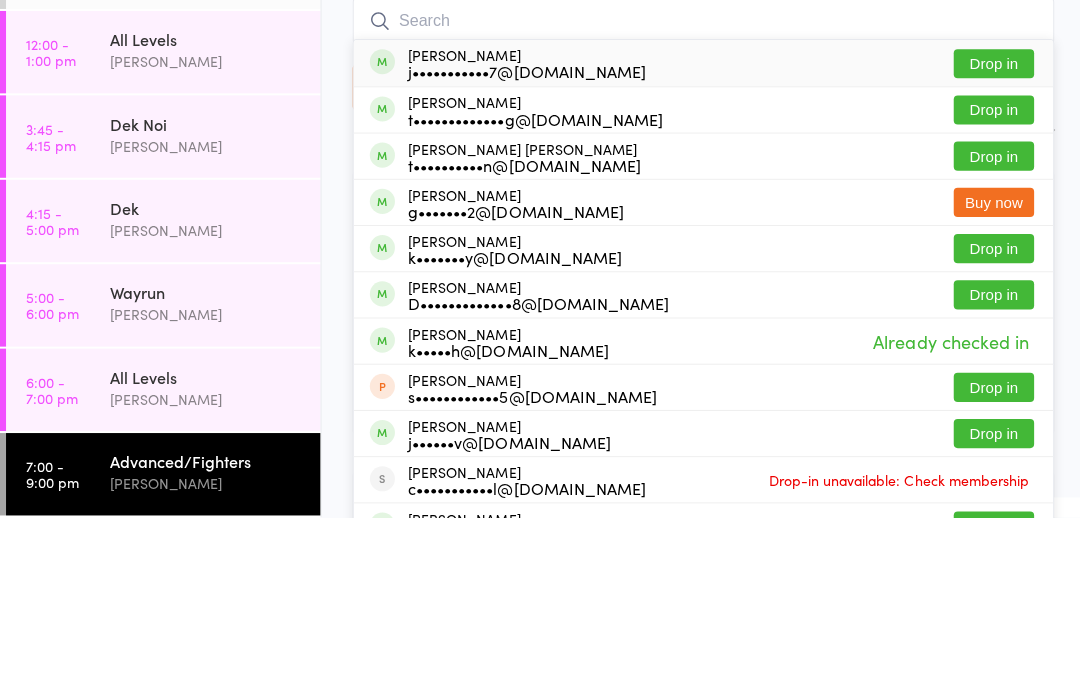 scroll, scrollTop: 177, scrollLeft: 0, axis: vertical 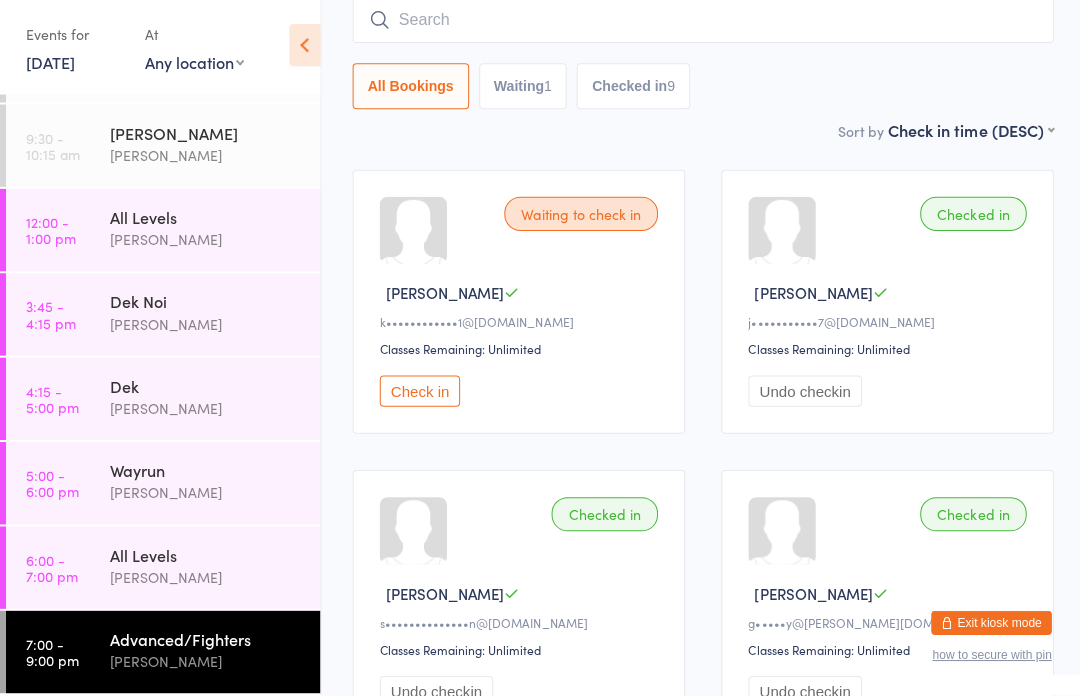 click at bounding box center [700, 24] 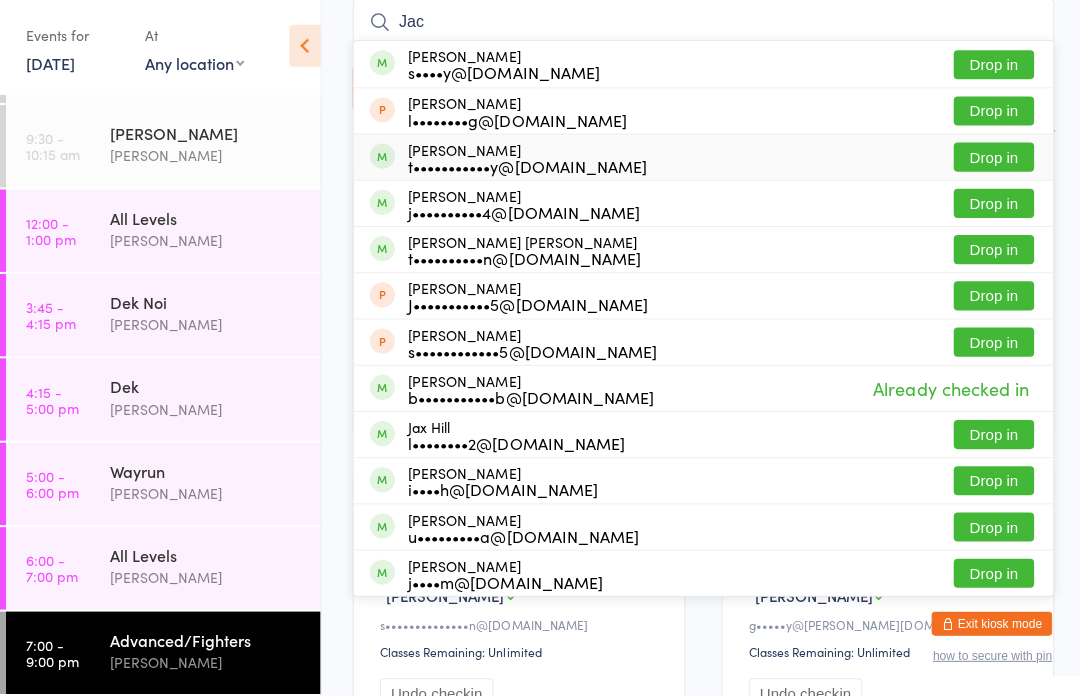 type on "Jac" 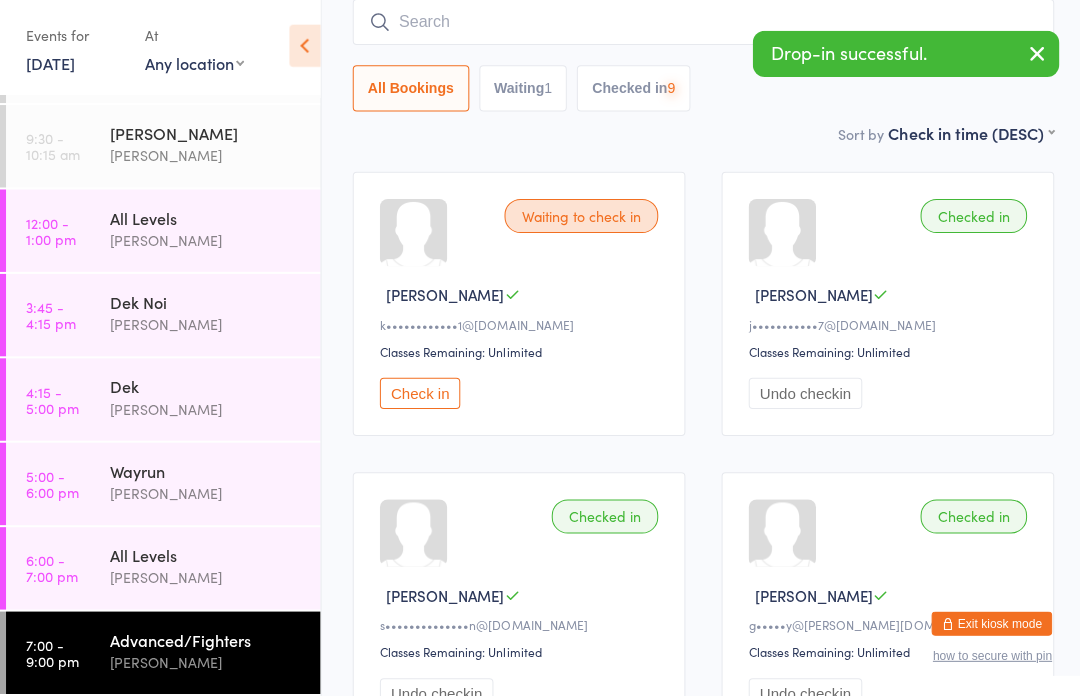 click on "Advanced/Fighters Check-in [DATE] 7:00pm  [PERSON_NAME][GEOGRAPHIC_DATA] Floor  Adults Muay Thai  Manual search Scanner input All Bookings Waiting  1 Checked in  9" at bounding box center [700, -13] 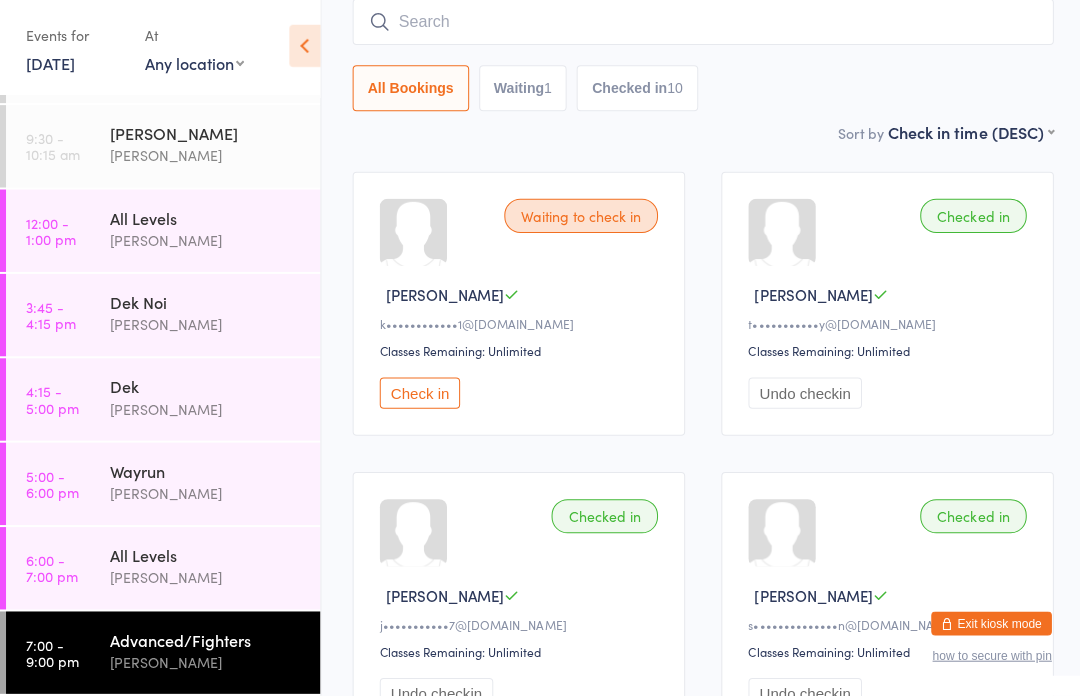 scroll, scrollTop: 277, scrollLeft: 5, axis: both 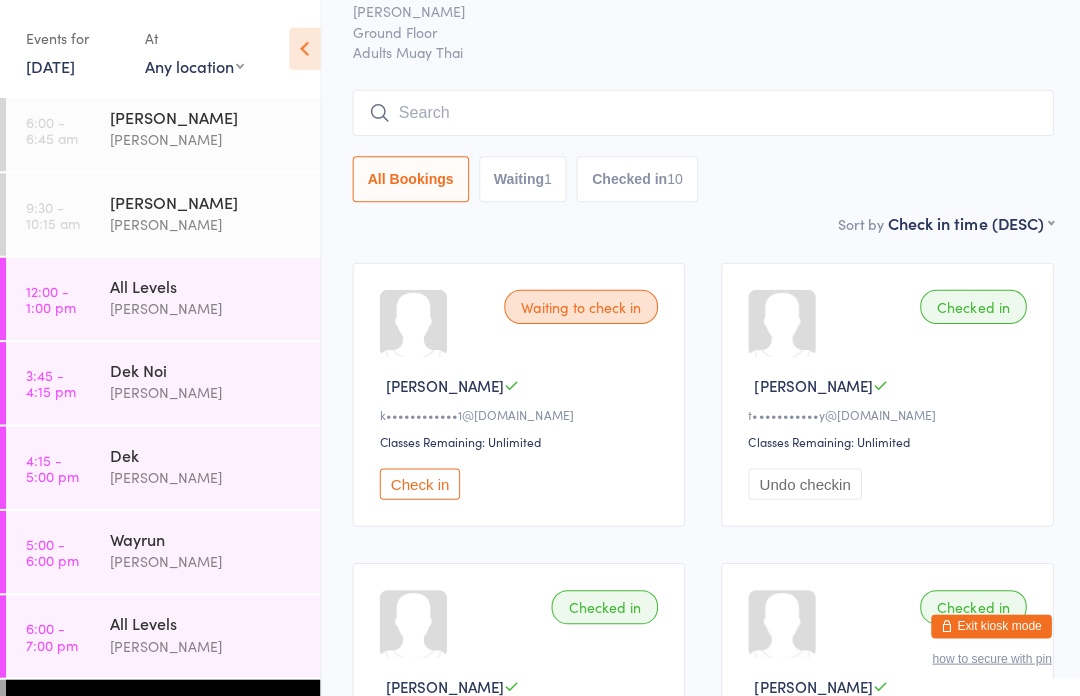 click on "Waiting to check in" at bounding box center (578, 306) 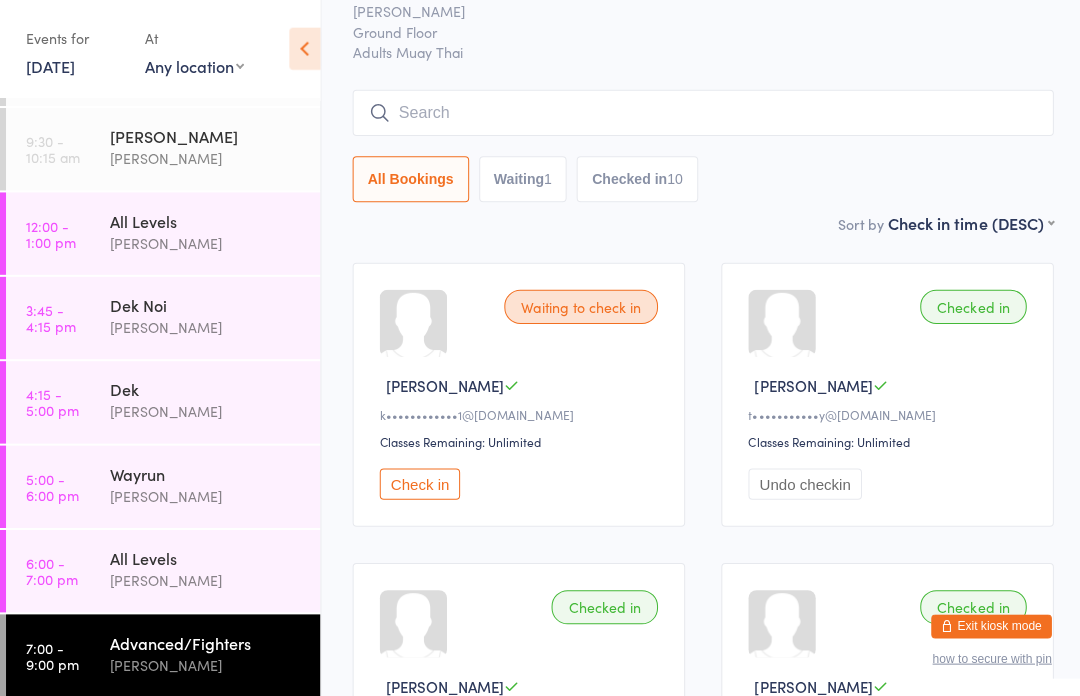 scroll, scrollTop: 74, scrollLeft: 0, axis: vertical 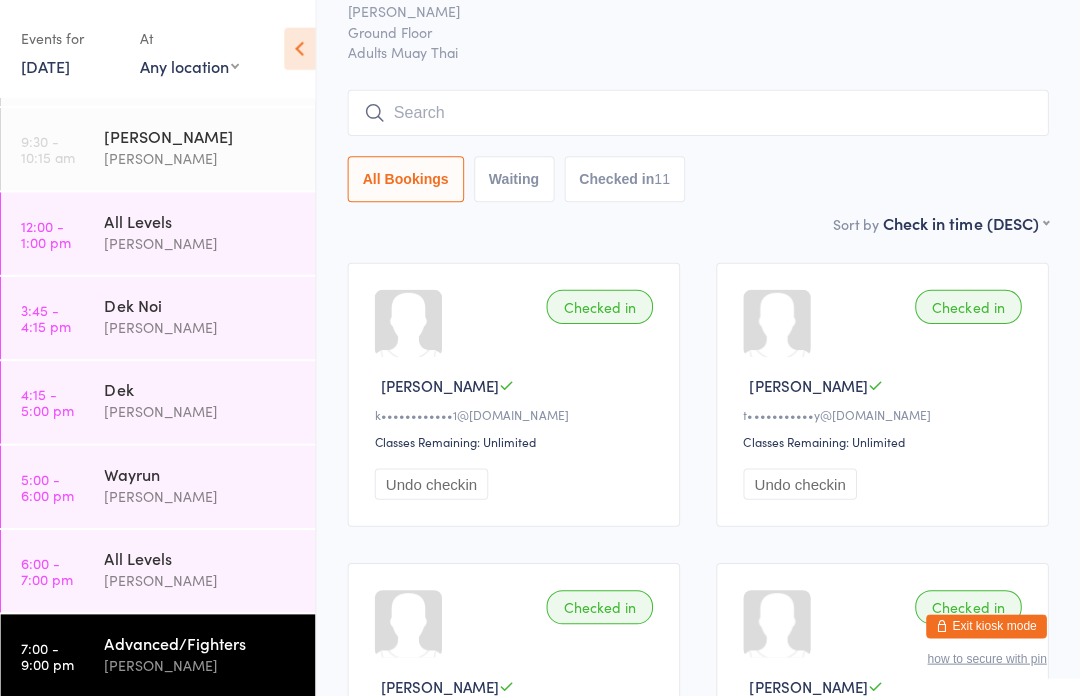 click on "All Levels" at bounding box center [205, 556] 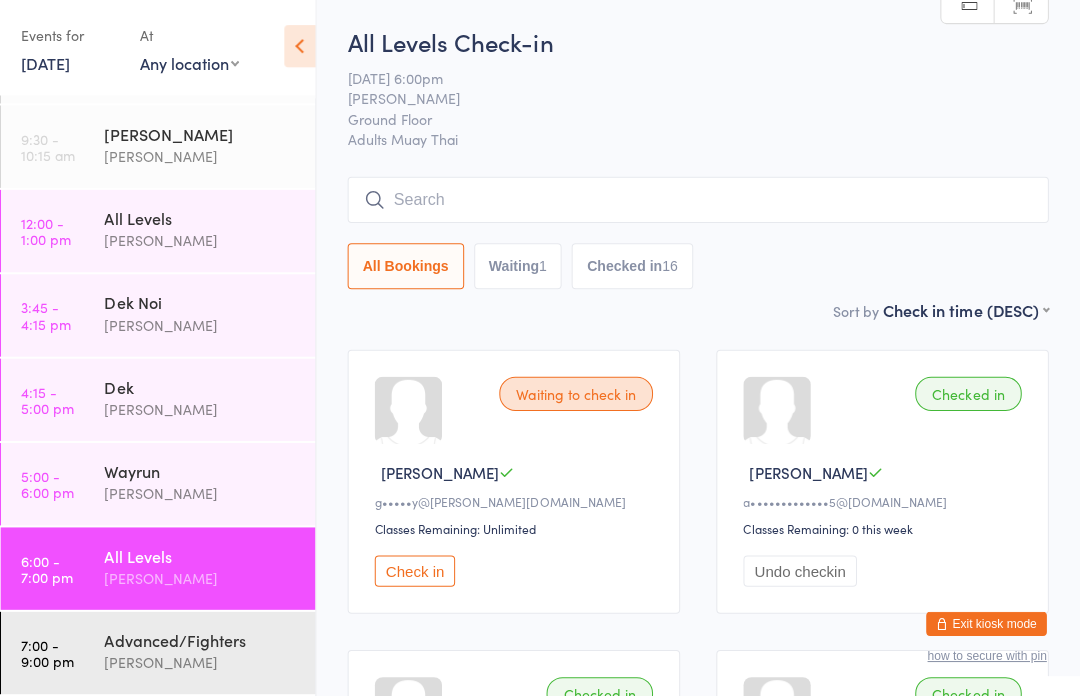 click on "[PERSON_NAME]" at bounding box center [205, 662] 